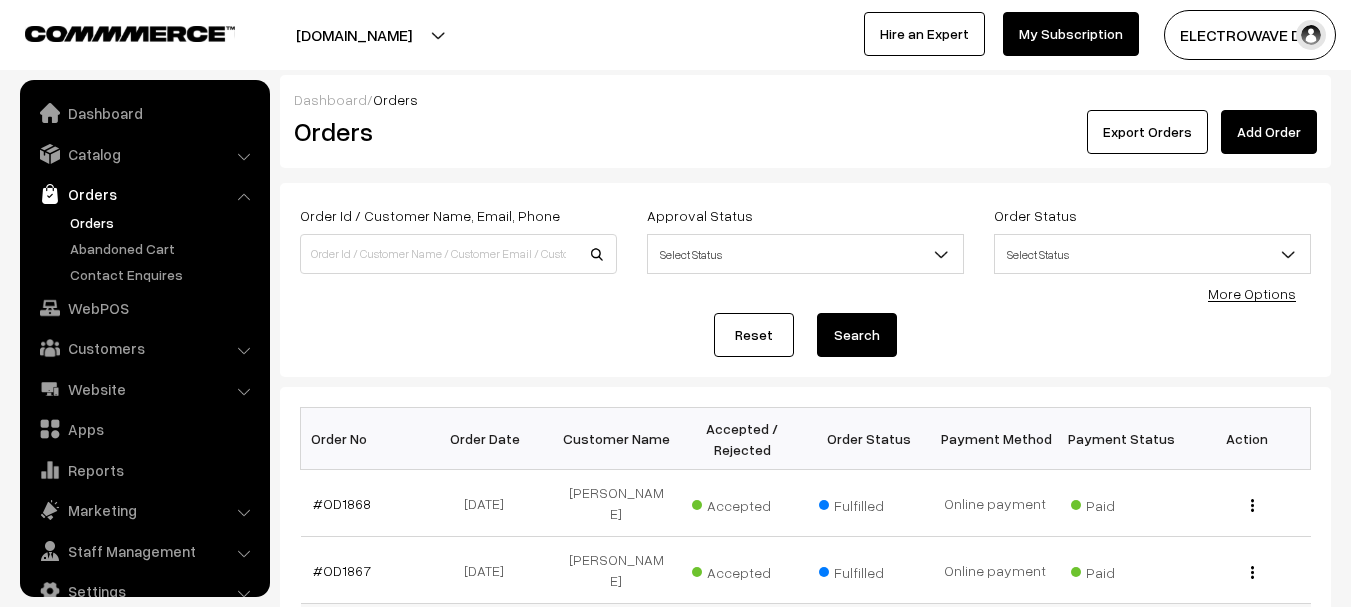 scroll, scrollTop: 300, scrollLeft: 0, axis: vertical 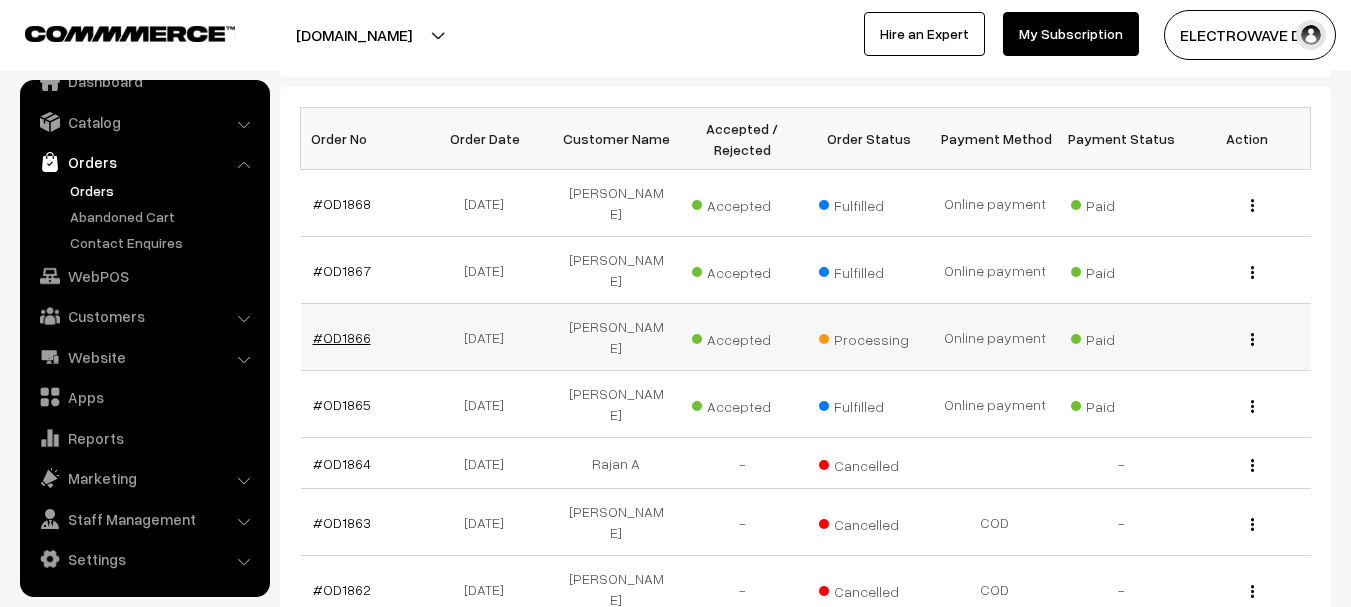 click on "#OD1866" at bounding box center (342, 337) 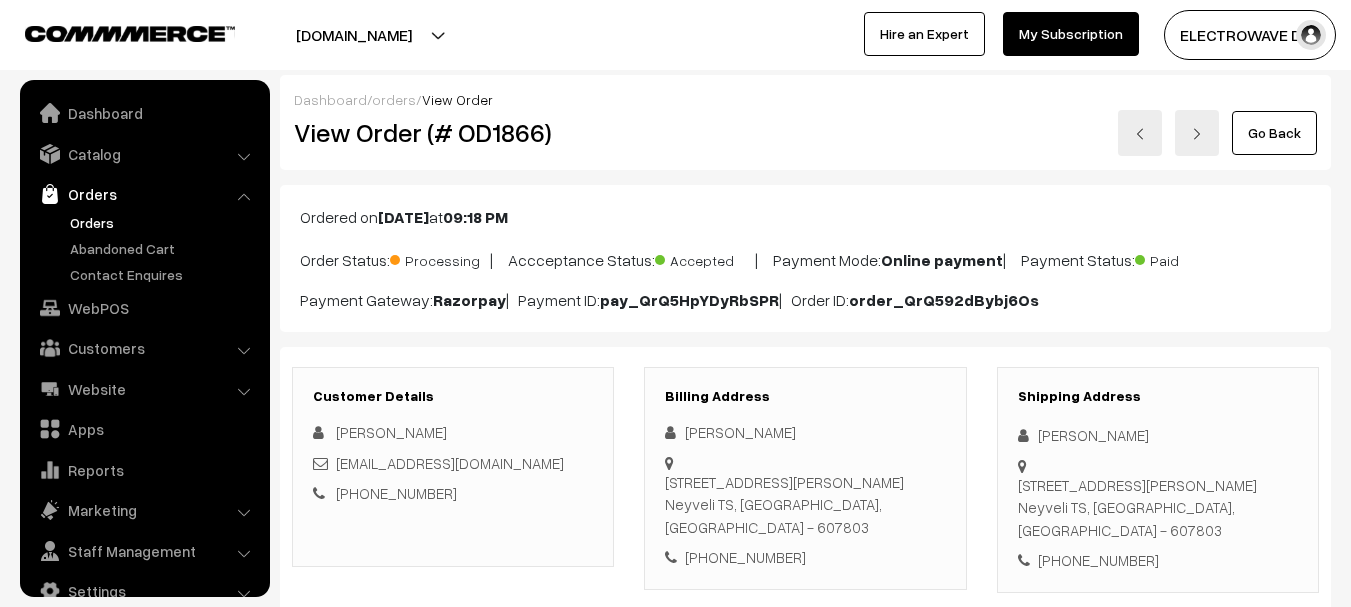 scroll, scrollTop: 0, scrollLeft: 0, axis: both 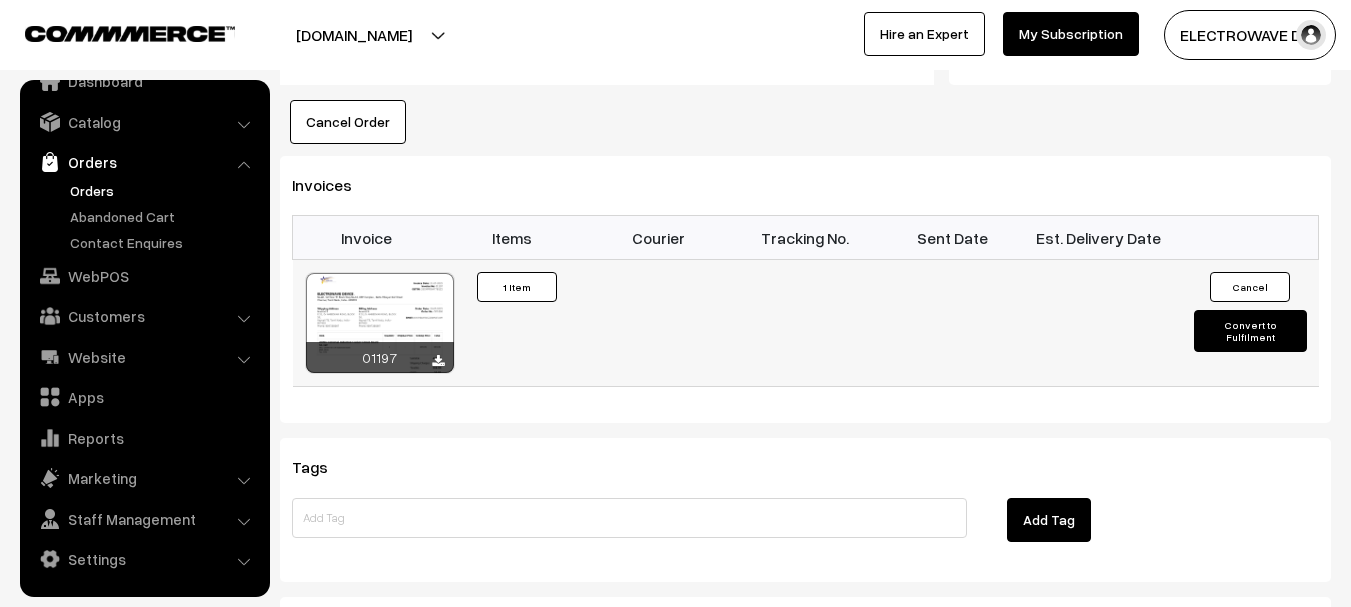 click on "Convert to Fulfilment" at bounding box center (1250, 331) 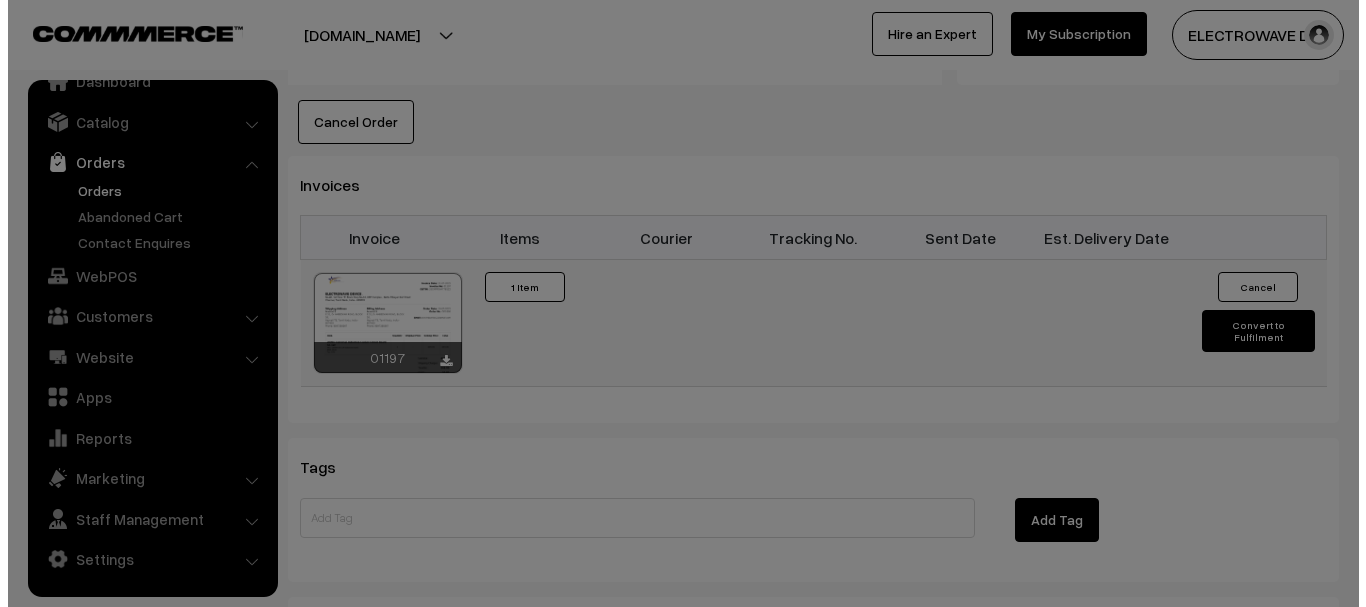 scroll, scrollTop: 1202, scrollLeft: 0, axis: vertical 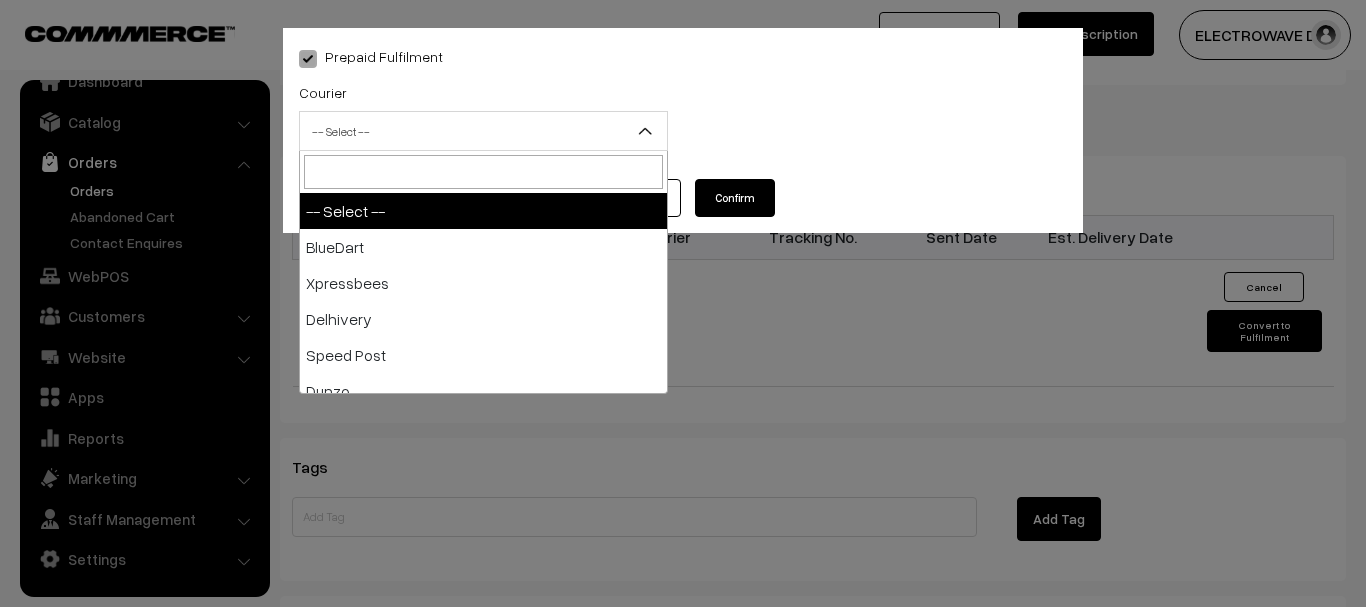 click on "-- Select --" at bounding box center [483, 131] 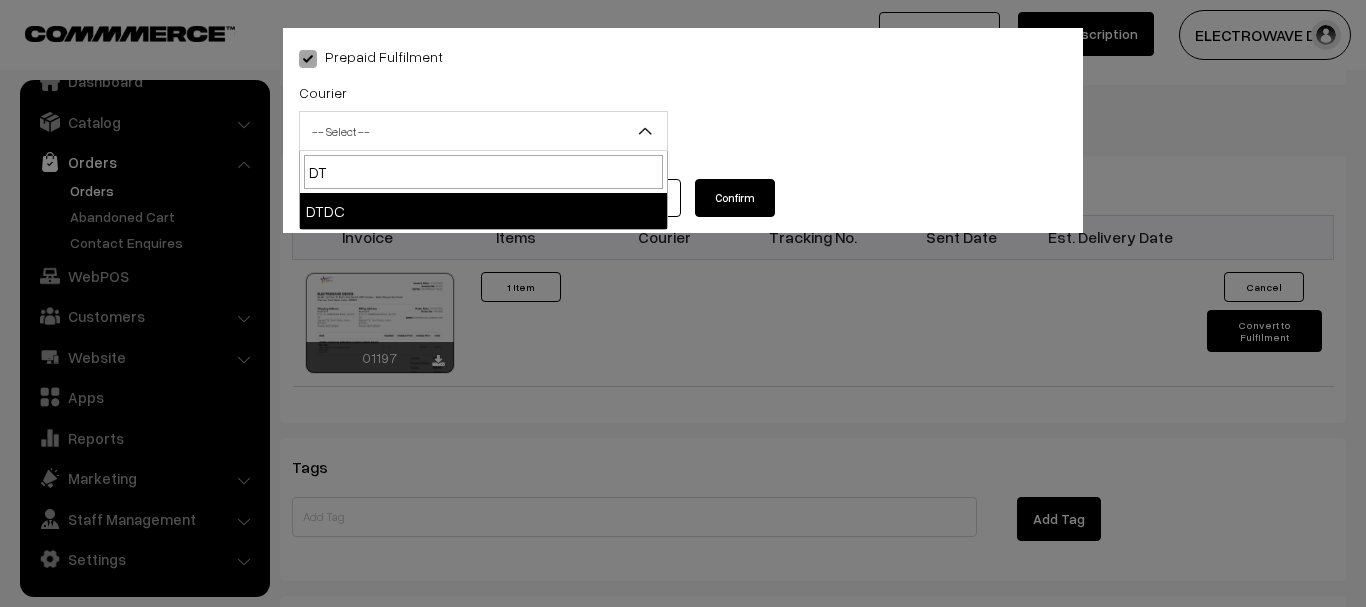 type on "DTD" 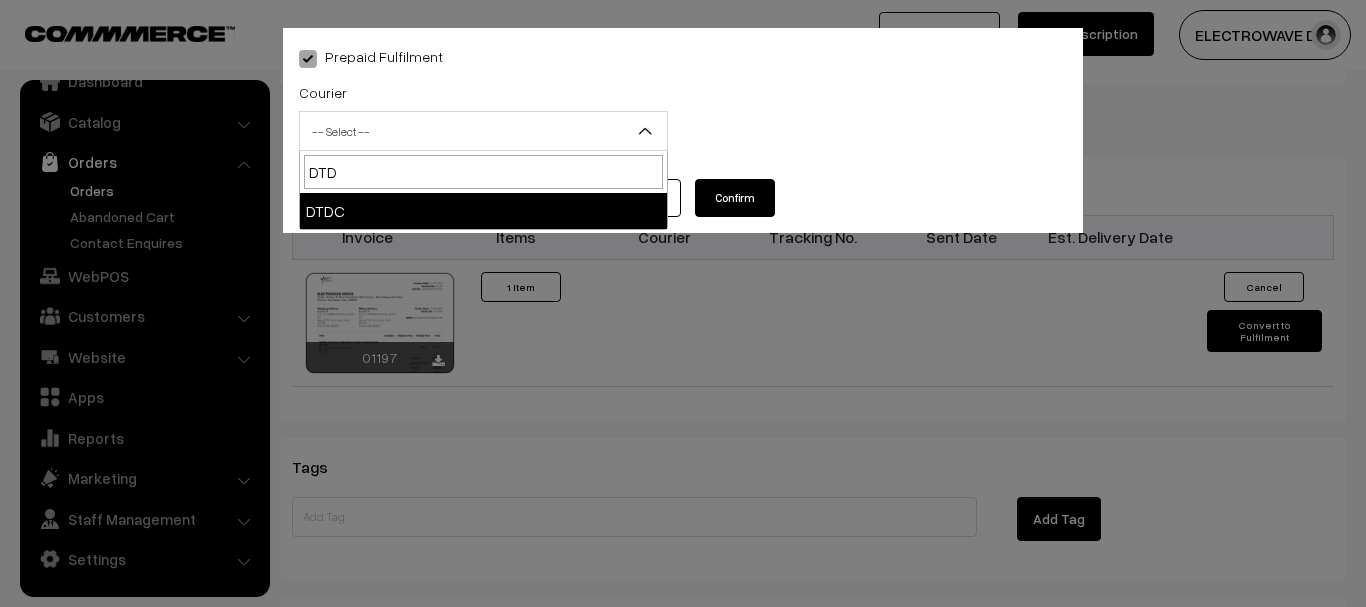 select on "7" 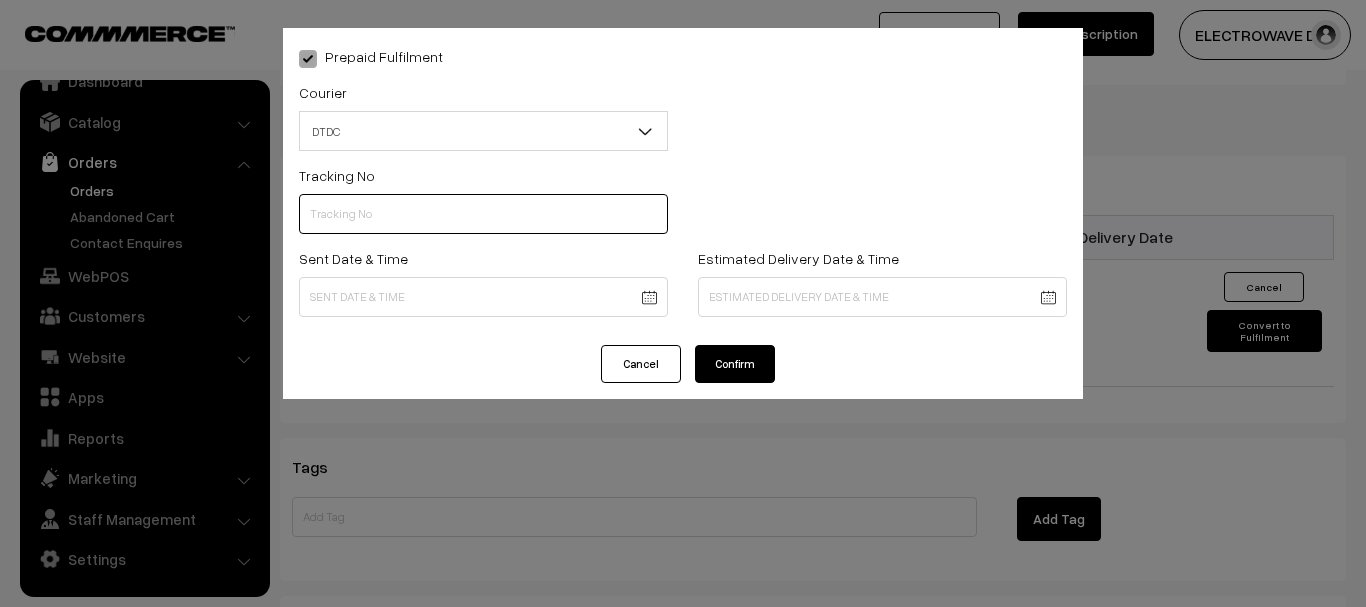 click at bounding box center [483, 214] 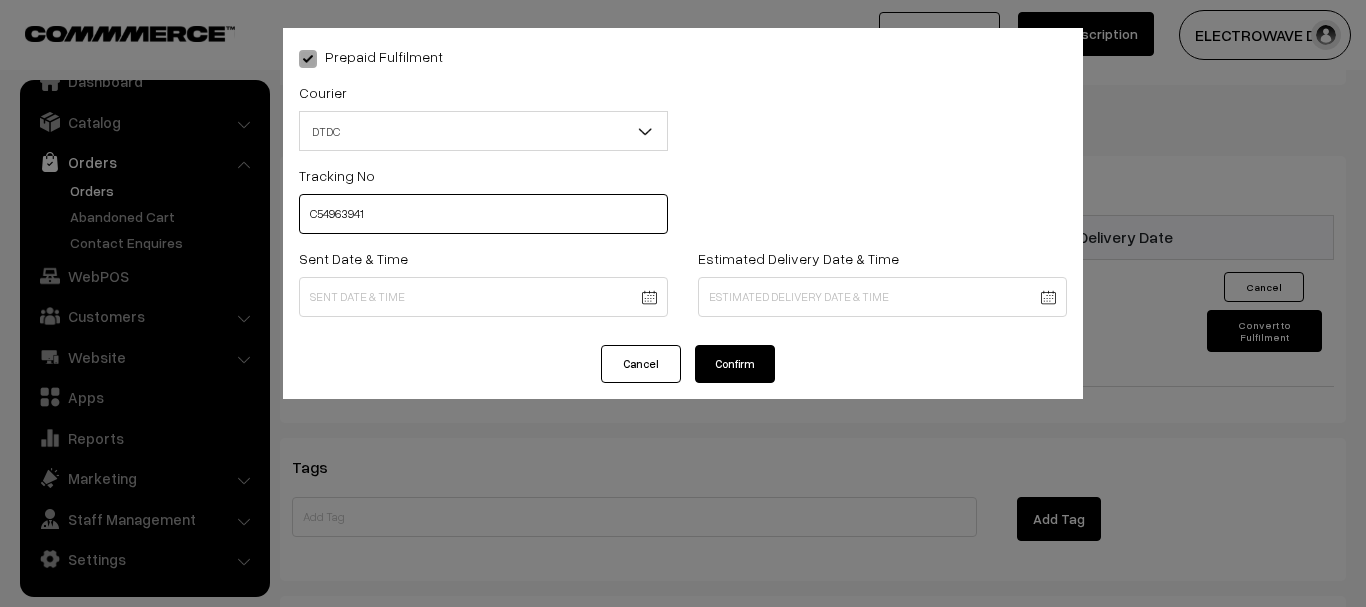type on "C54963941" 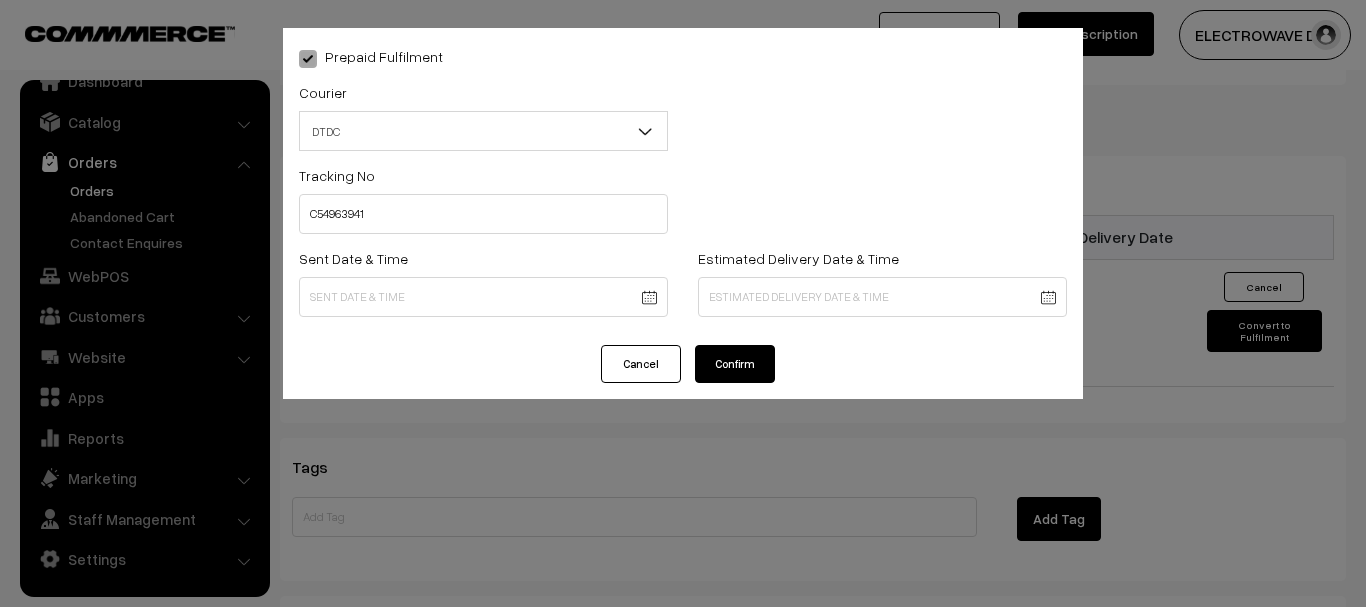 click on "Thank you for showing interest. Our team will call you shortly.
Close
dhruvpro.com
Go to Website
Create New Store" at bounding box center [683, -74] 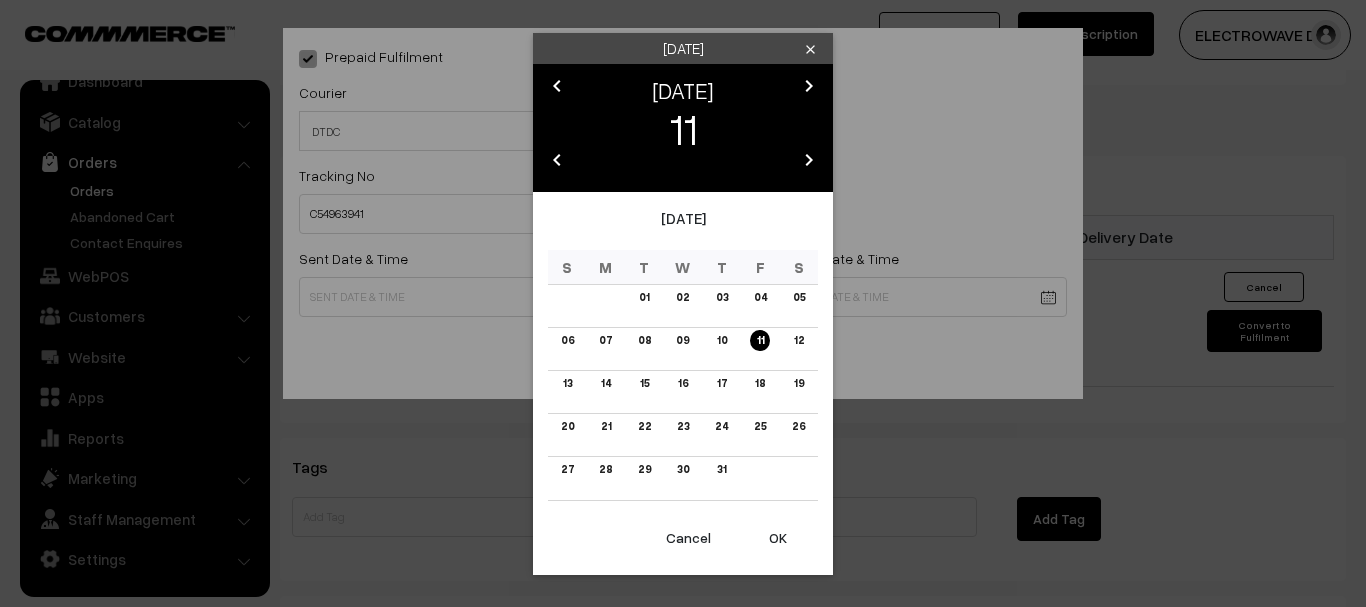 click on "OK" at bounding box center [778, 538] 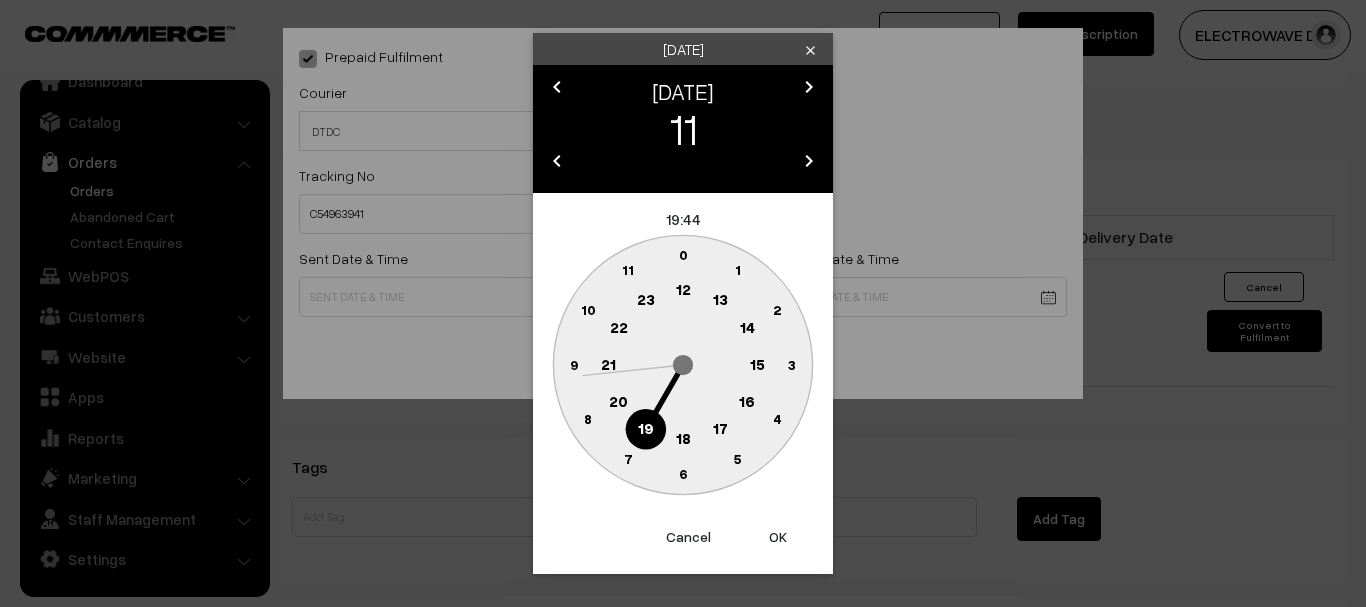 click on "OK" at bounding box center (778, 537) 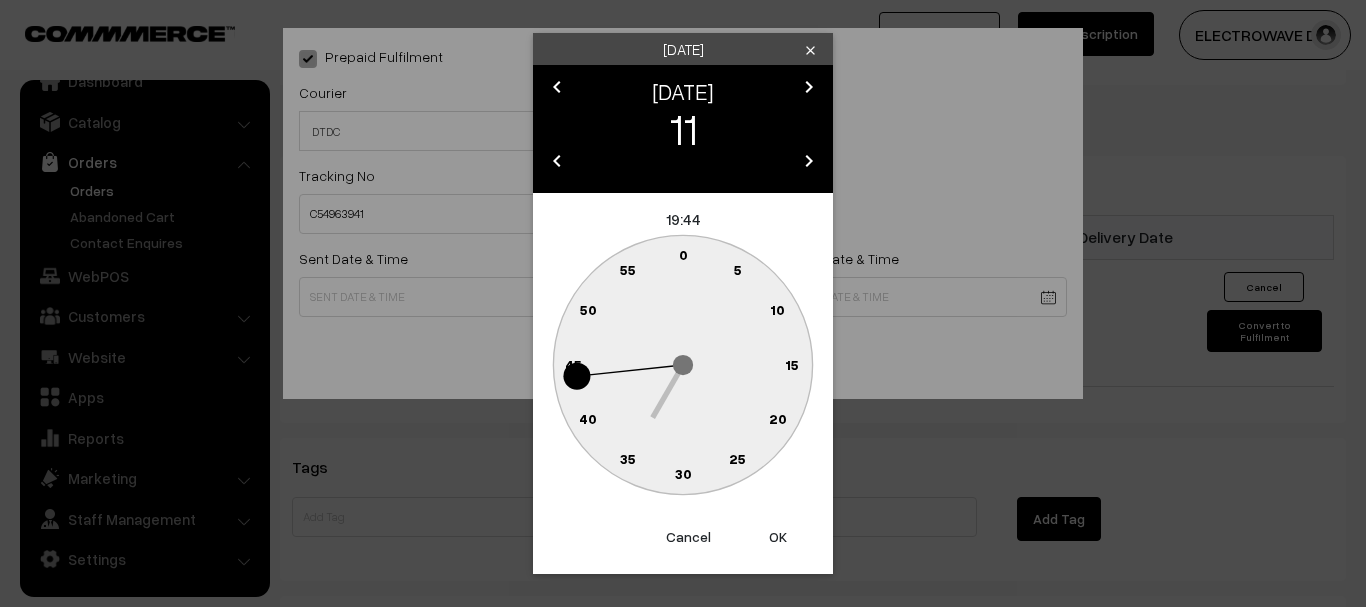 click on "OK" at bounding box center (778, 537) 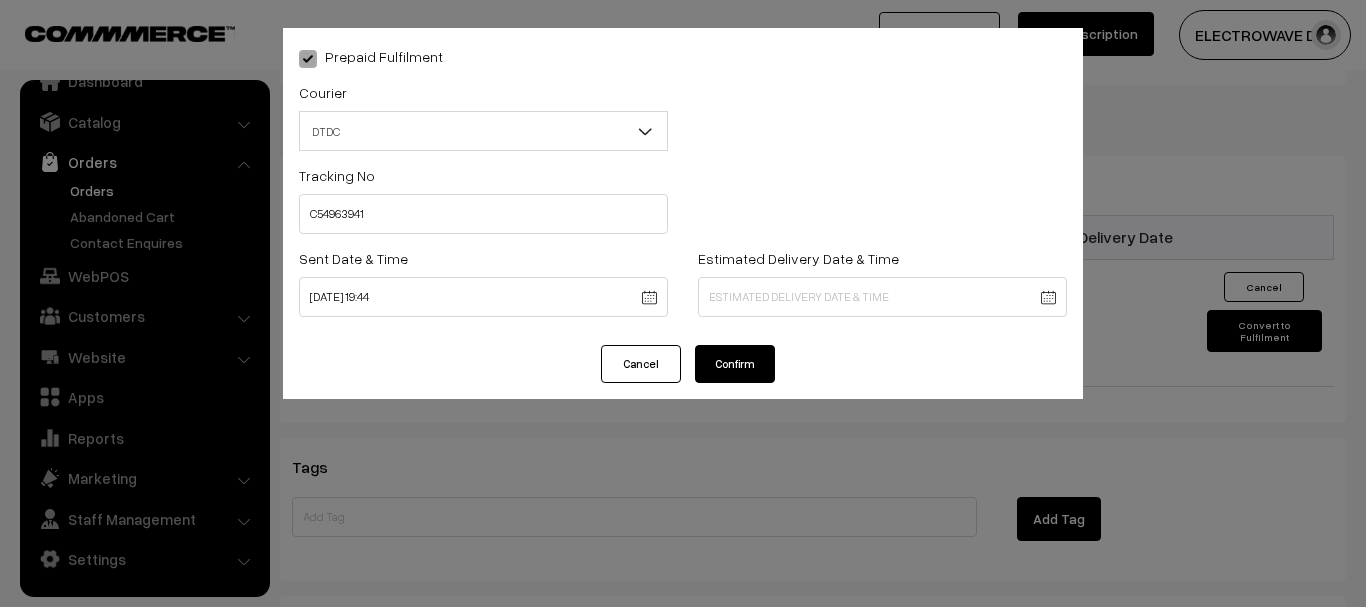 click on "Thank you for showing interest. Our team will call you shortly.
Close
dhruvpro.com
Go to Website
Create New Store" at bounding box center [683, -74] 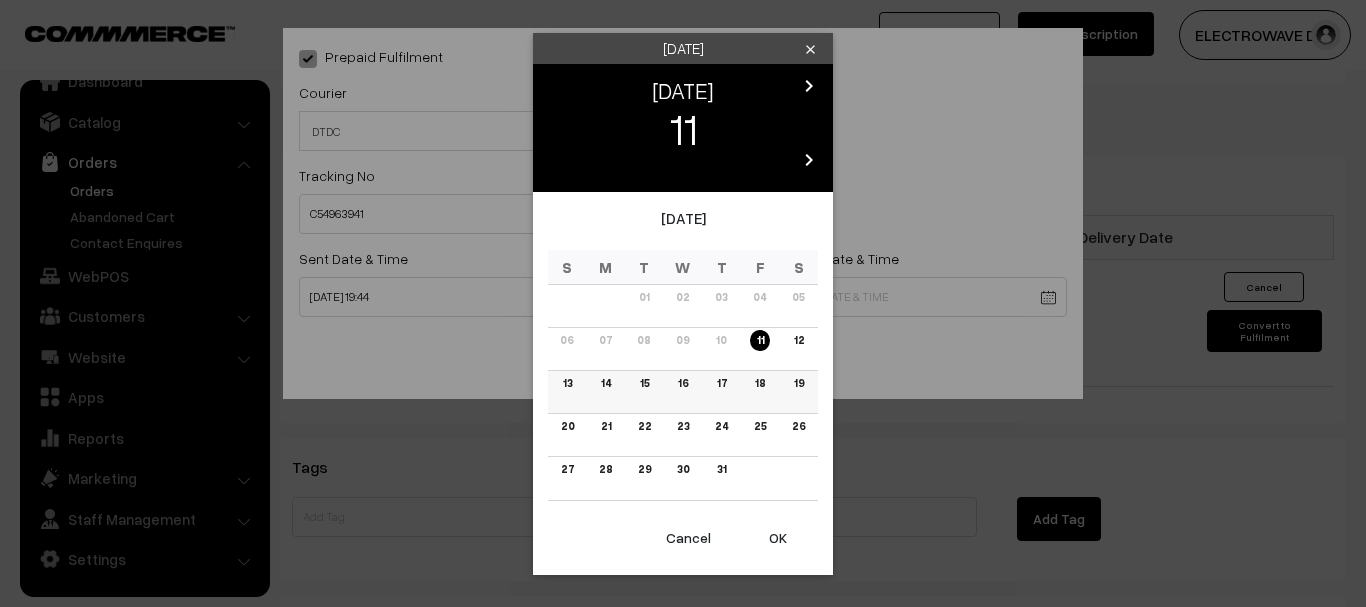 click on "14" at bounding box center (606, 383) 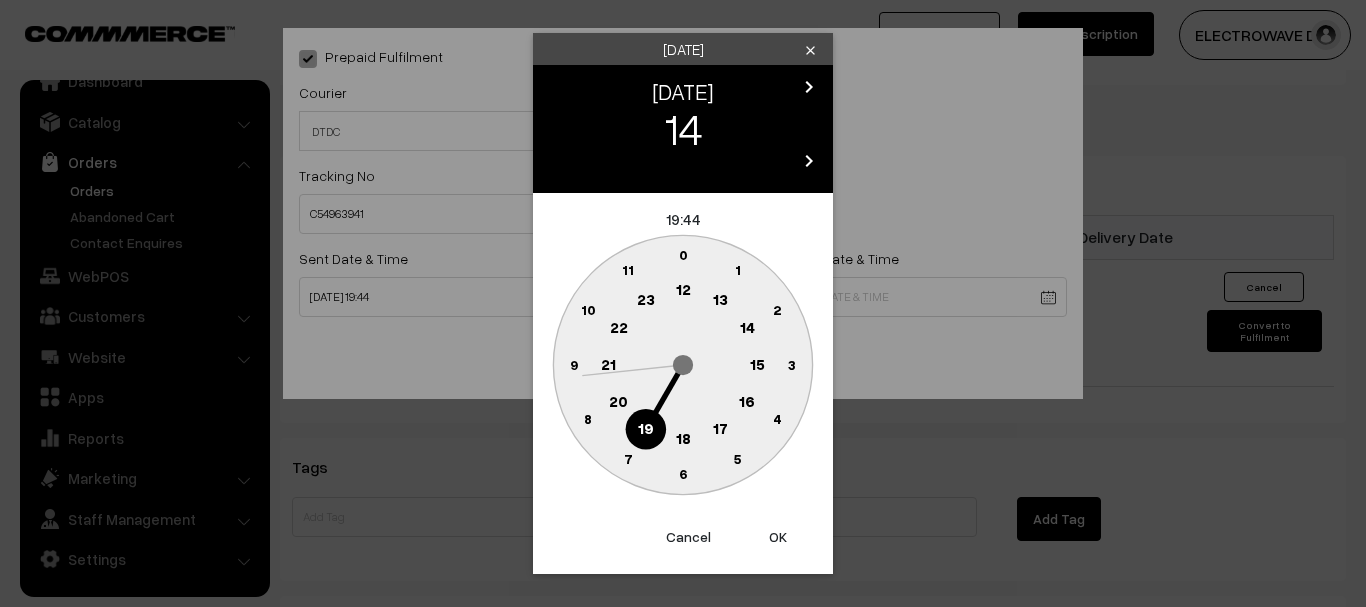 click on "OK" at bounding box center [778, 537] 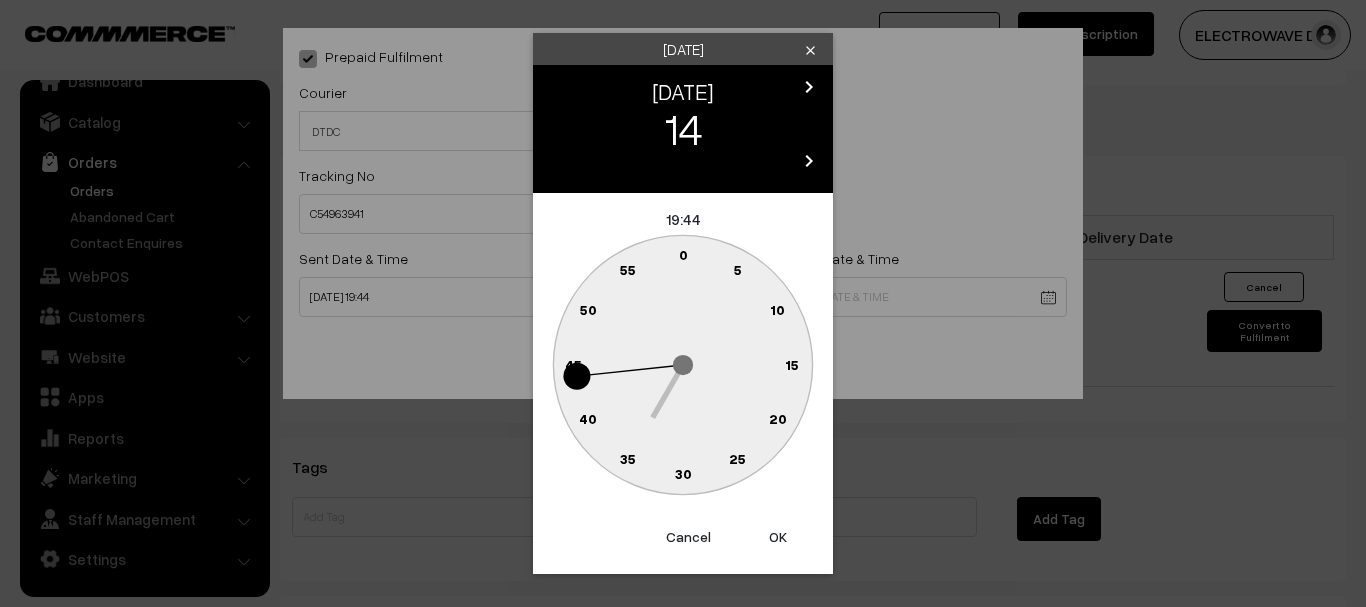click on "OK" at bounding box center (778, 537) 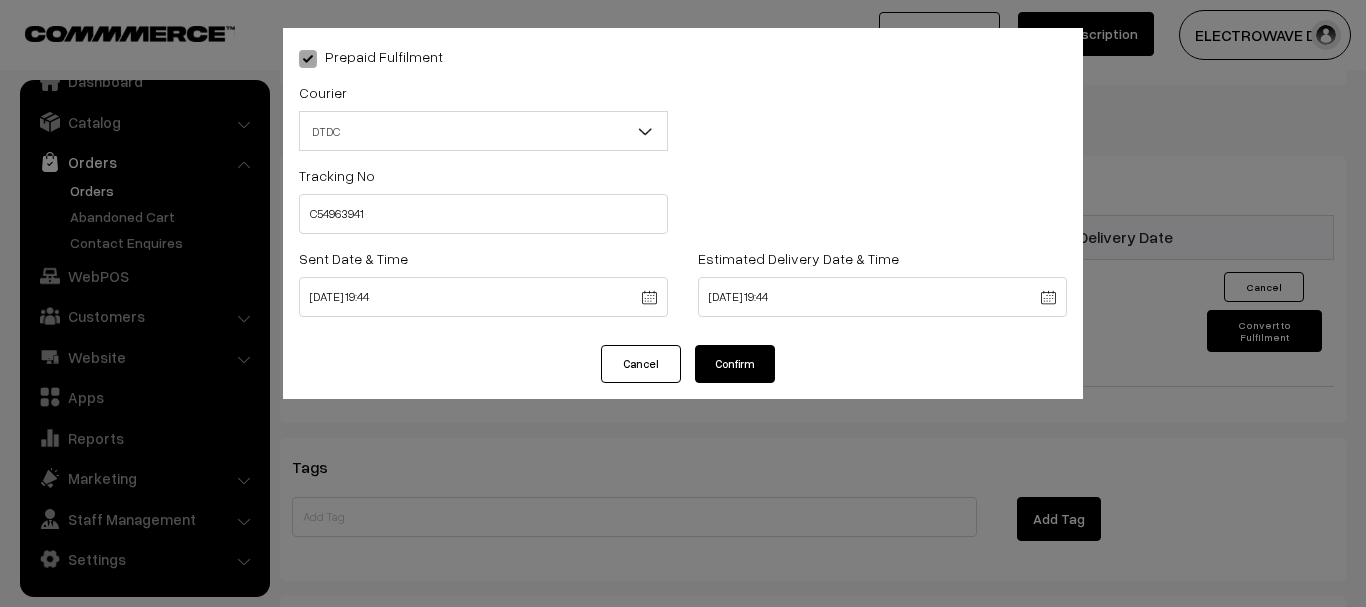 click on "Prepaid Fulfilment
Courier
-- Select --
BlueDart
Xpressbees
Delhivery
Speed Post
Dunzo
DTDC  shreetirupaticourier EKART Amazon Shipping ST COURIER PORTAL  self collected" at bounding box center [683, 186] 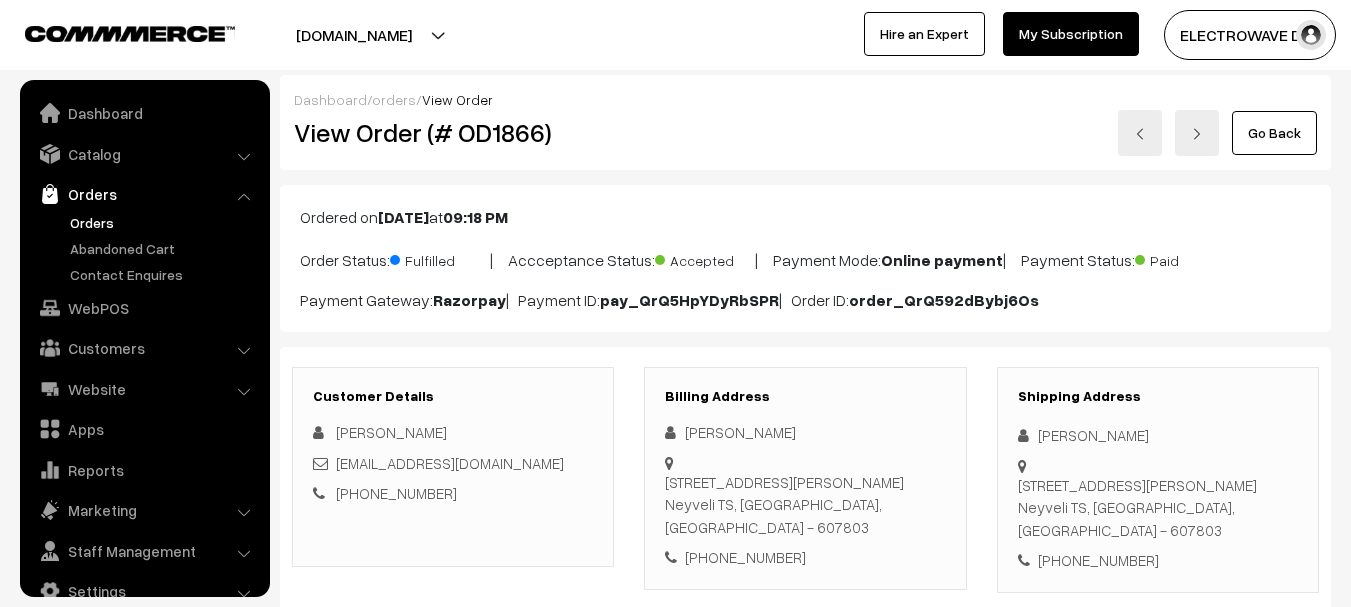 scroll, scrollTop: 1202, scrollLeft: 0, axis: vertical 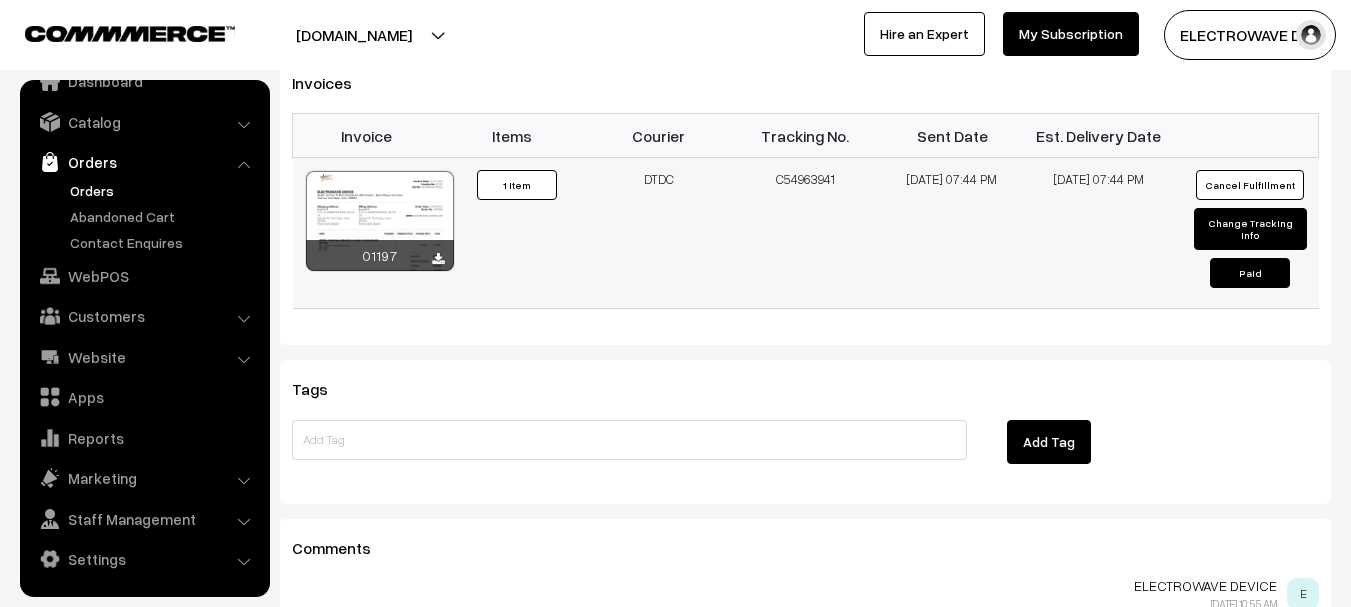drag, startPoint x: 810, startPoint y: 156, endPoint x: 855, endPoint y: 152, distance: 45.17743 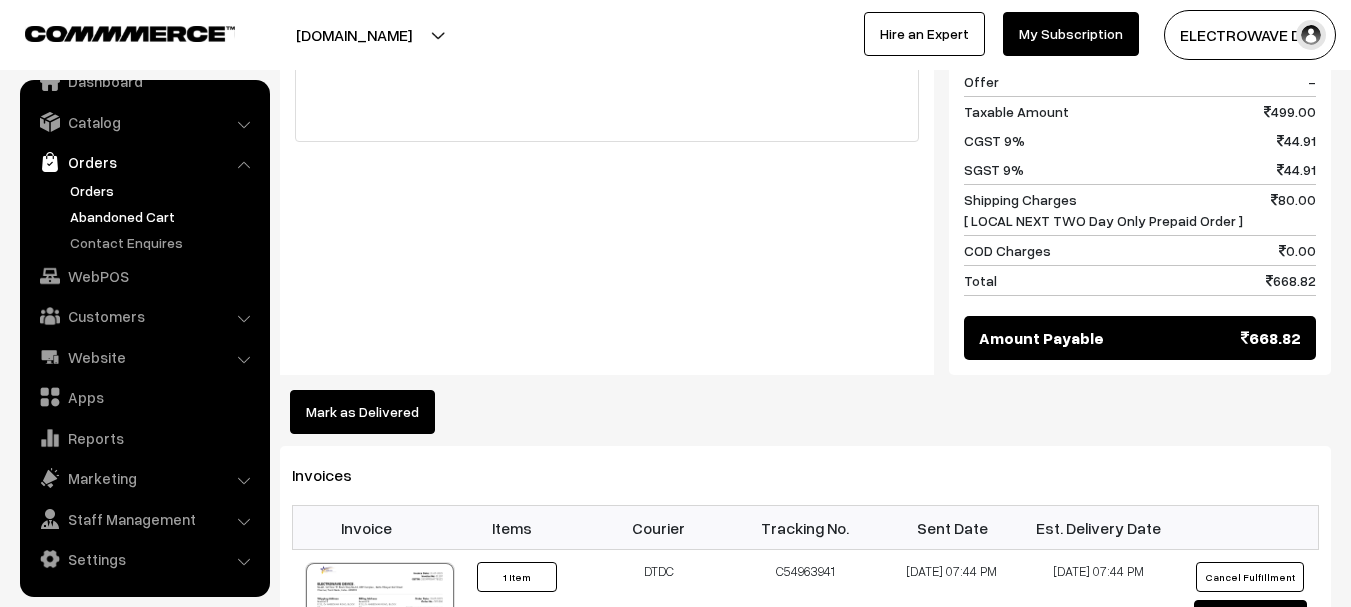 scroll, scrollTop: 902, scrollLeft: 0, axis: vertical 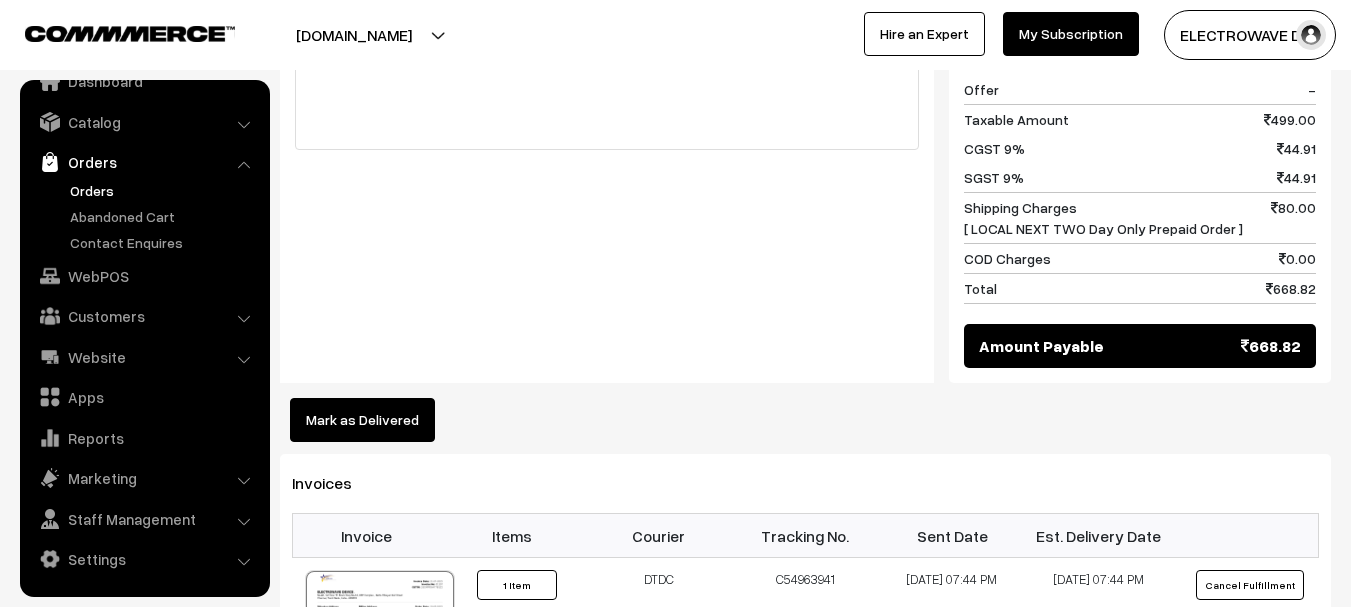 click on "Orders" at bounding box center [164, 190] 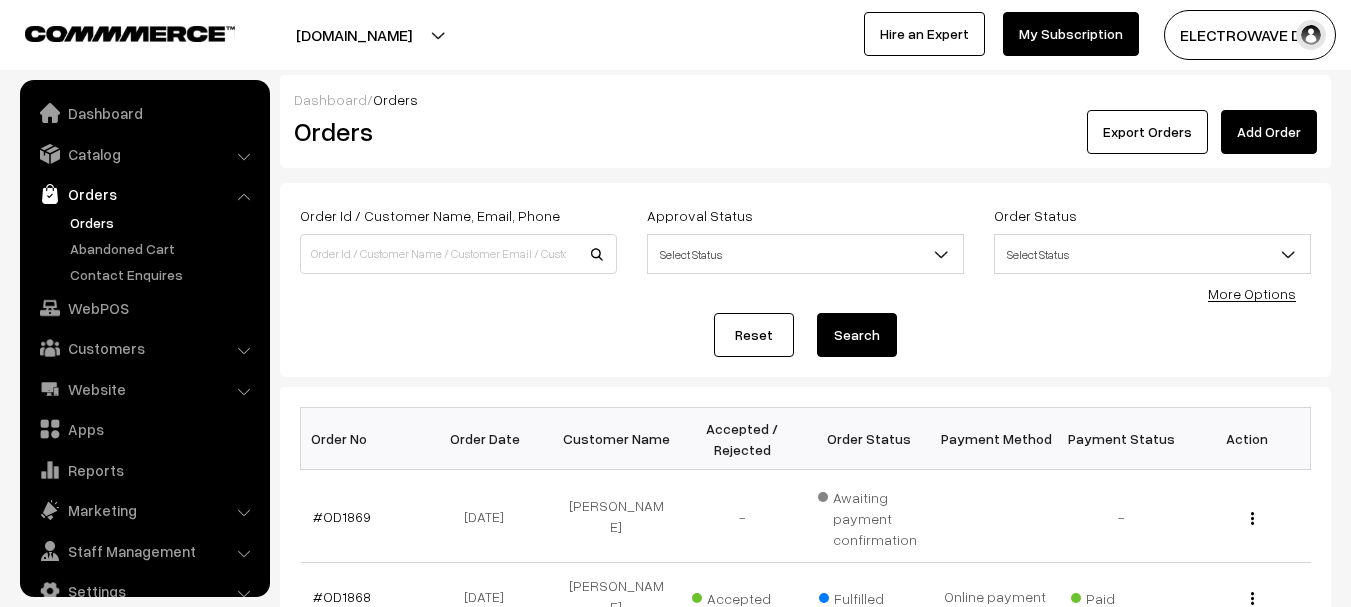 scroll, scrollTop: 400, scrollLeft: 0, axis: vertical 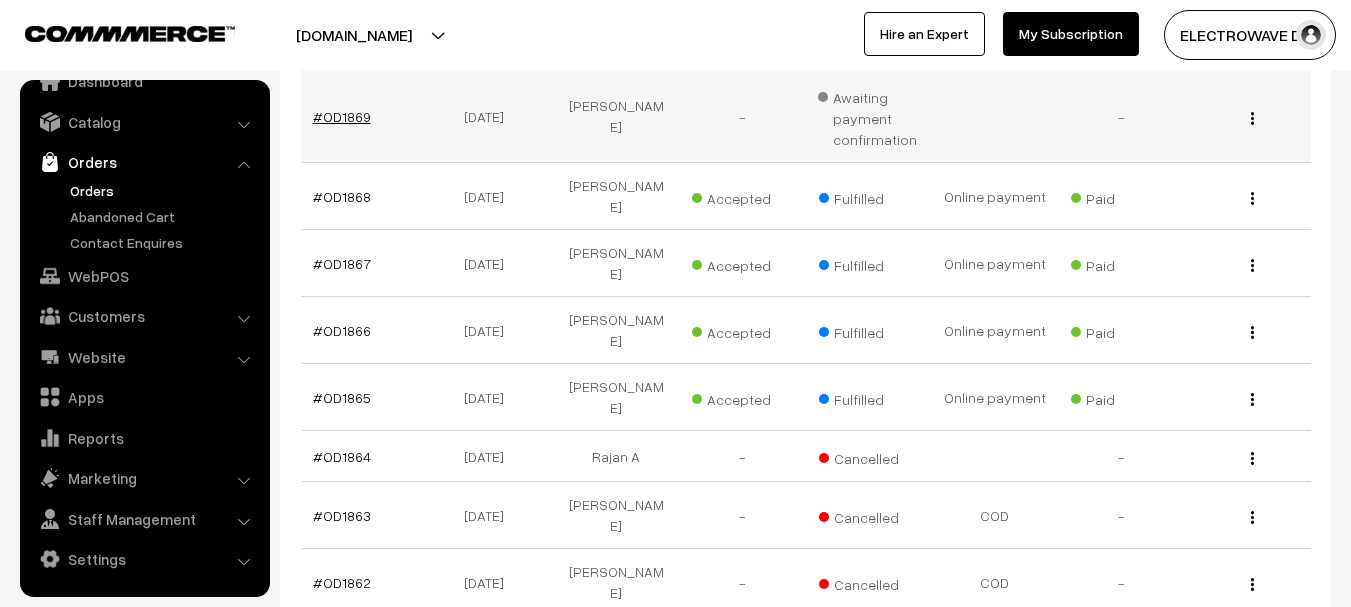 click on "#OD1869" at bounding box center [342, 116] 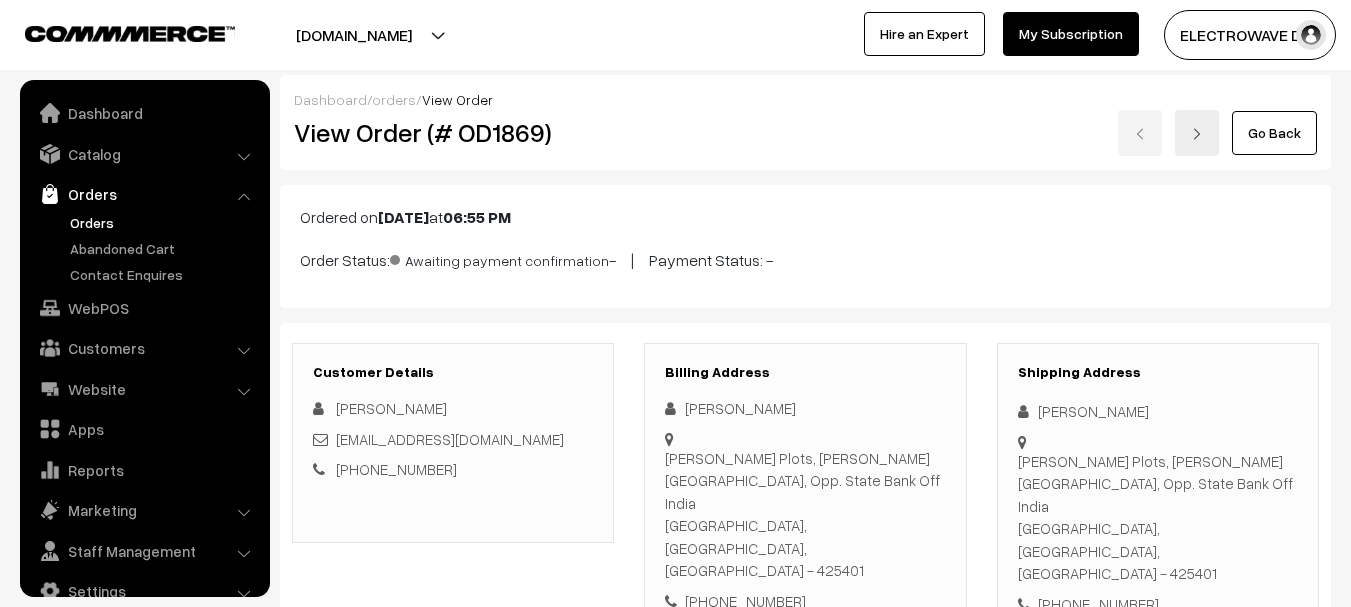 scroll, scrollTop: 494, scrollLeft: 0, axis: vertical 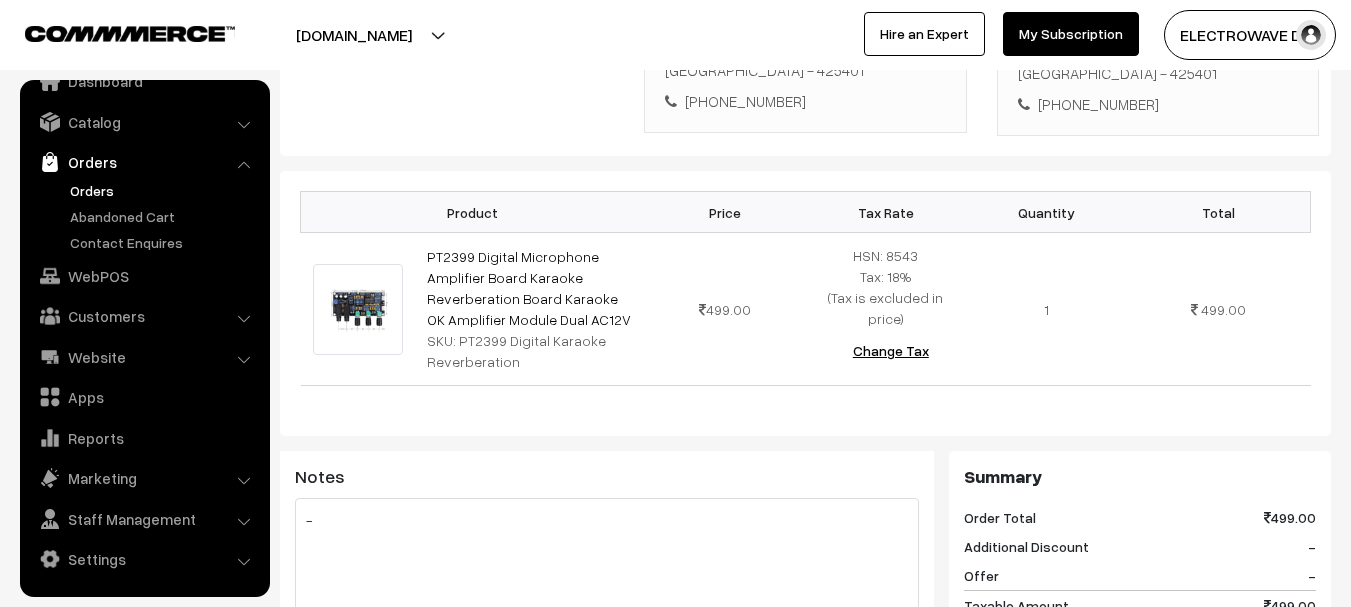click on "Orders" at bounding box center (164, 190) 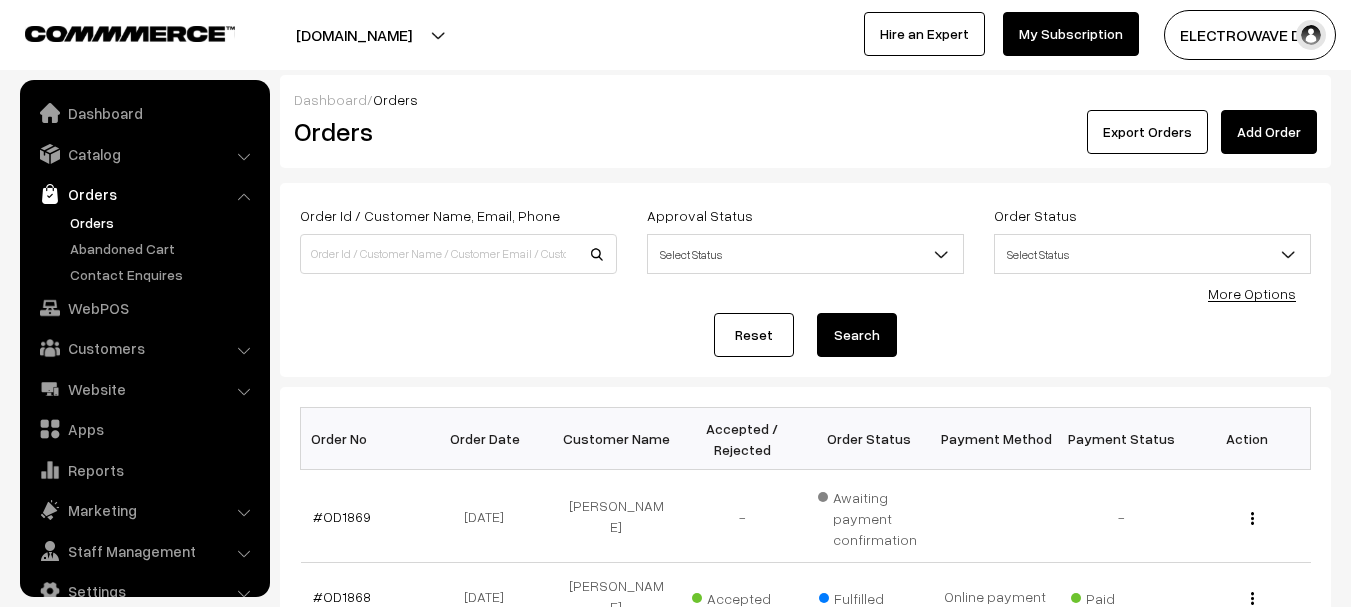 scroll, scrollTop: 0, scrollLeft: 0, axis: both 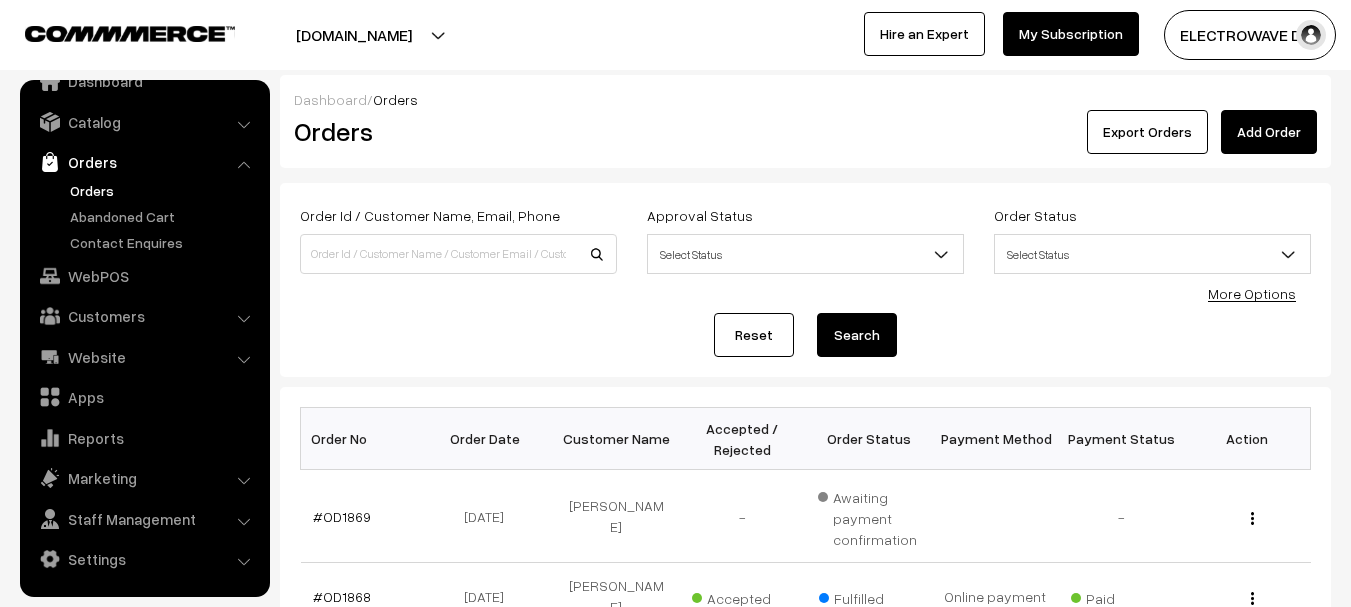 click on "Orders" at bounding box center [164, 190] 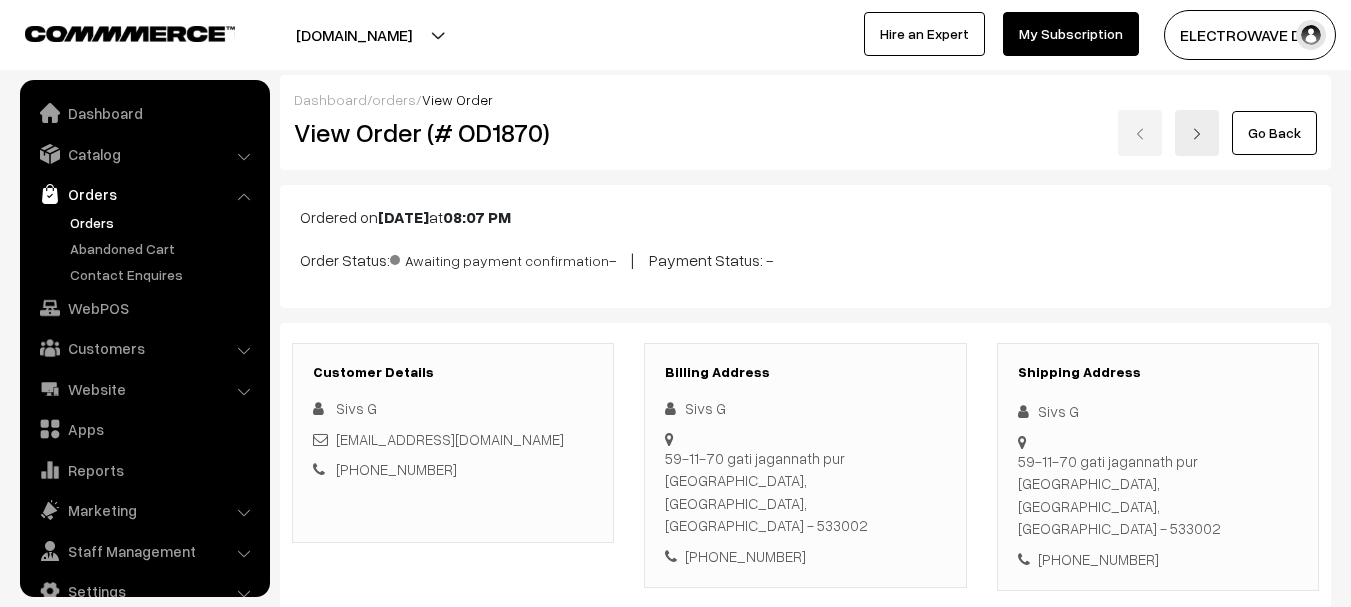 scroll, scrollTop: 0, scrollLeft: 0, axis: both 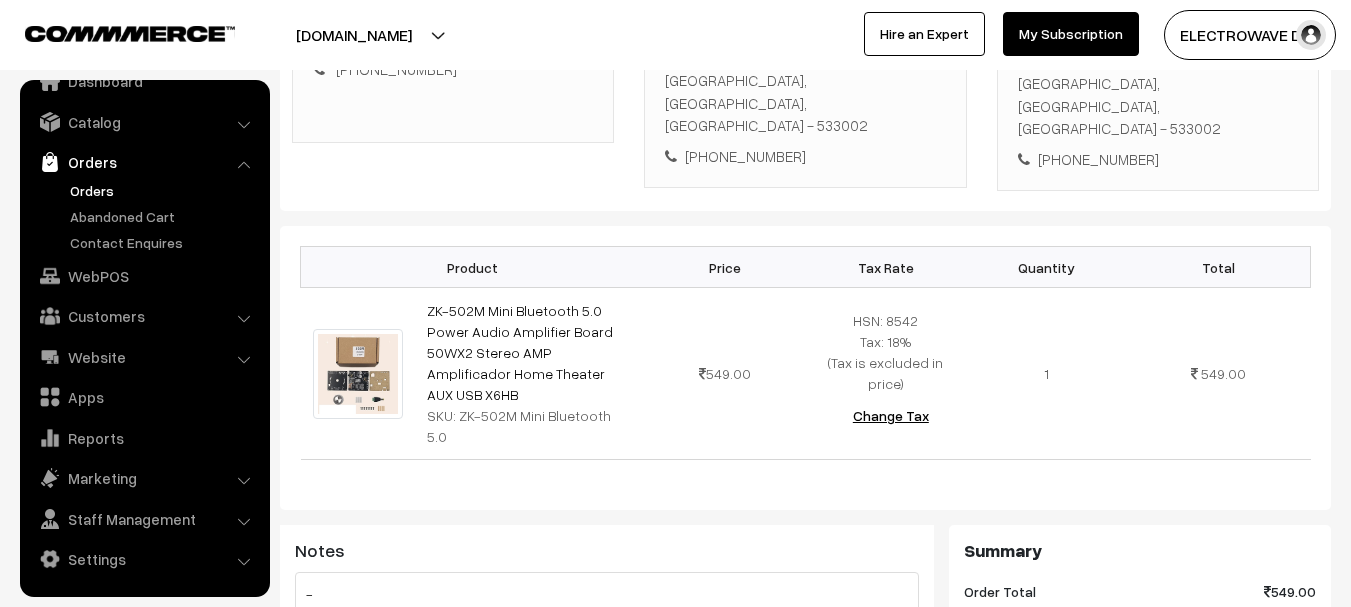 click on "Orders" at bounding box center (164, 190) 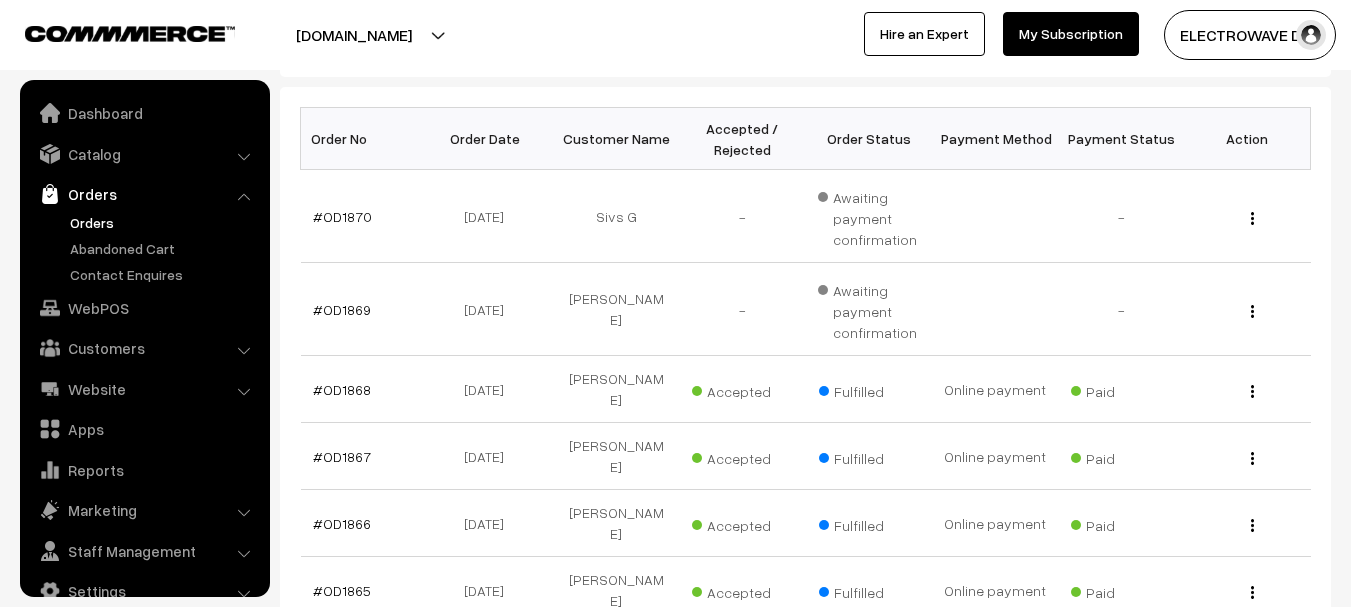 scroll, scrollTop: 300, scrollLeft: 0, axis: vertical 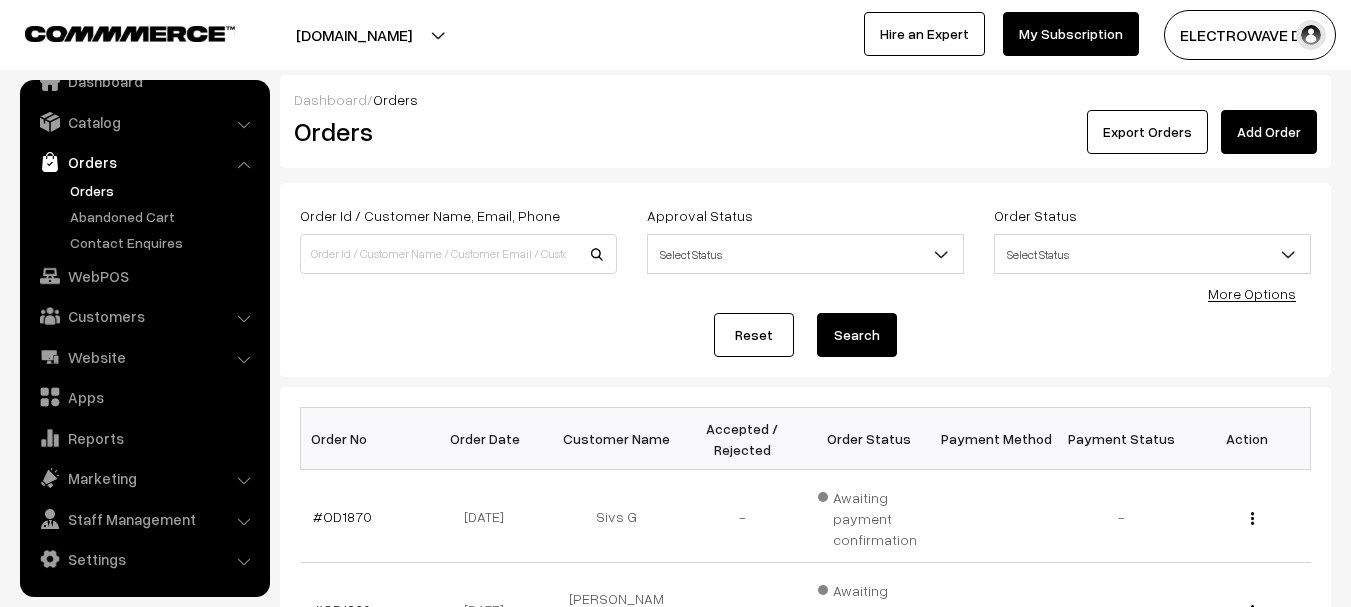 drag, startPoint x: 383, startPoint y: 27, endPoint x: 394, endPoint y: 83, distance: 57.070133 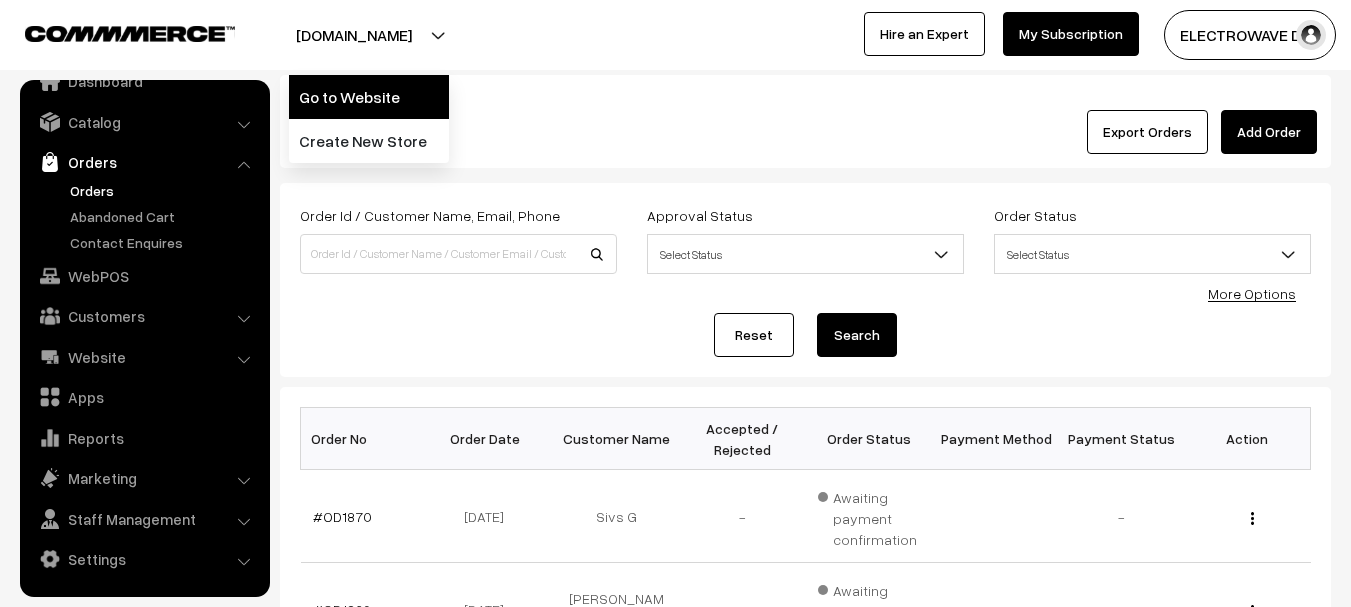 click on "Go to Website" at bounding box center (369, 97) 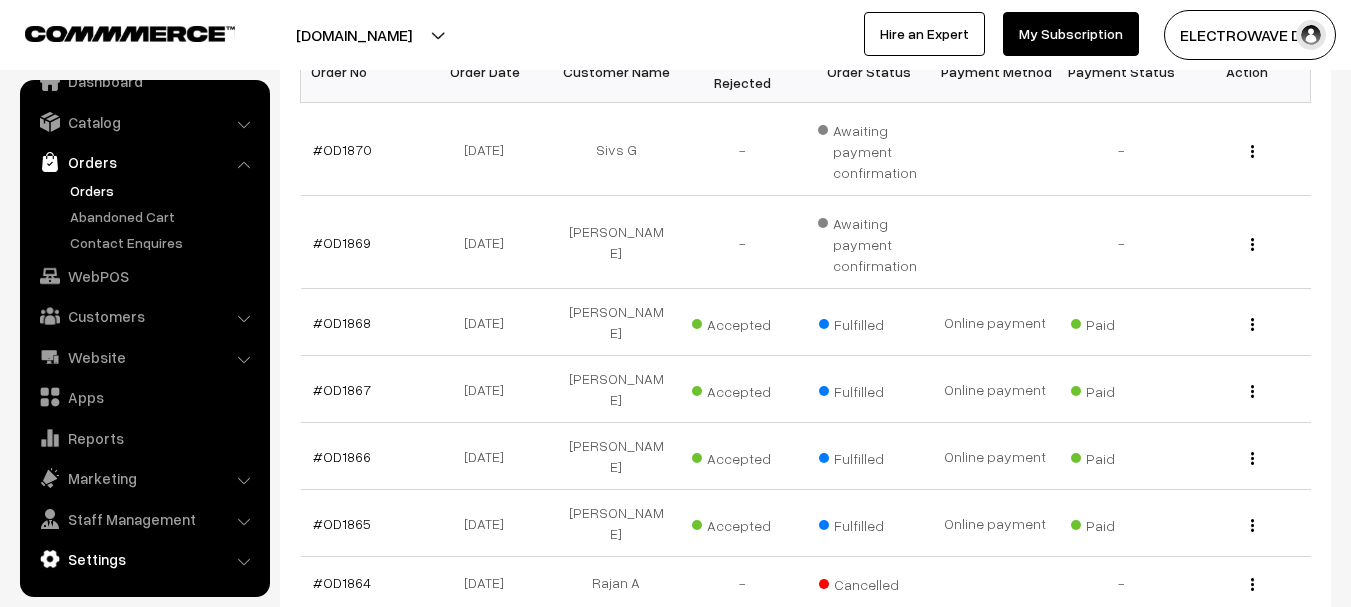 scroll, scrollTop: 400, scrollLeft: 0, axis: vertical 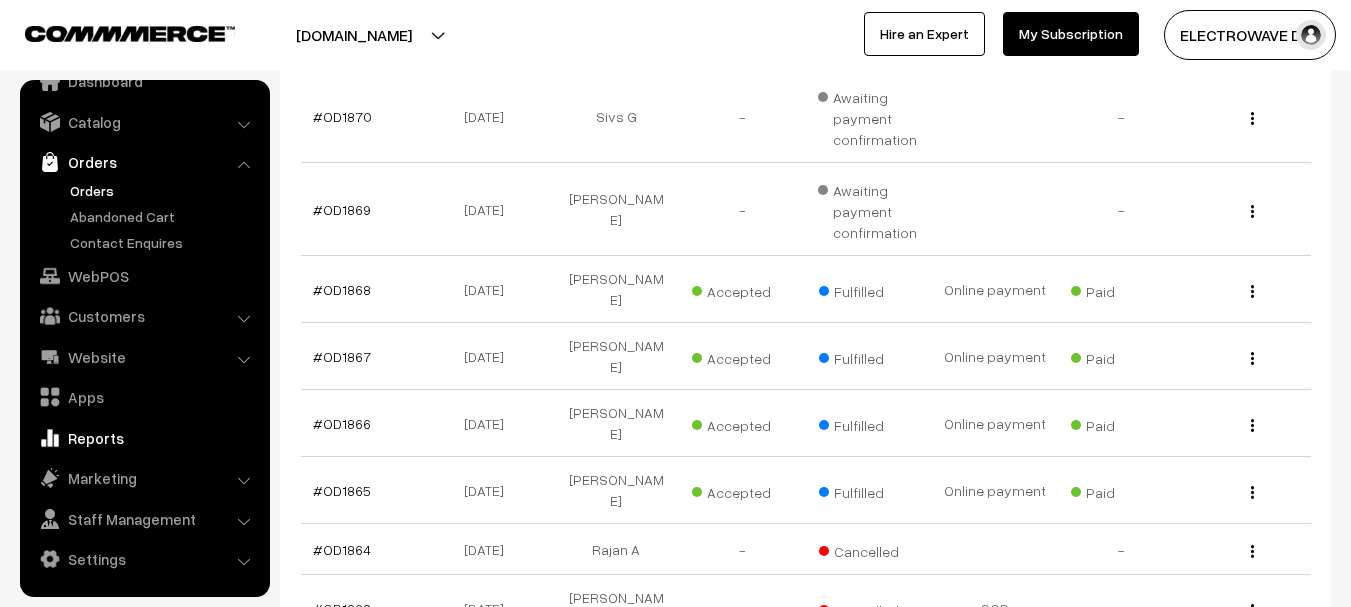click on "Reports" at bounding box center (144, 438) 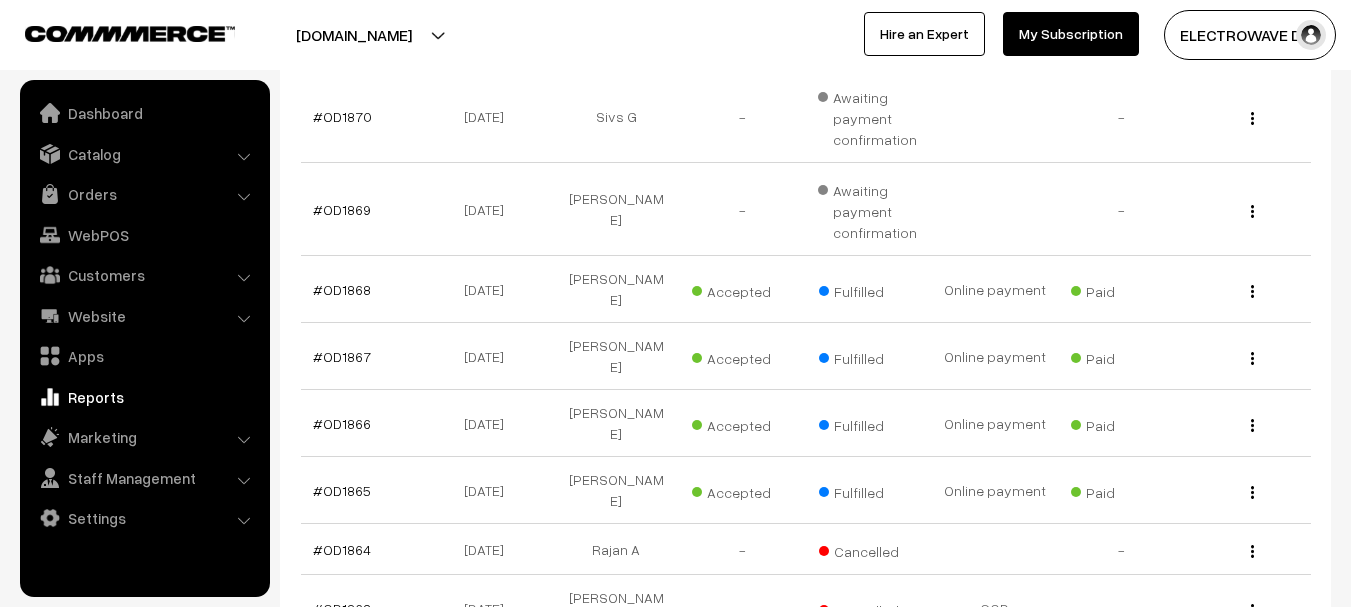 scroll, scrollTop: 0, scrollLeft: 0, axis: both 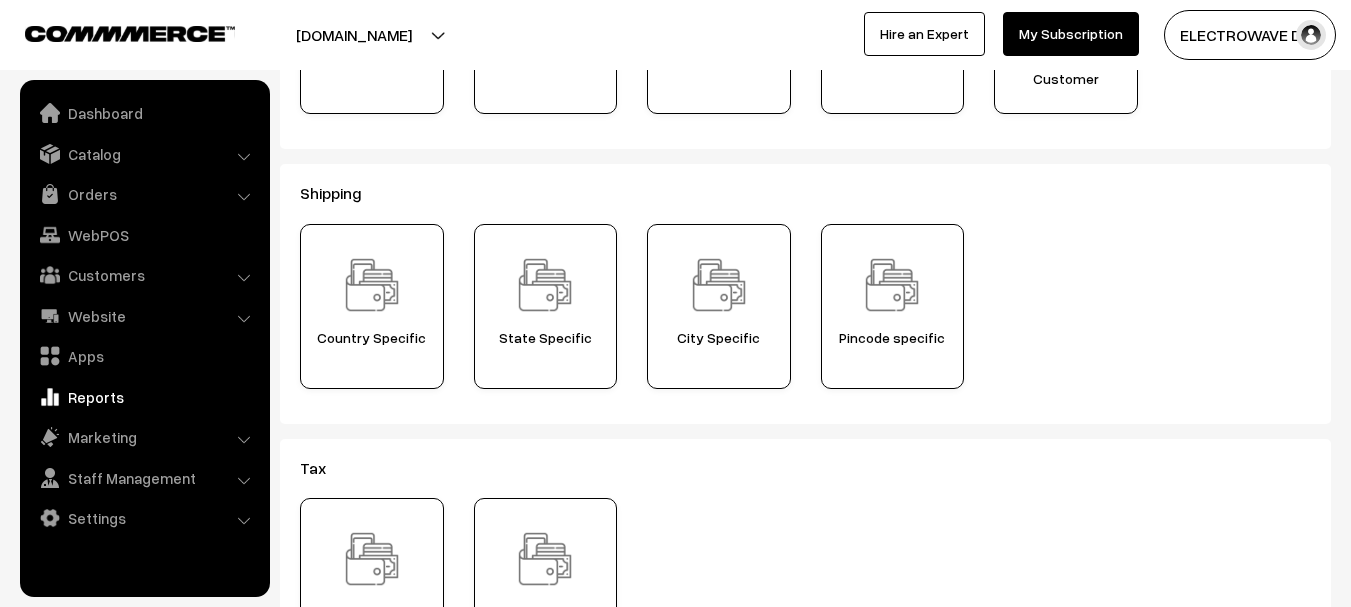 click on "Settings" at bounding box center (144, 518) 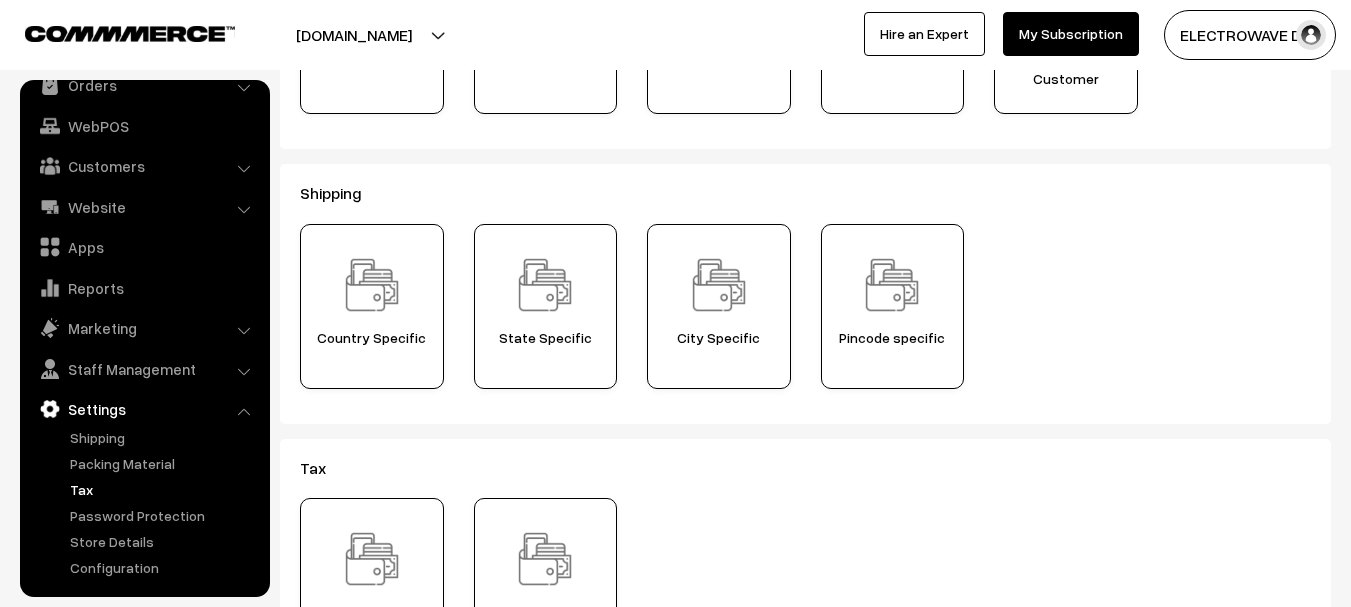 scroll, scrollTop: 110, scrollLeft: 0, axis: vertical 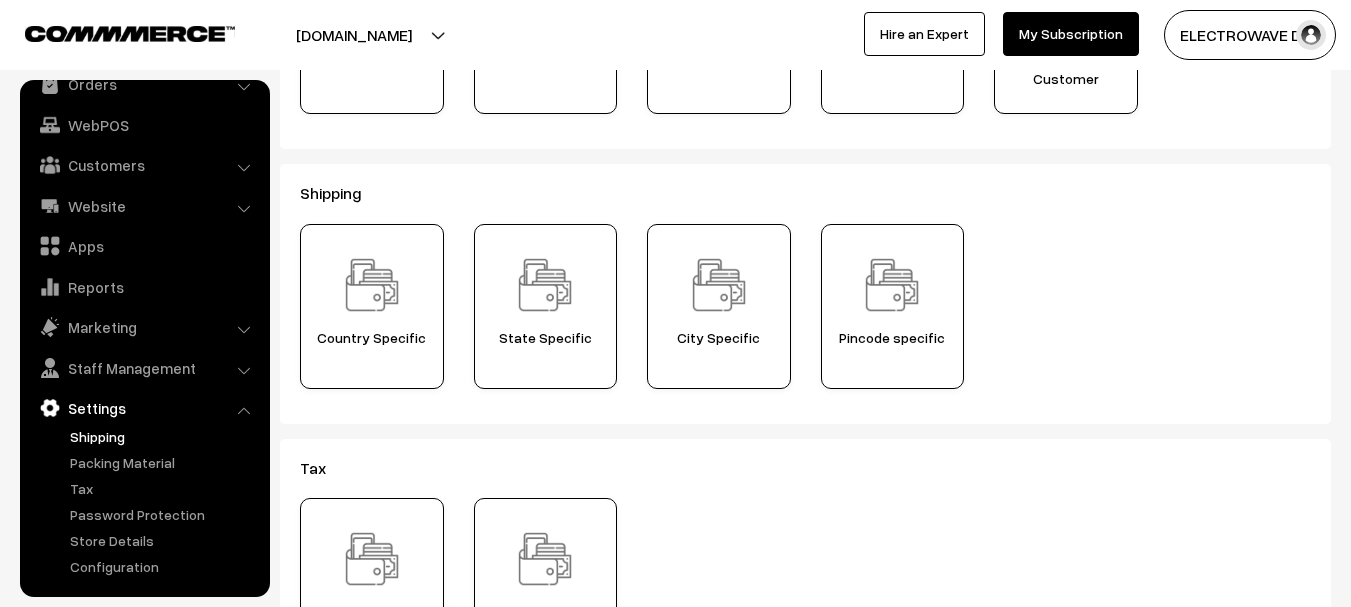 click on "Shipping" at bounding box center (164, 436) 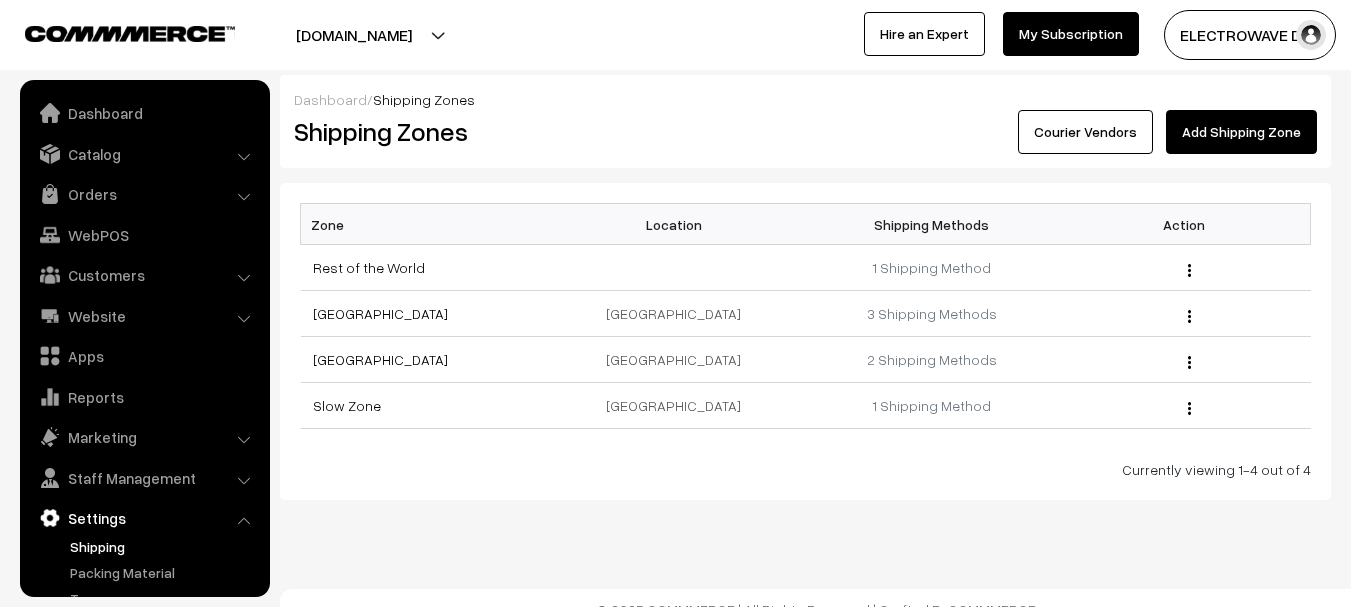 scroll, scrollTop: 0, scrollLeft: 0, axis: both 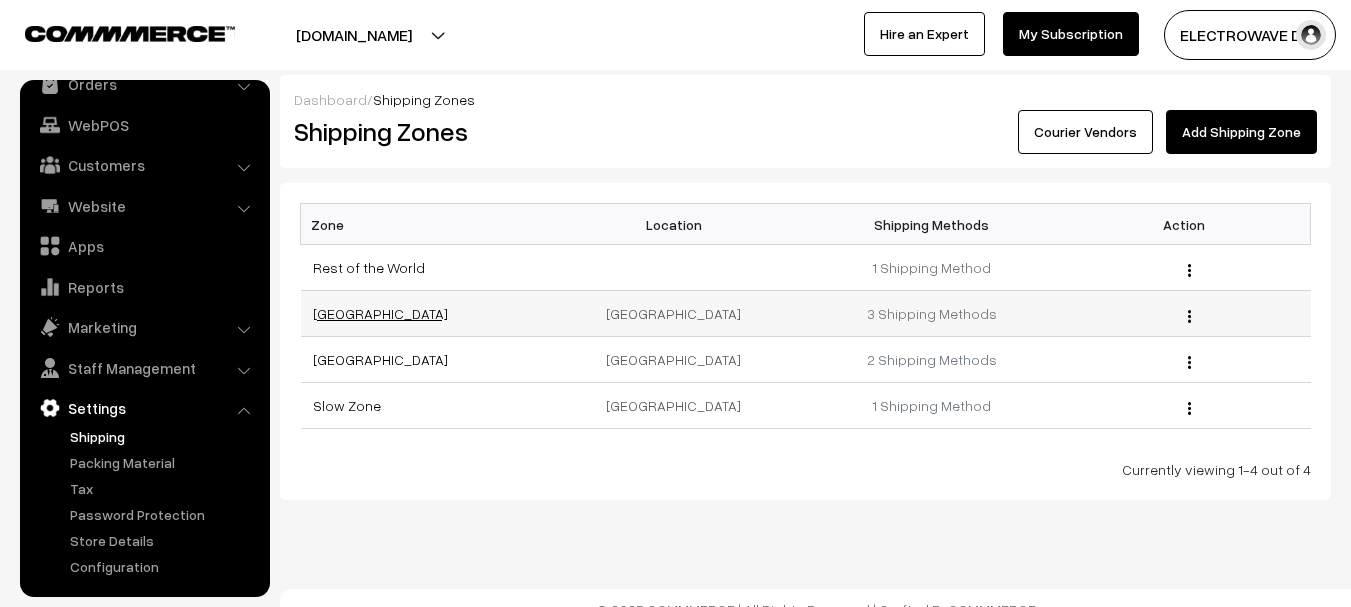 click on "[GEOGRAPHIC_DATA]" at bounding box center [380, 313] 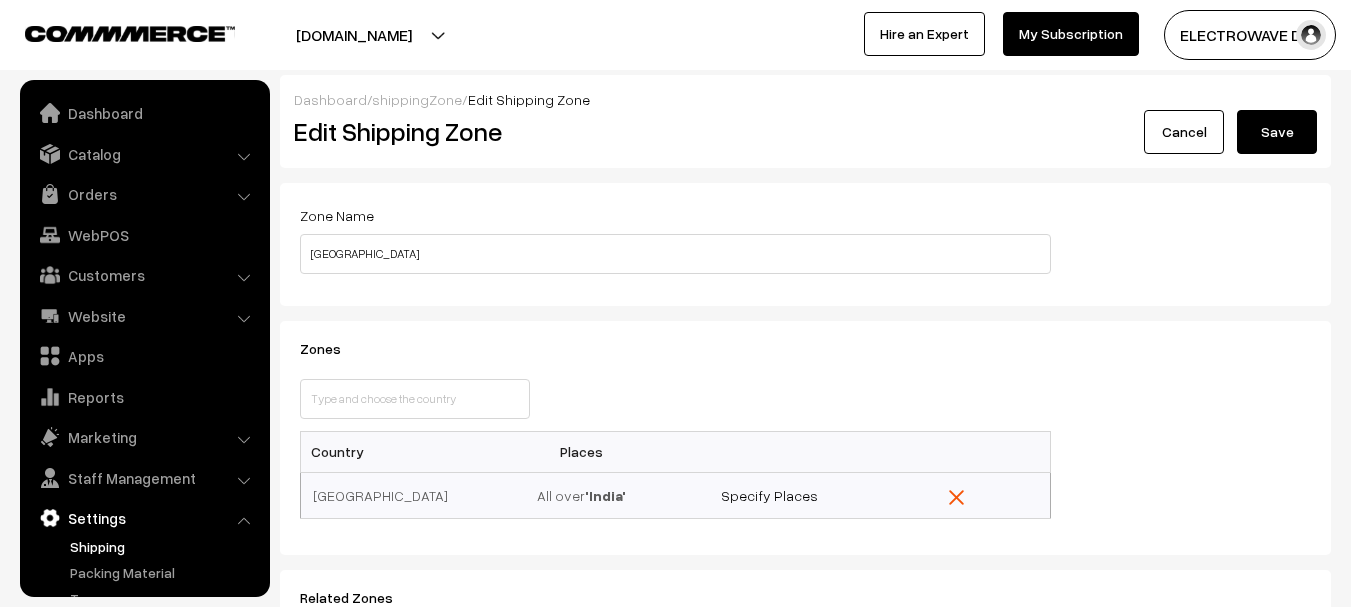 scroll, scrollTop: 0, scrollLeft: 0, axis: both 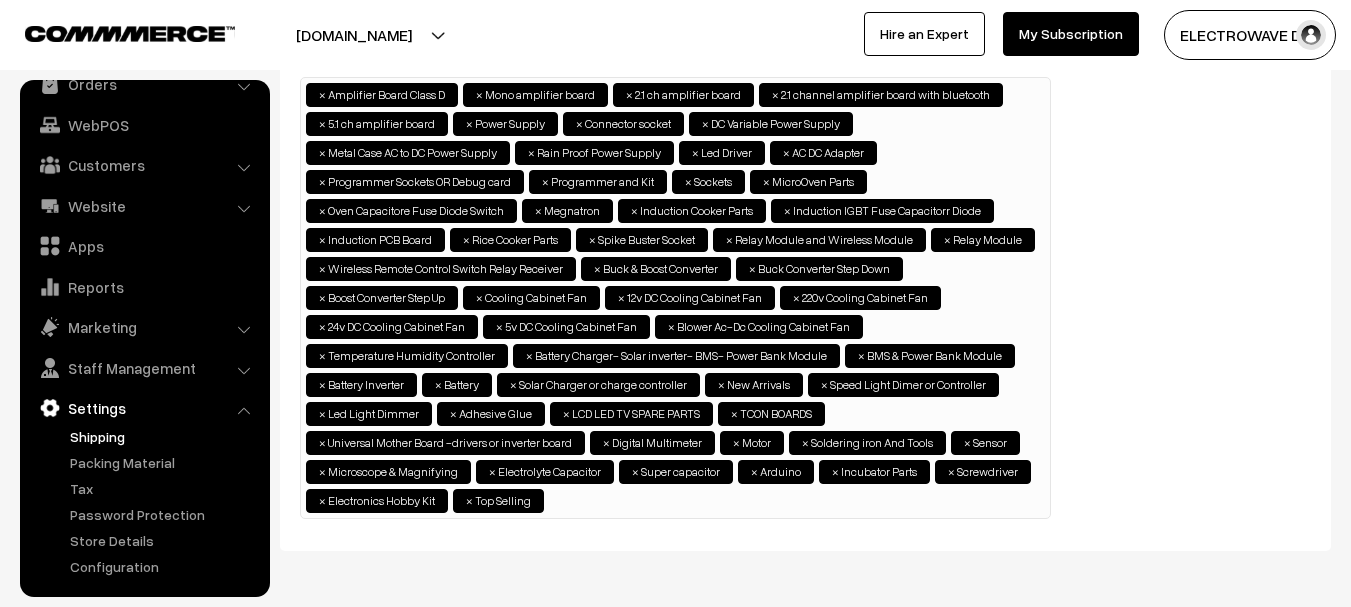 click on "Shipping" at bounding box center [164, 436] 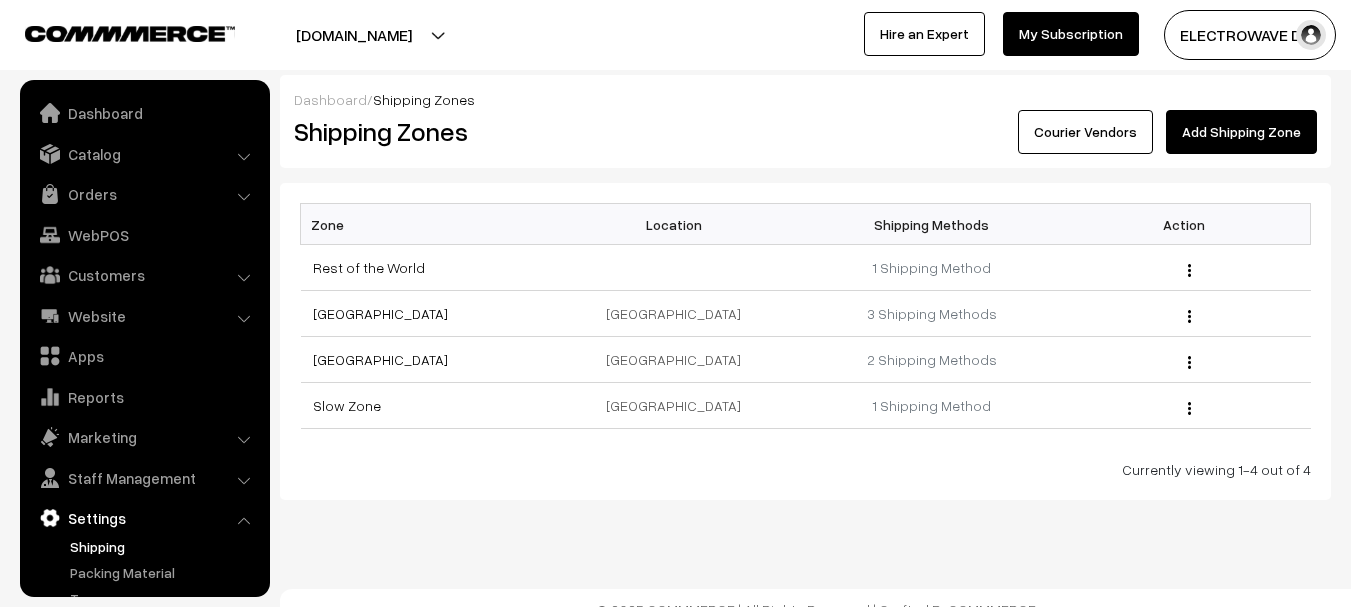 scroll, scrollTop: 0, scrollLeft: 0, axis: both 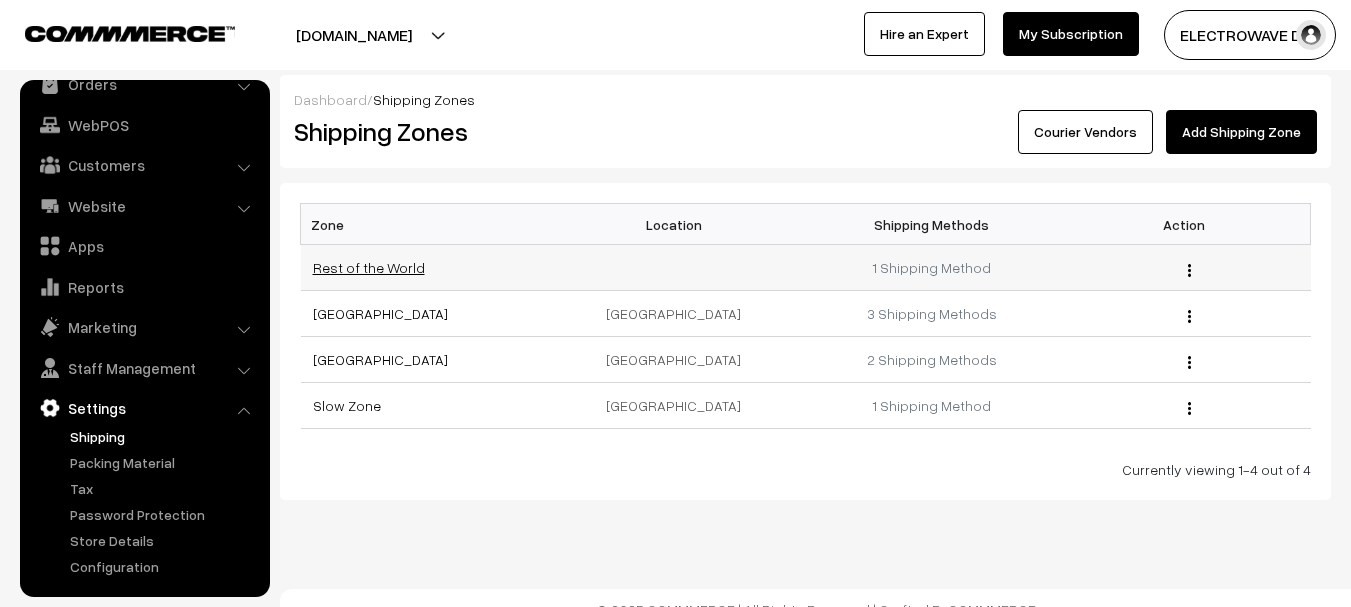 click on "Rest of the World" at bounding box center [369, 267] 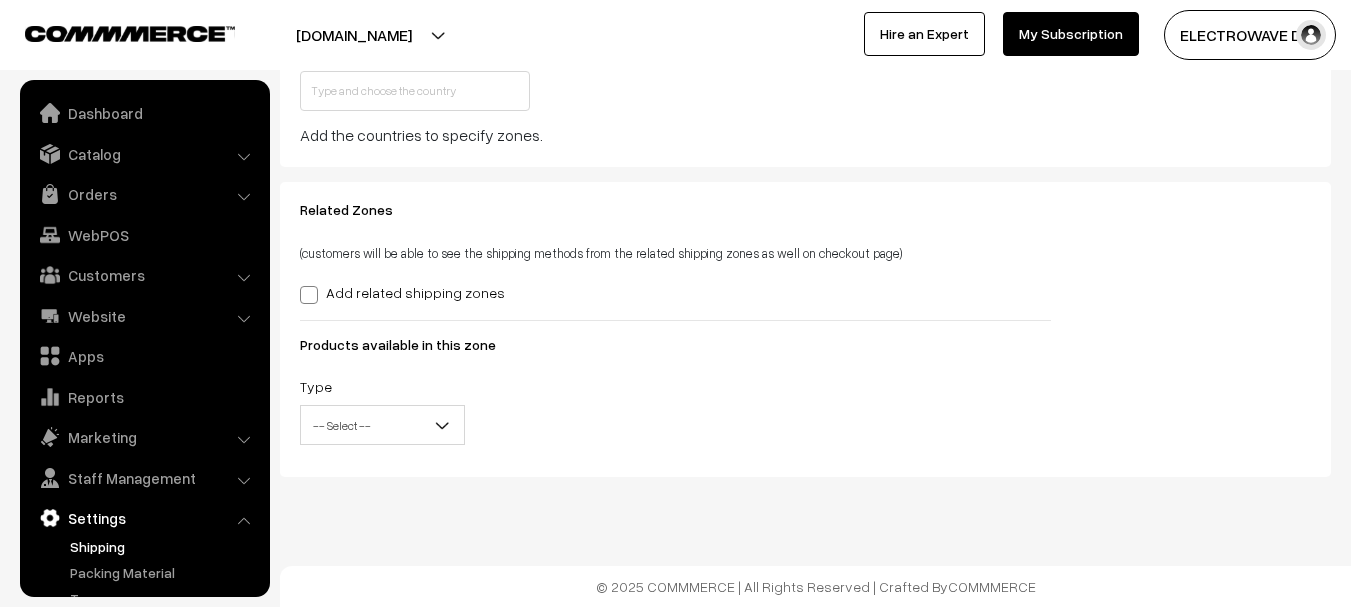 scroll, scrollTop: 308, scrollLeft: 0, axis: vertical 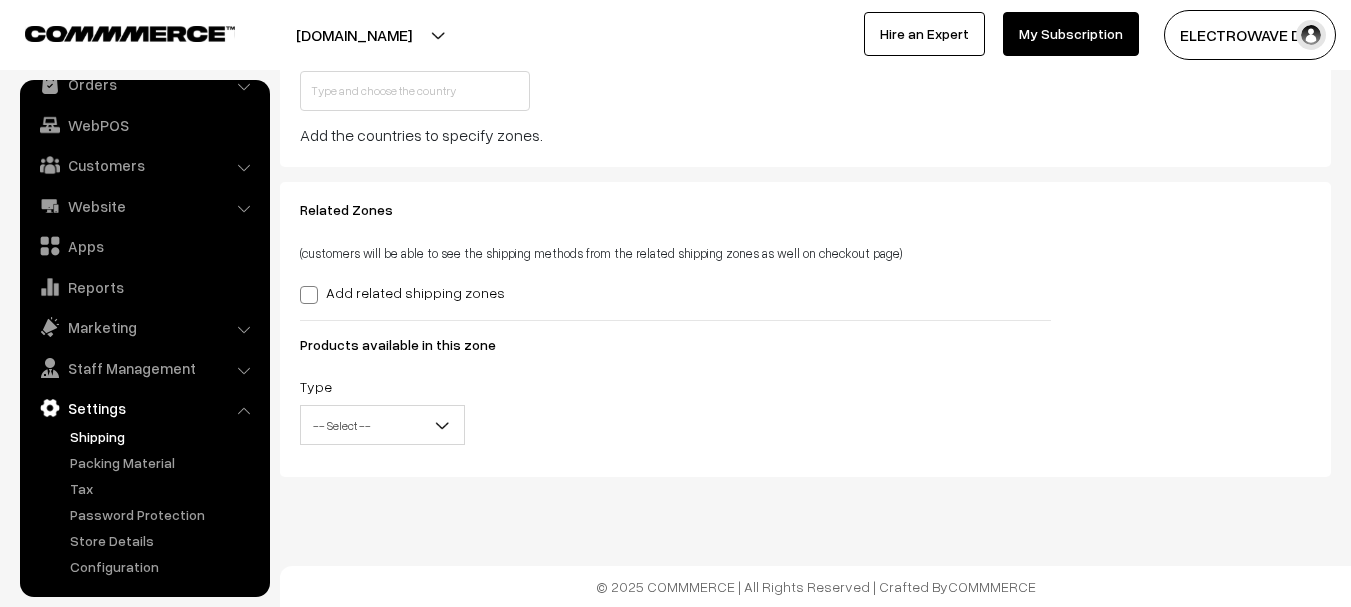 click on "Shipping" at bounding box center (164, 436) 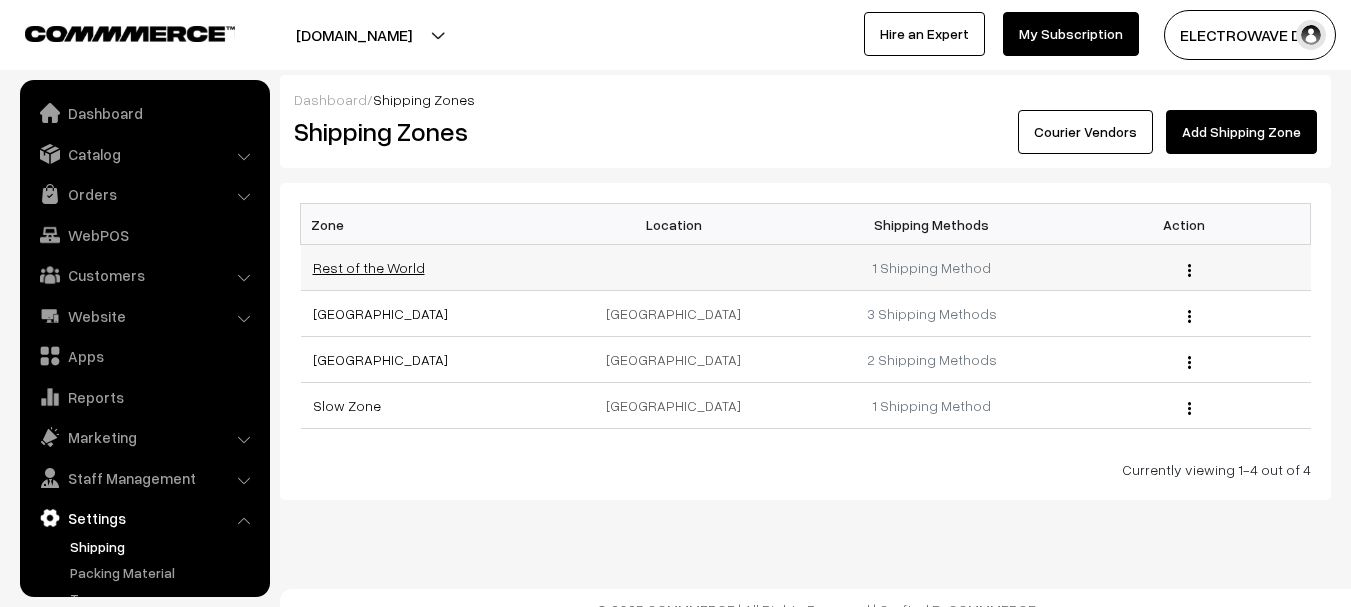 scroll, scrollTop: 0, scrollLeft: 0, axis: both 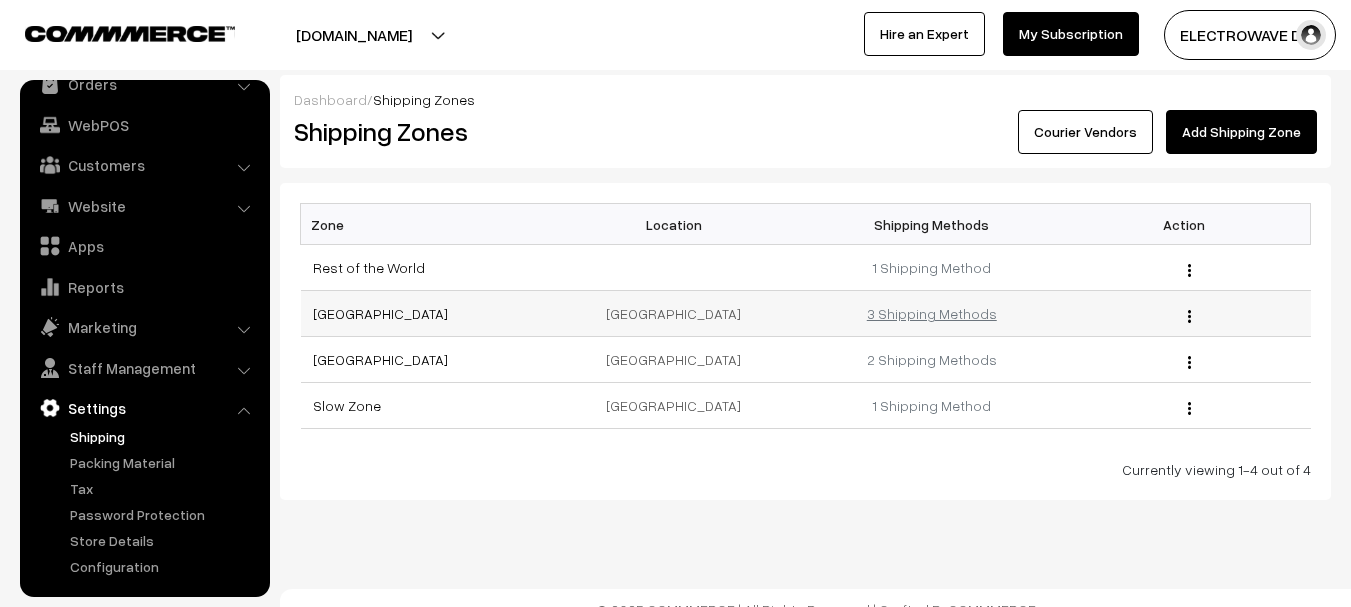 click on "3 Shipping Methods" at bounding box center (932, 313) 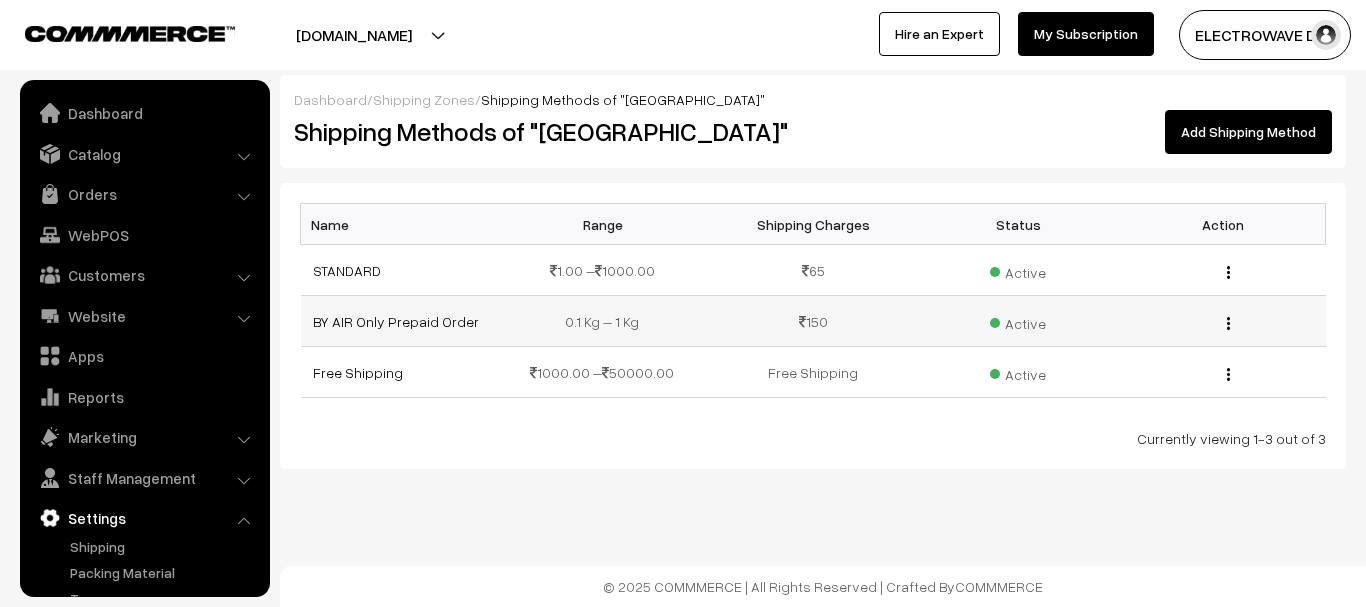 scroll, scrollTop: 0, scrollLeft: 0, axis: both 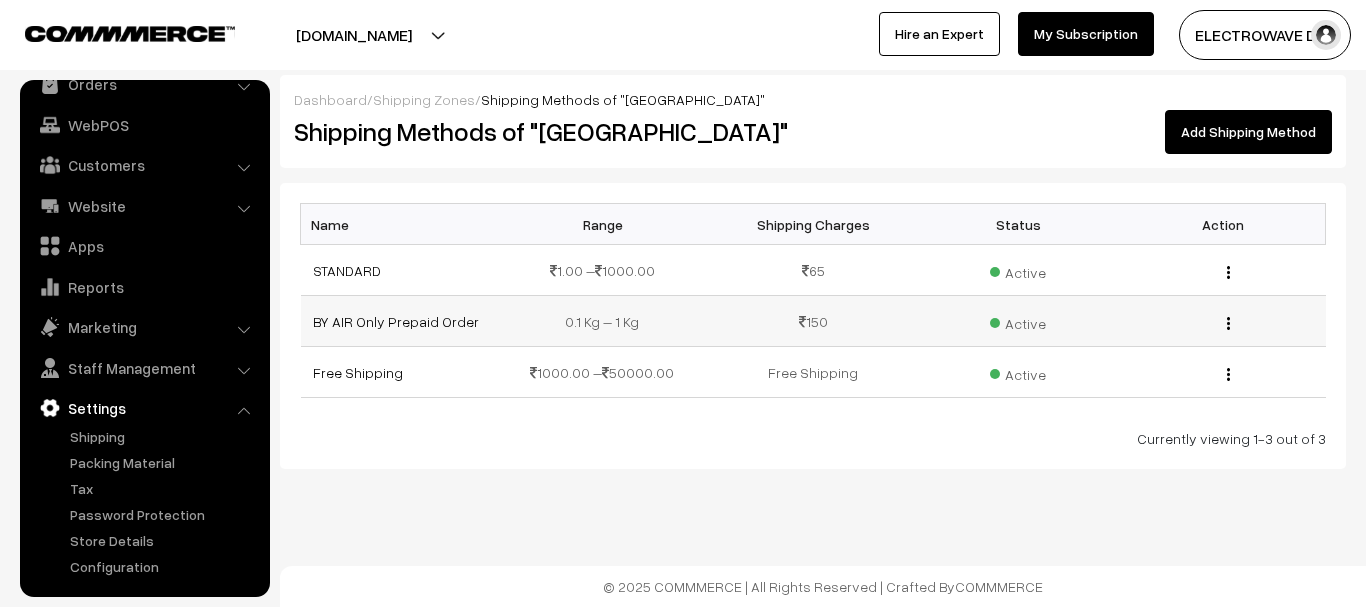 click at bounding box center [1228, 323] 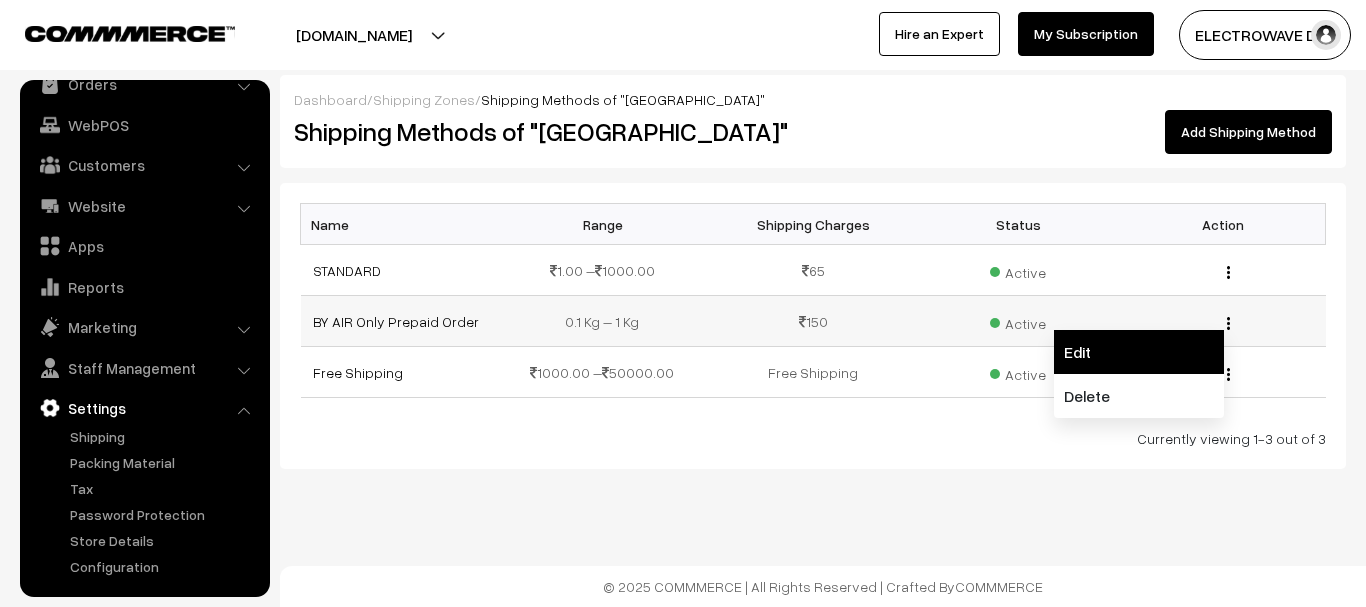 click on "Edit" at bounding box center (1139, 352) 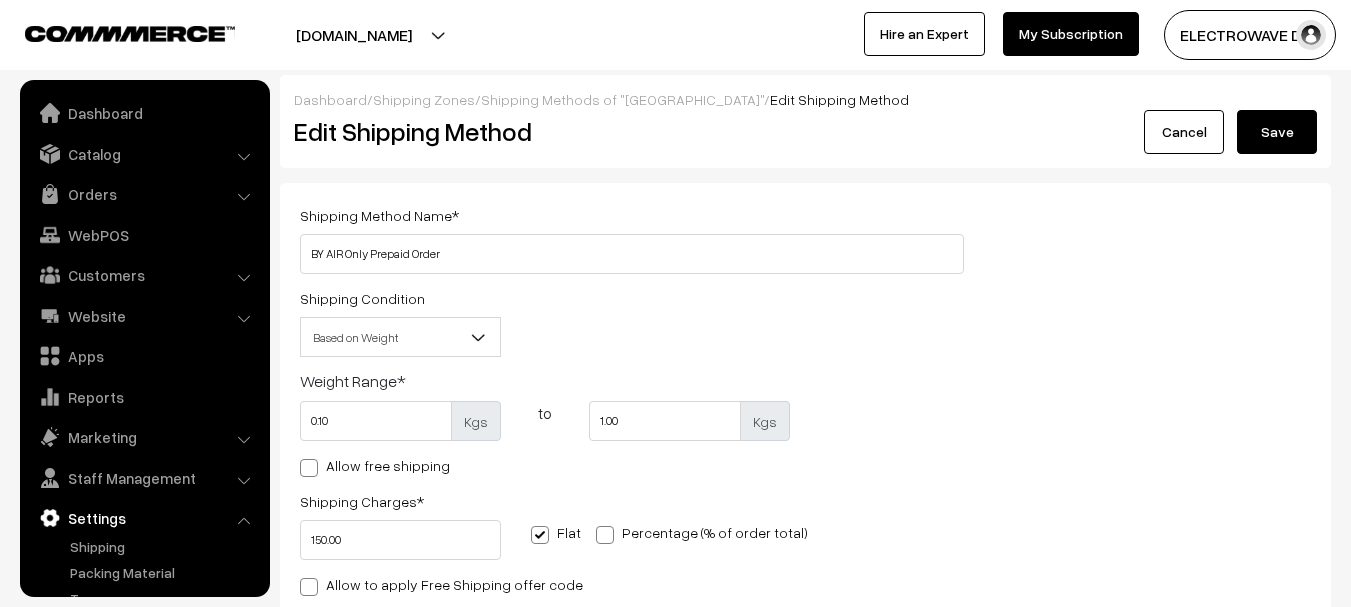 scroll, scrollTop: 36, scrollLeft: 0, axis: vertical 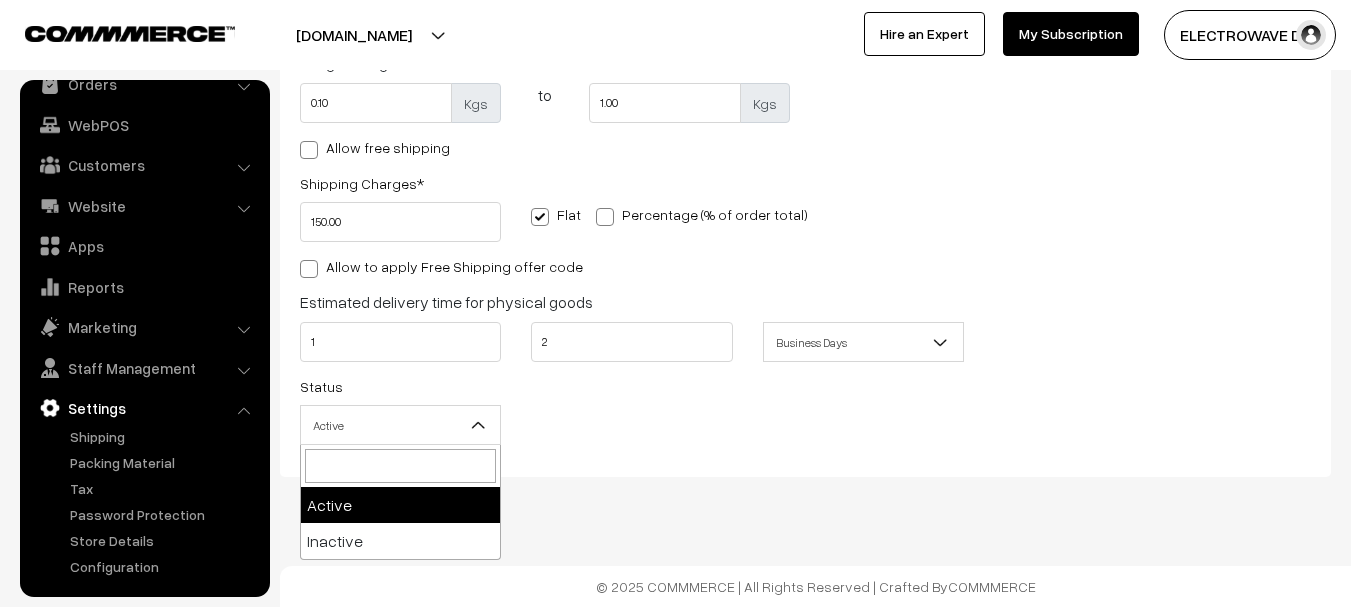 click on "Active" at bounding box center (400, 425) 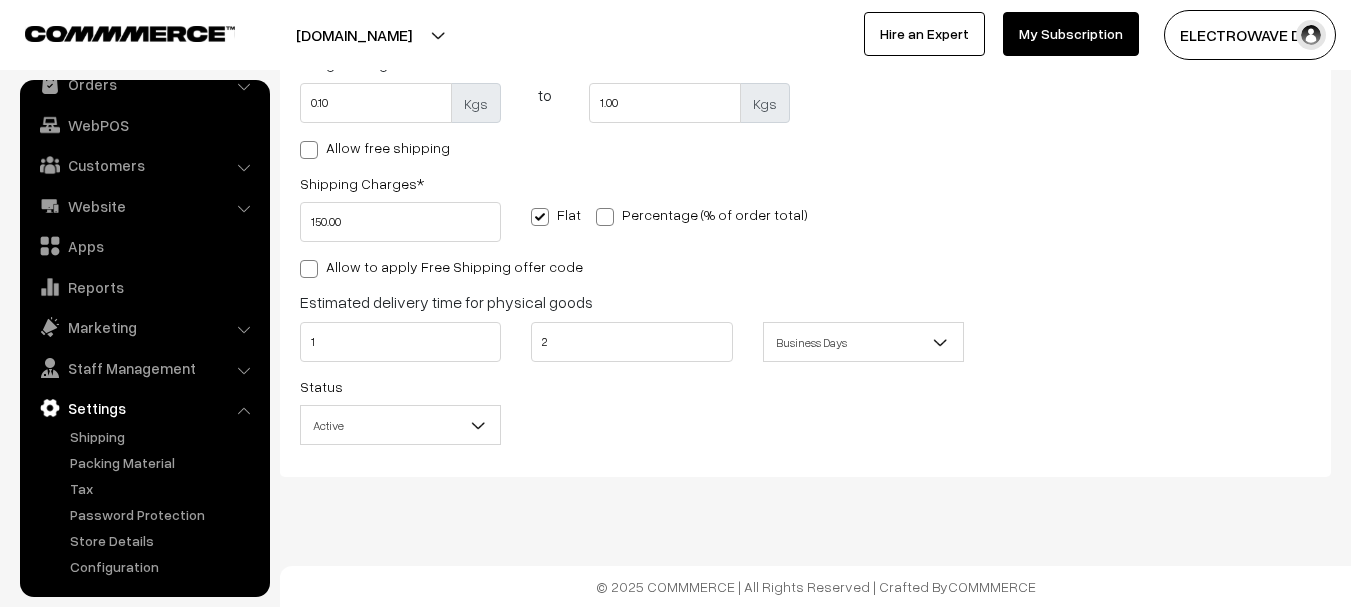 click on "Active" at bounding box center [400, 425] 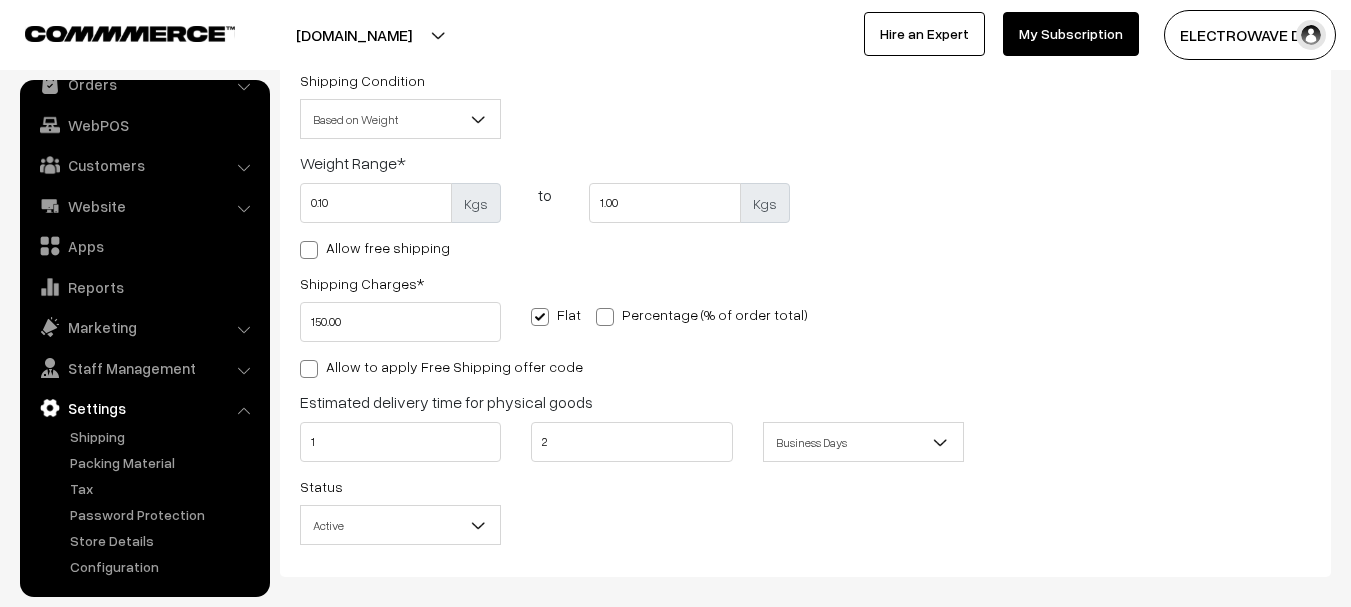 scroll, scrollTop: 118, scrollLeft: 0, axis: vertical 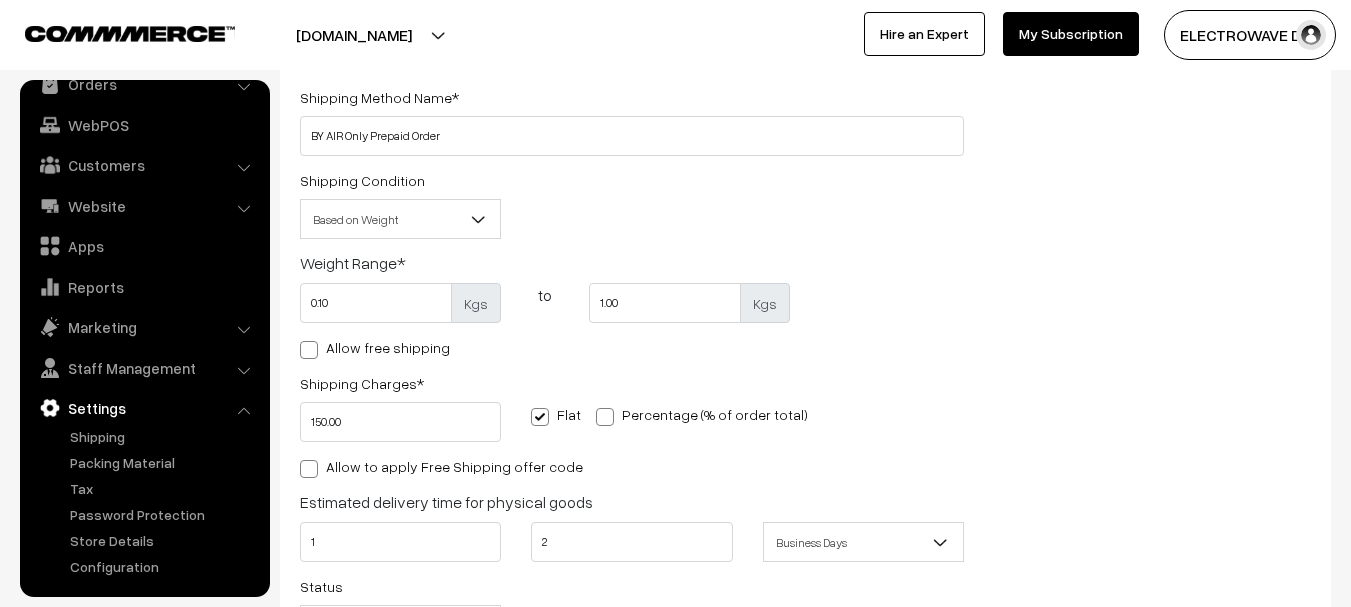 click on "Based on Weight" at bounding box center [400, 219] 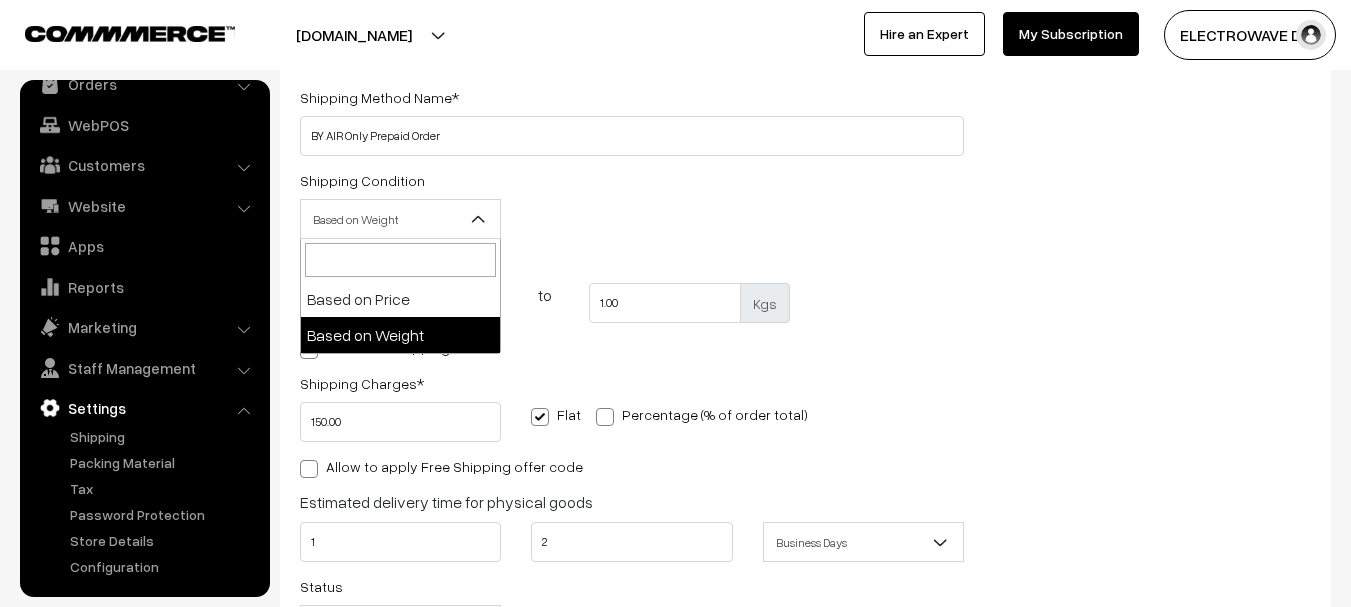 click on "Based on Weight" at bounding box center [400, 219] 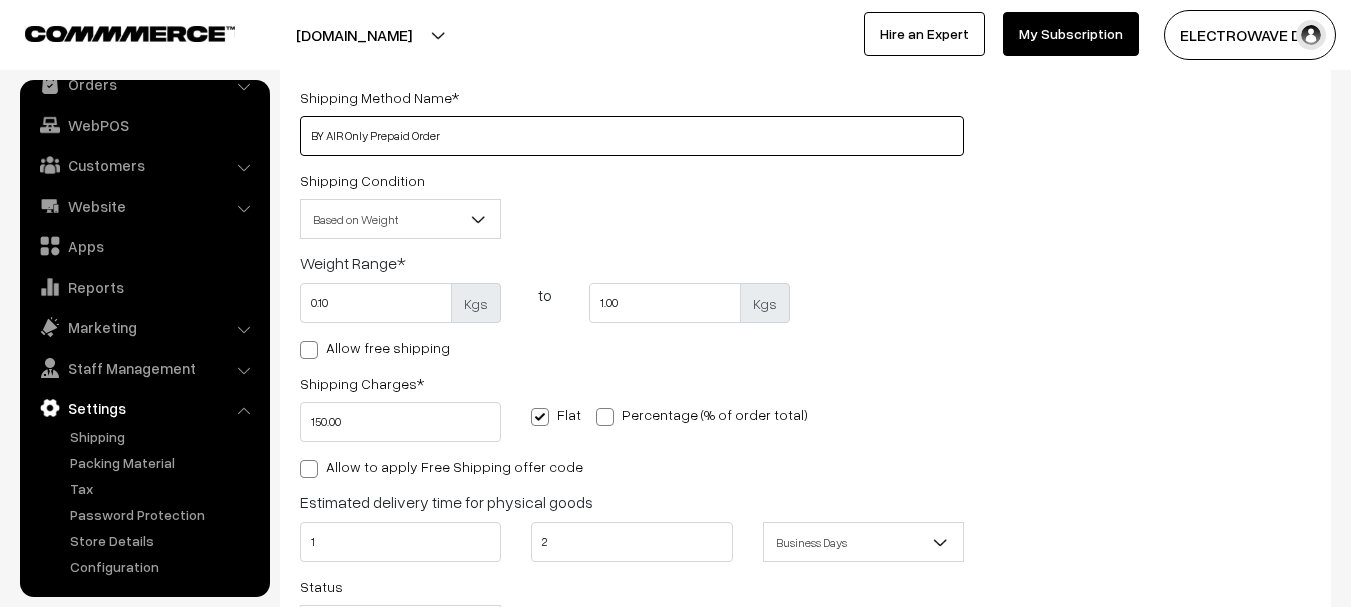click on "BY AIR Only Prepaid Order" at bounding box center [632, 136] 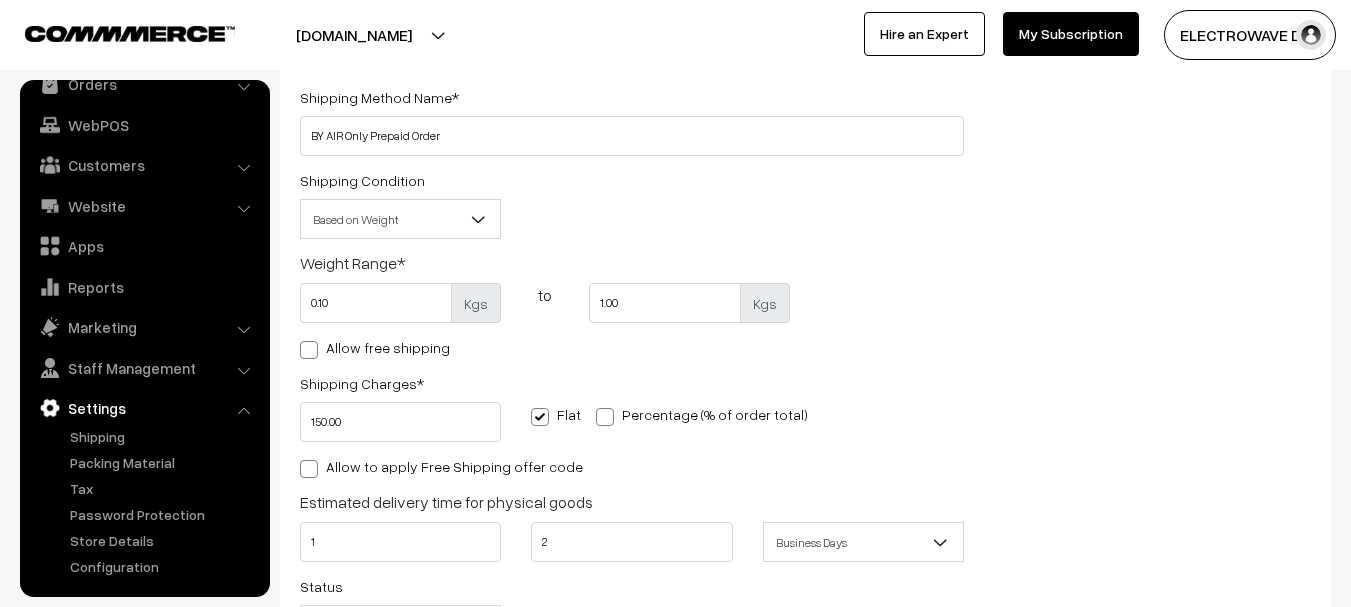 click on "Shipping Condition
Based on Price
Based on Weight
Based on Weight" at bounding box center (632, 209) 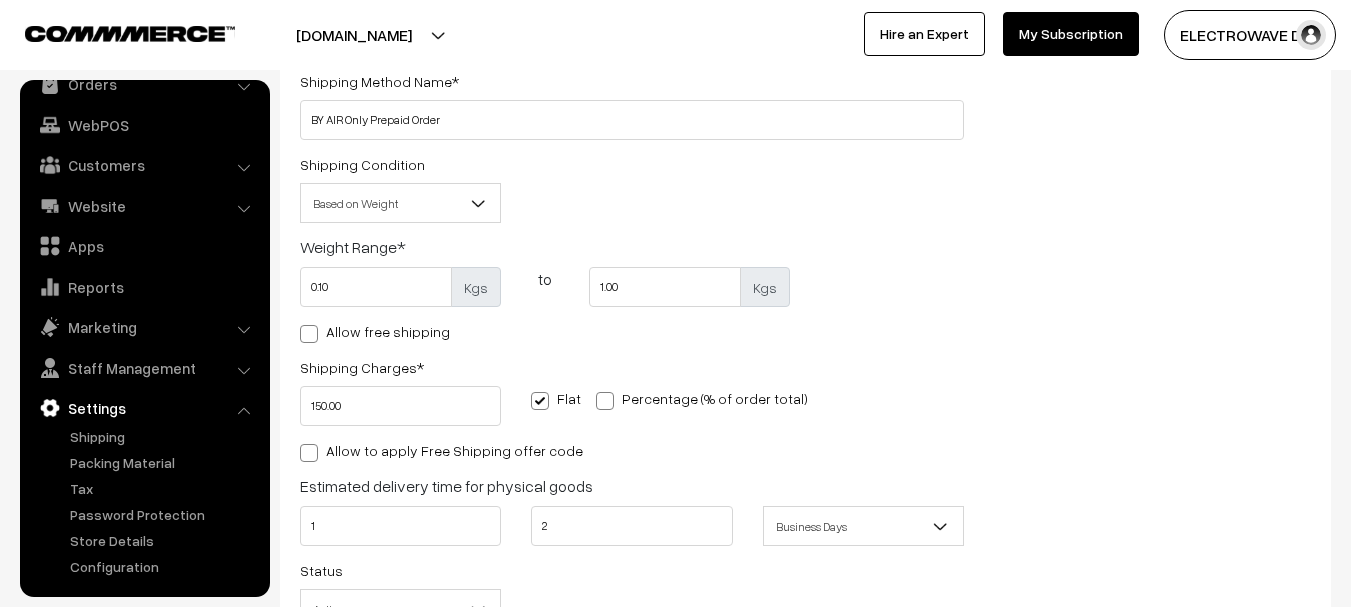 scroll, scrollTop: 318, scrollLeft: 0, axis: vertical 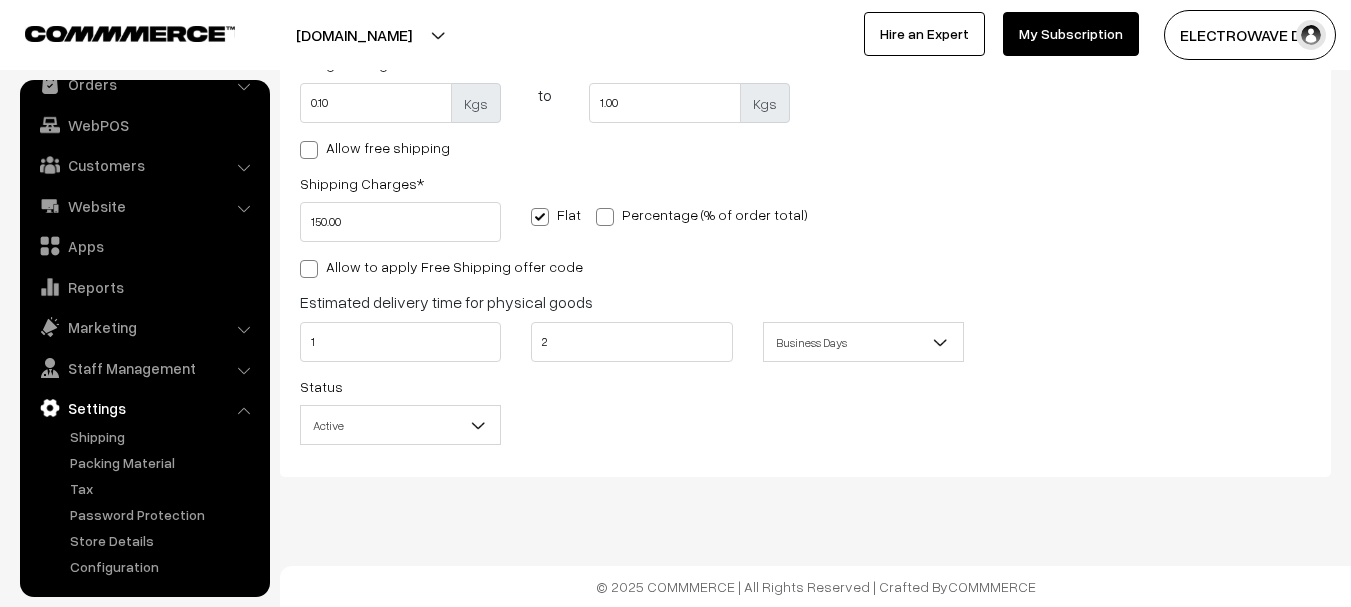 click on "Business Days" at bounding box center [863, 342] 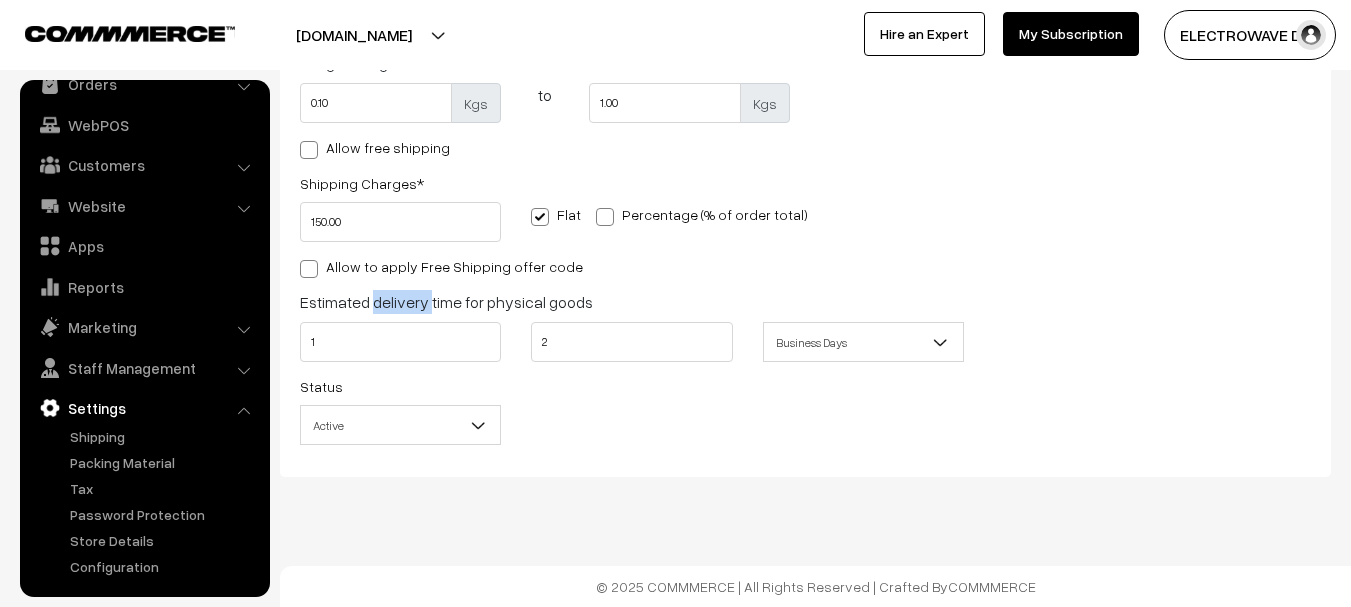 click on "Estimated delivery time for physical goods" at bounding box center (446, 302) 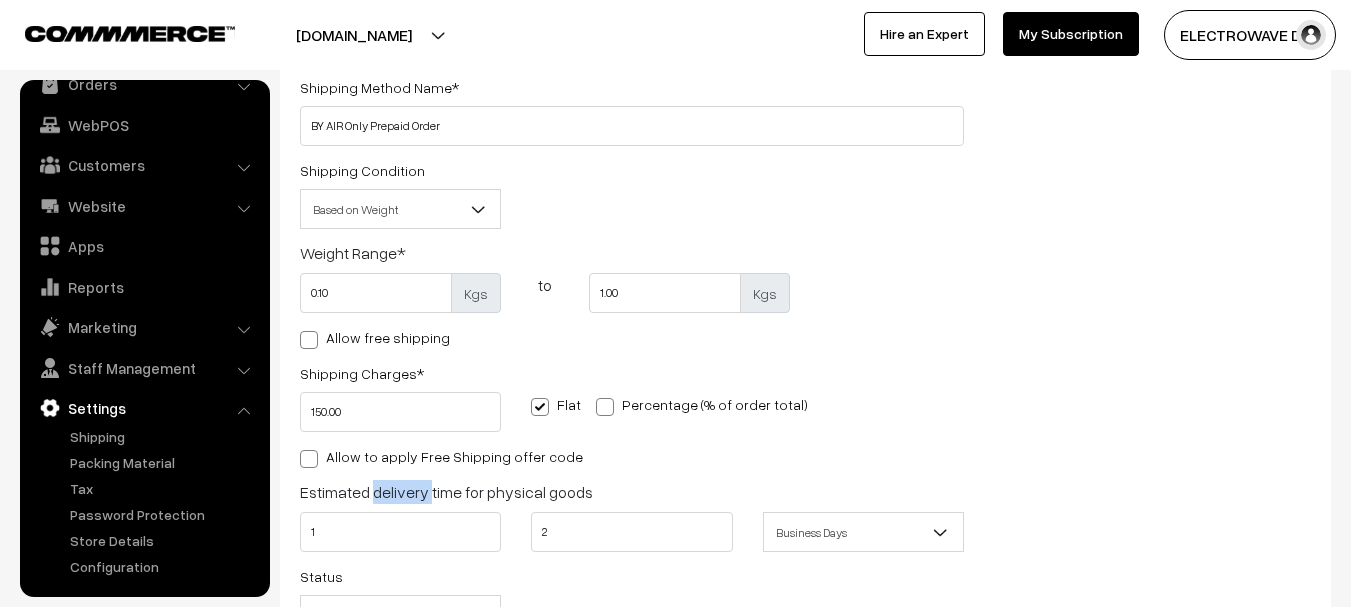 scroll, scrollTop: 18, scrollLeft: 0, axis: vertical 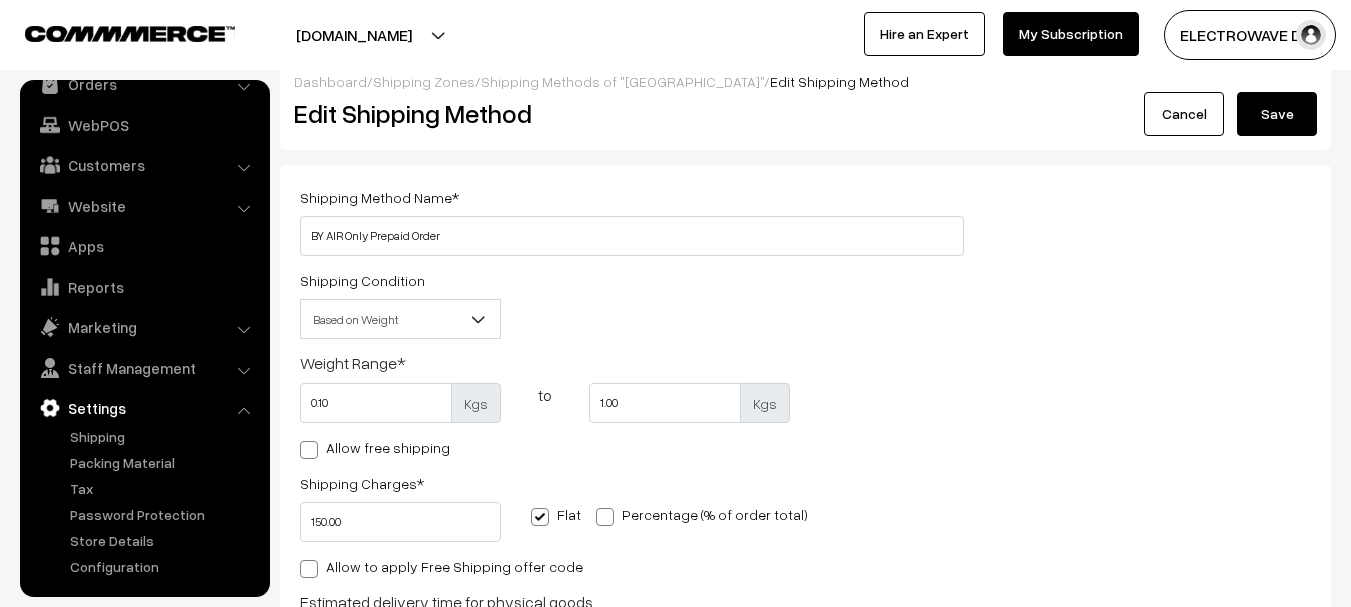 click on "Based on Weight" at bounding box center (400, 319) 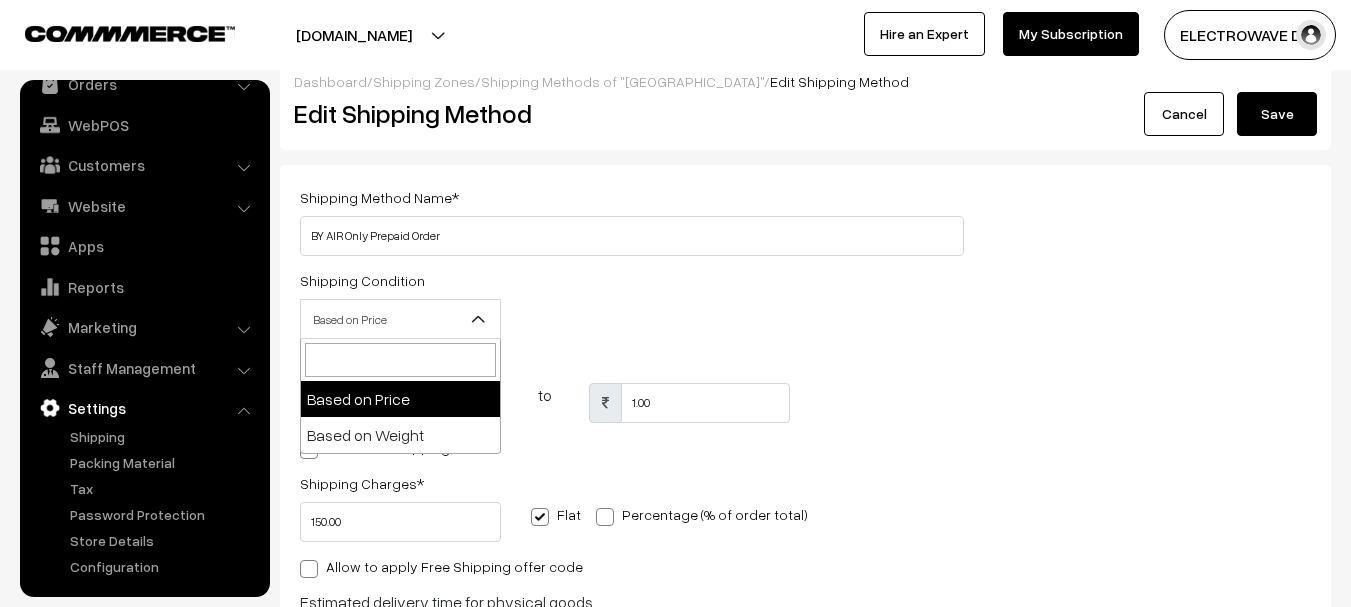 click on "Based on Price" at bounding box center (400, 319) 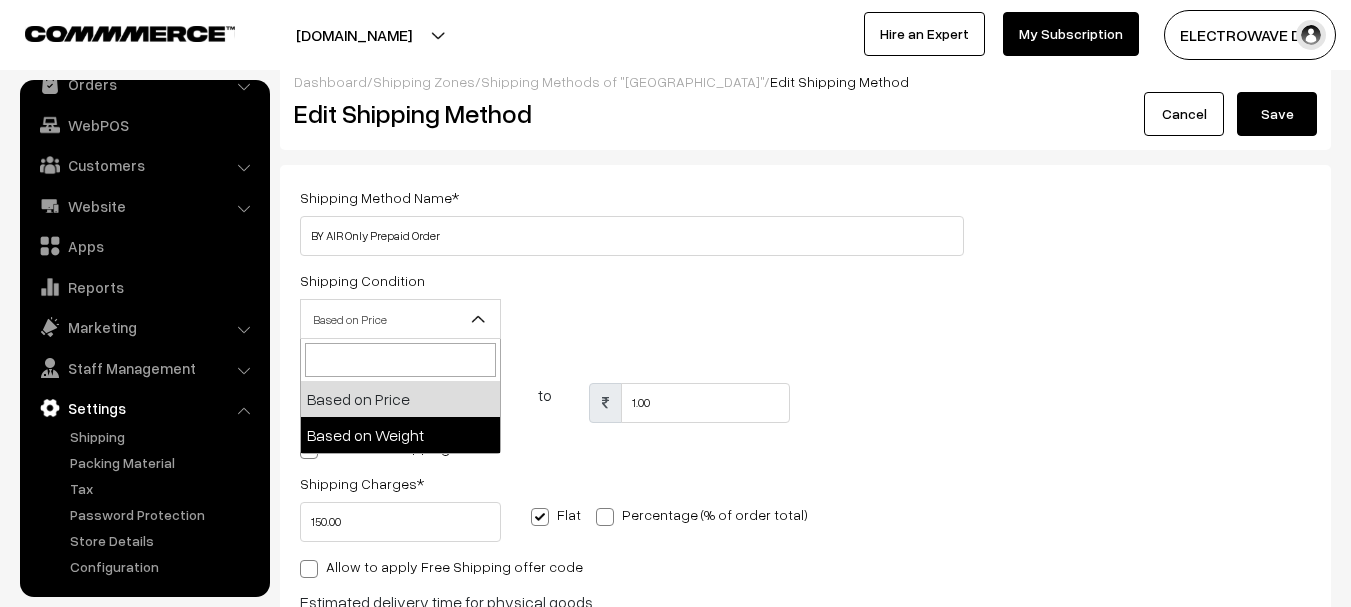 select on "weight" 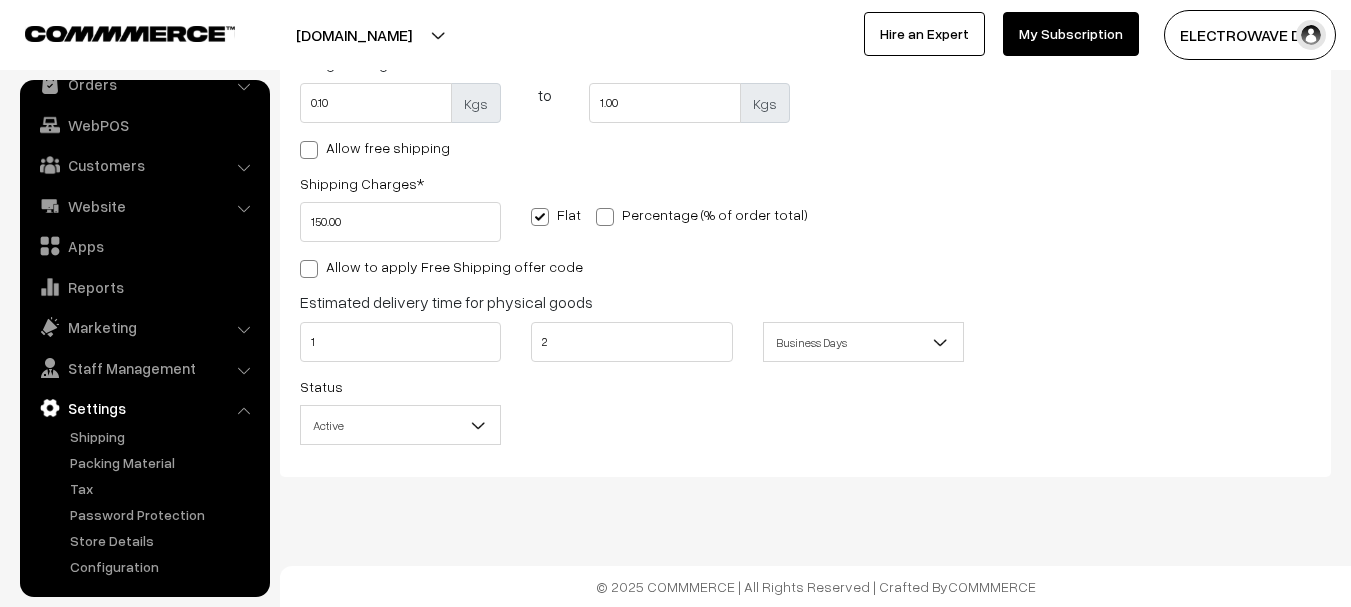 scroll, scrollTop: 0, scrollLeft: 0, axis: both 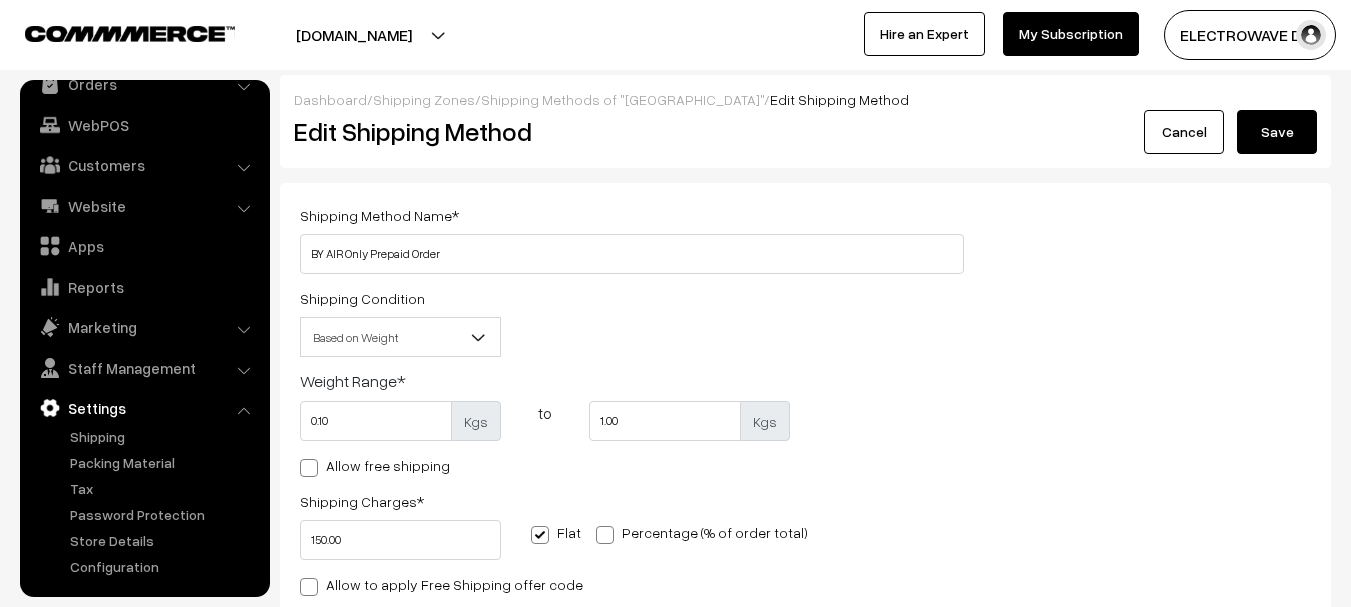 click on "Save" at bounding box center (1277, 132) 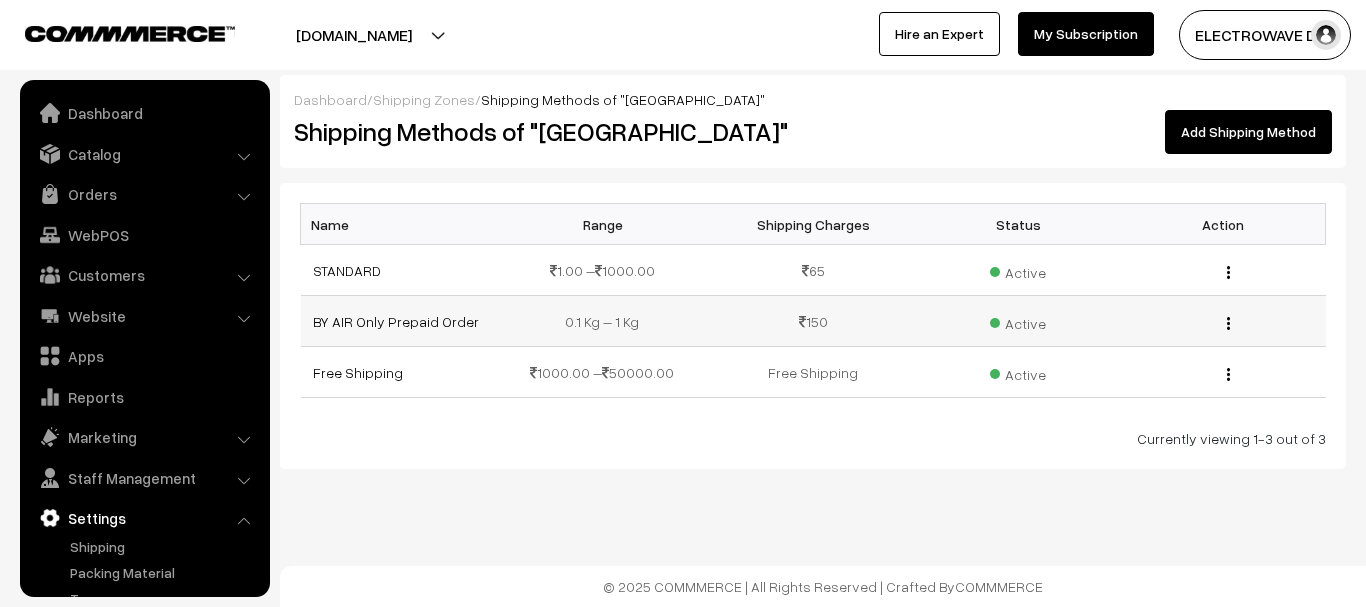scroll, scrollTop: 0, scrollLeft: 0, axis: both 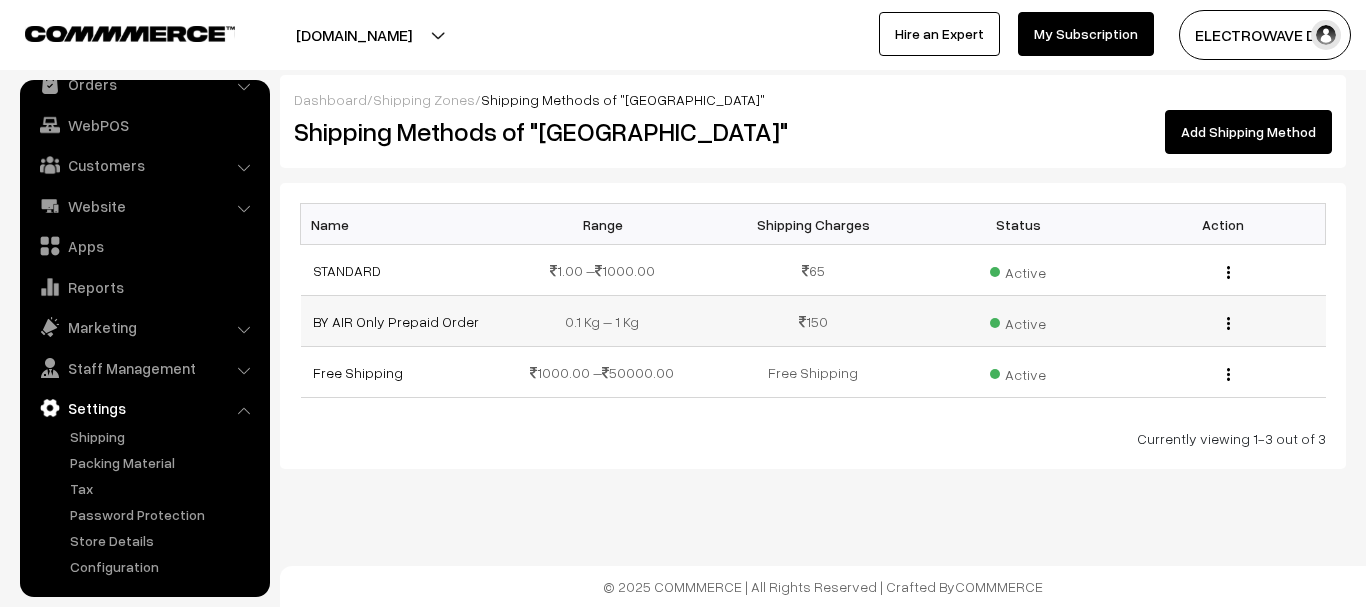 click at bounding box center [1228, 323] 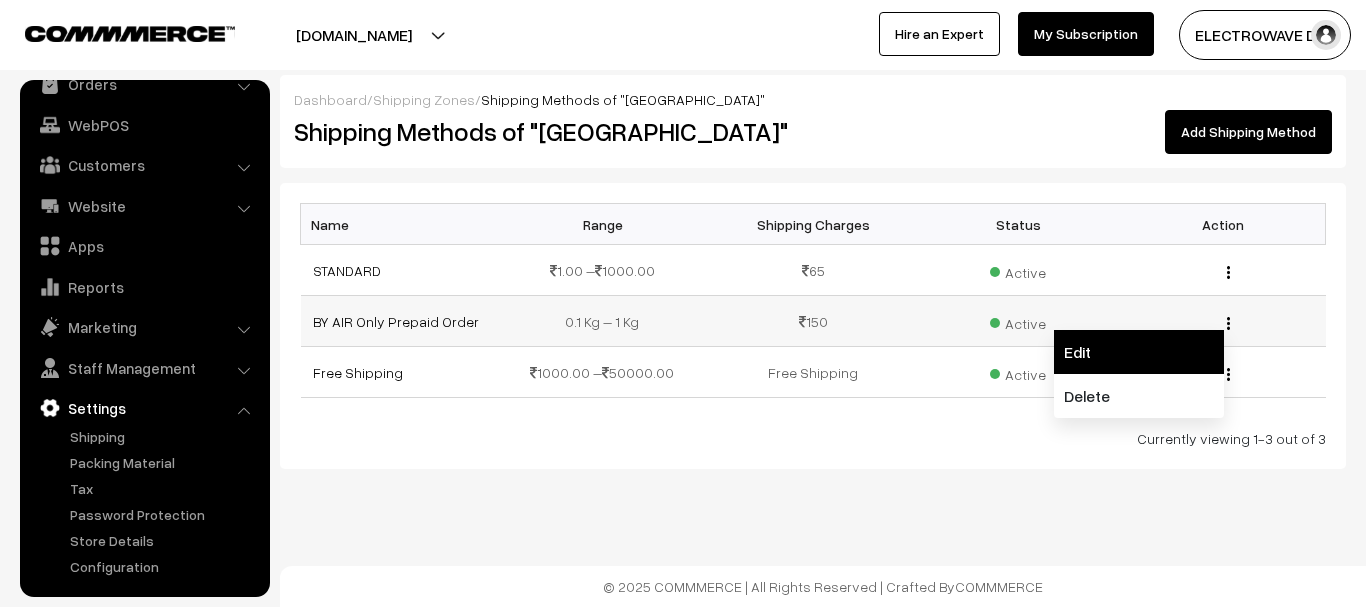 click on "Edit" at bounding box center [1139, 352] 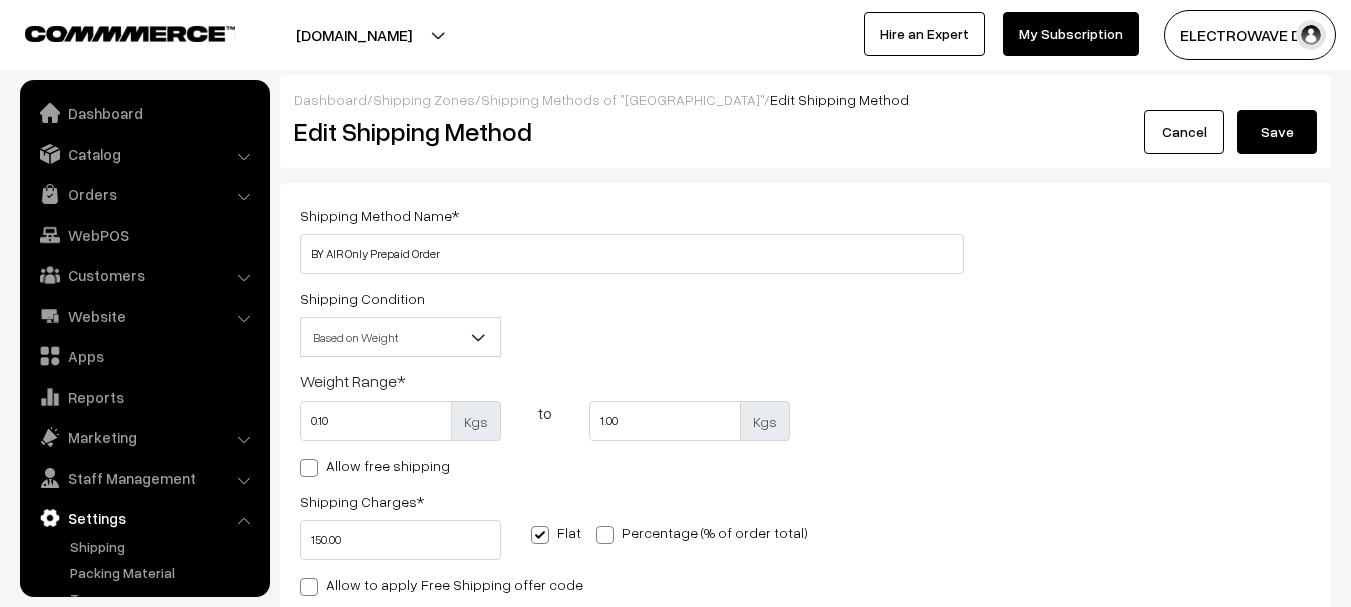 scroll, scrollTop: 0, scrollLeft: 0, axis: both 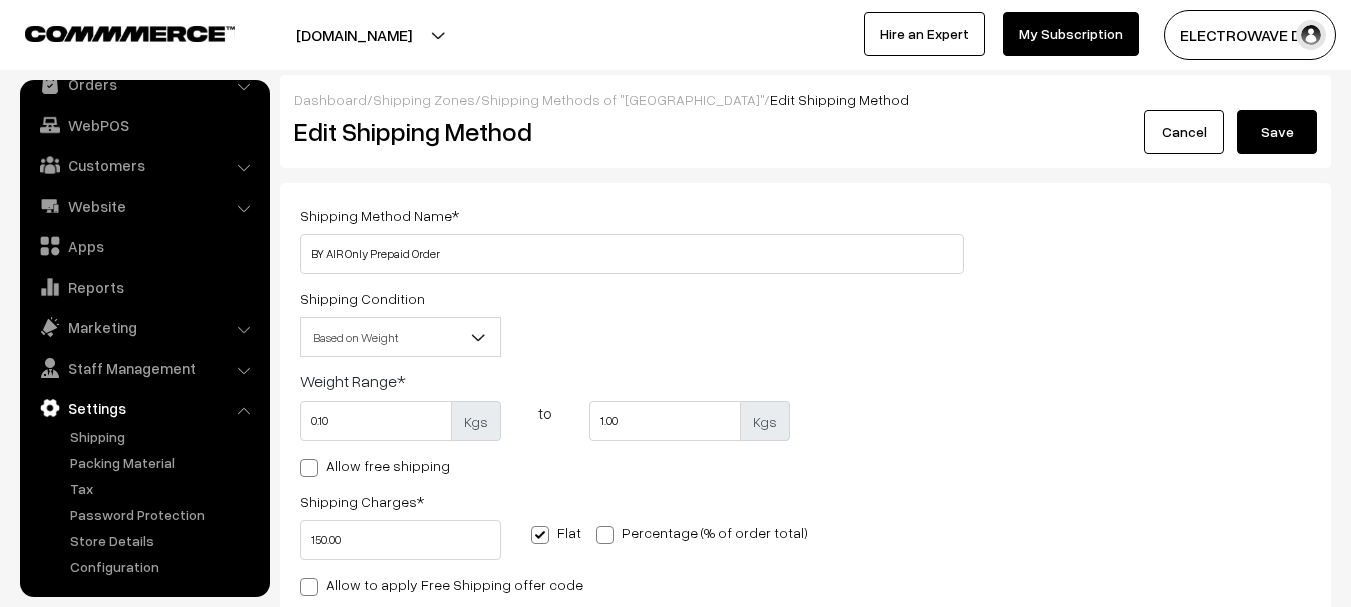 click on "Cancel" at bounding box center [1184, 132] 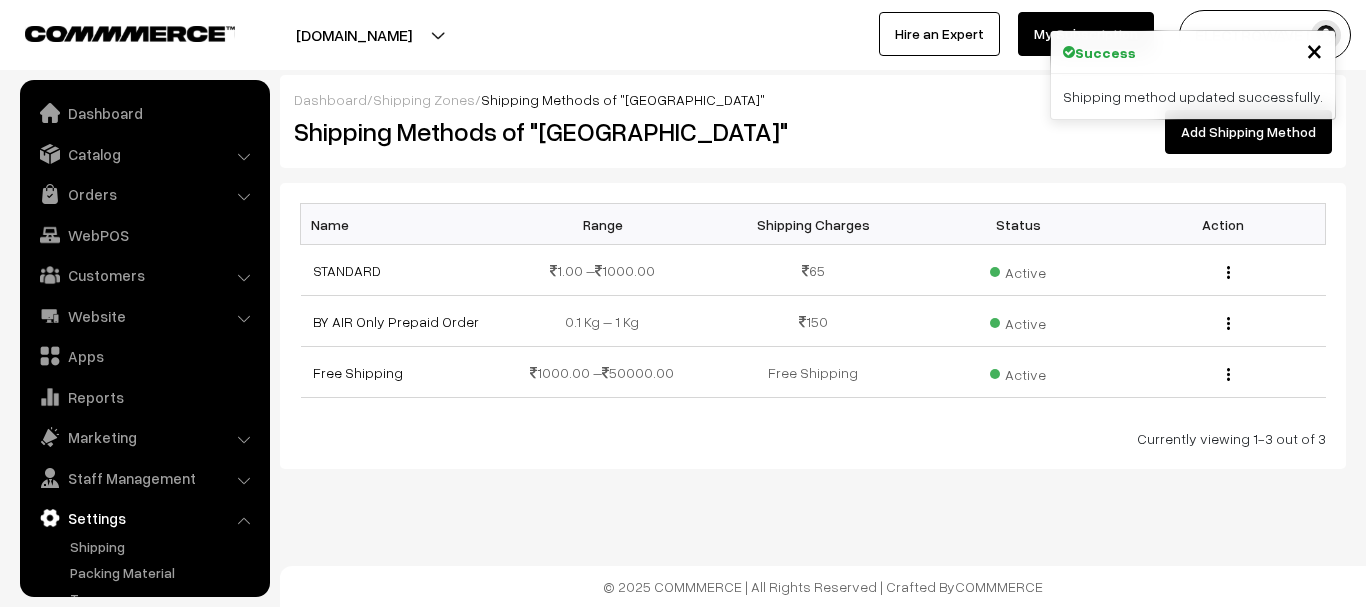 scroll, scrollTop: 0, scrollLeft: 0, axis: both 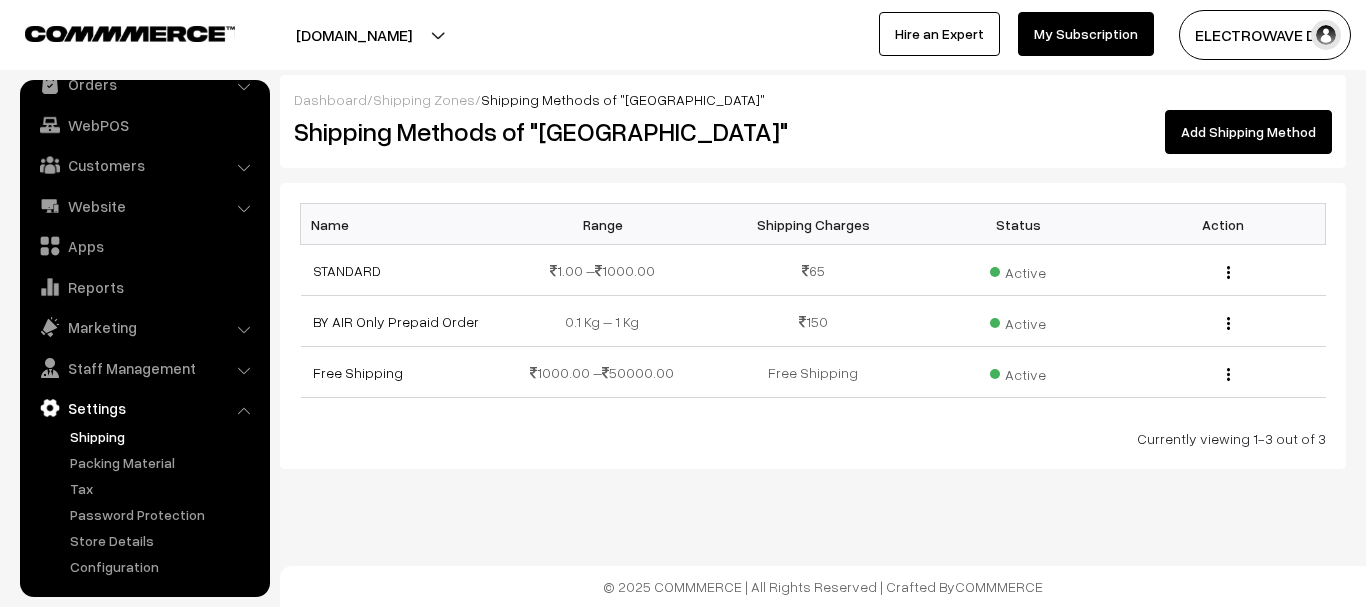 click on "Shipping" at bounding box center [164, 436] 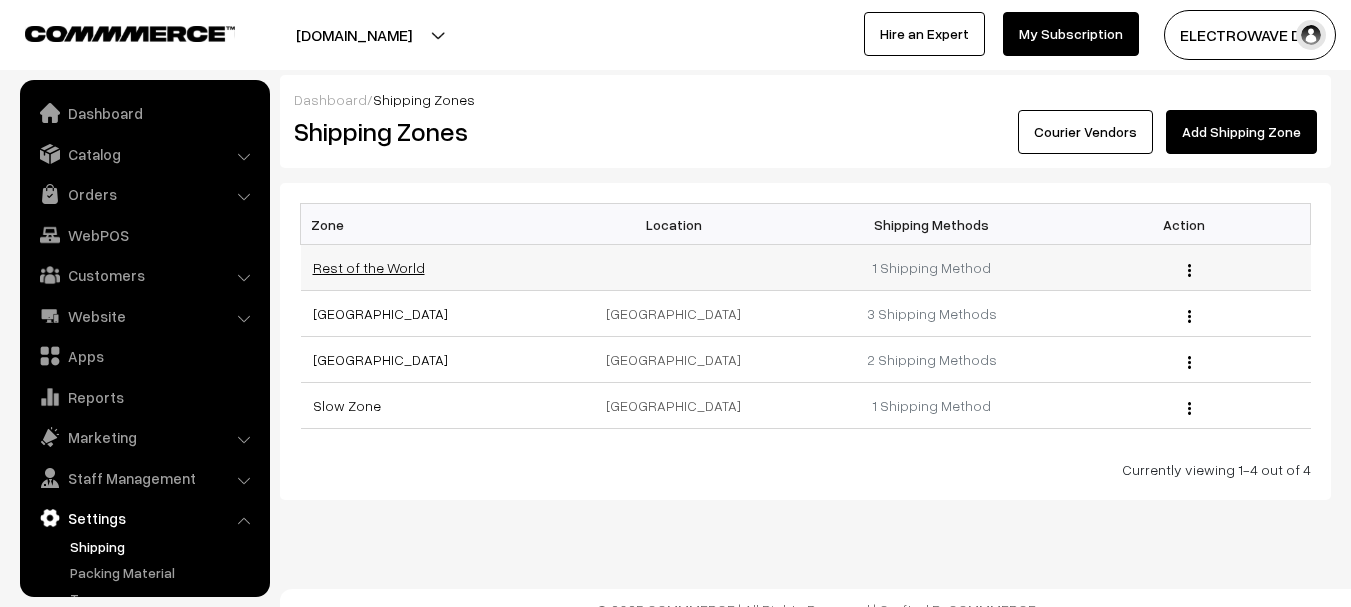 scroll, scrollTop: 0, scrollLeft: 0, axis: both 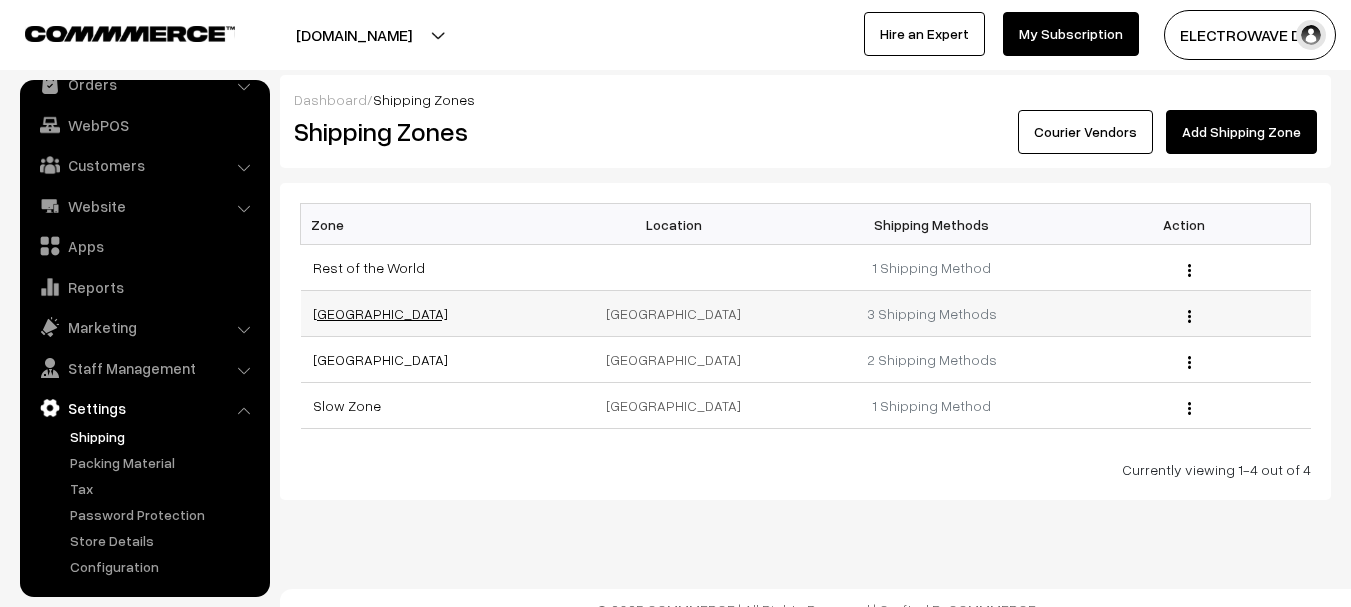 click on "[GEOGRAPHIC_DATA]" at bounding box center [380, 313] 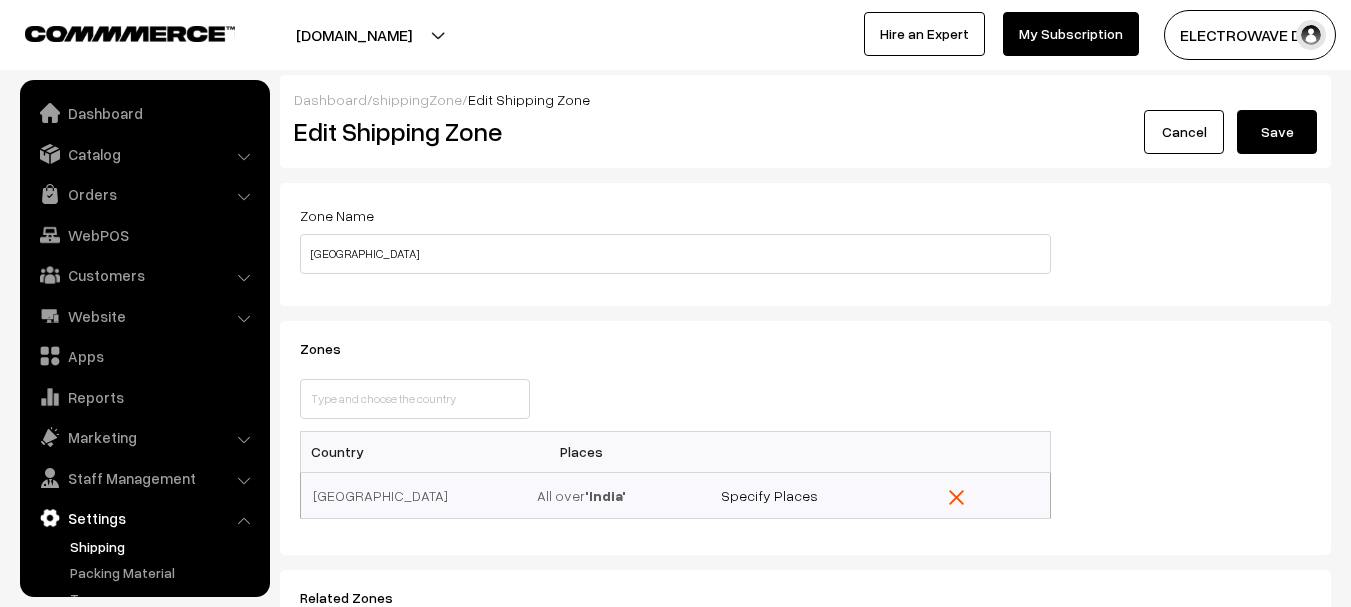 scroll, scrollTop: 600, scrollLeft: 0, axis: vertical 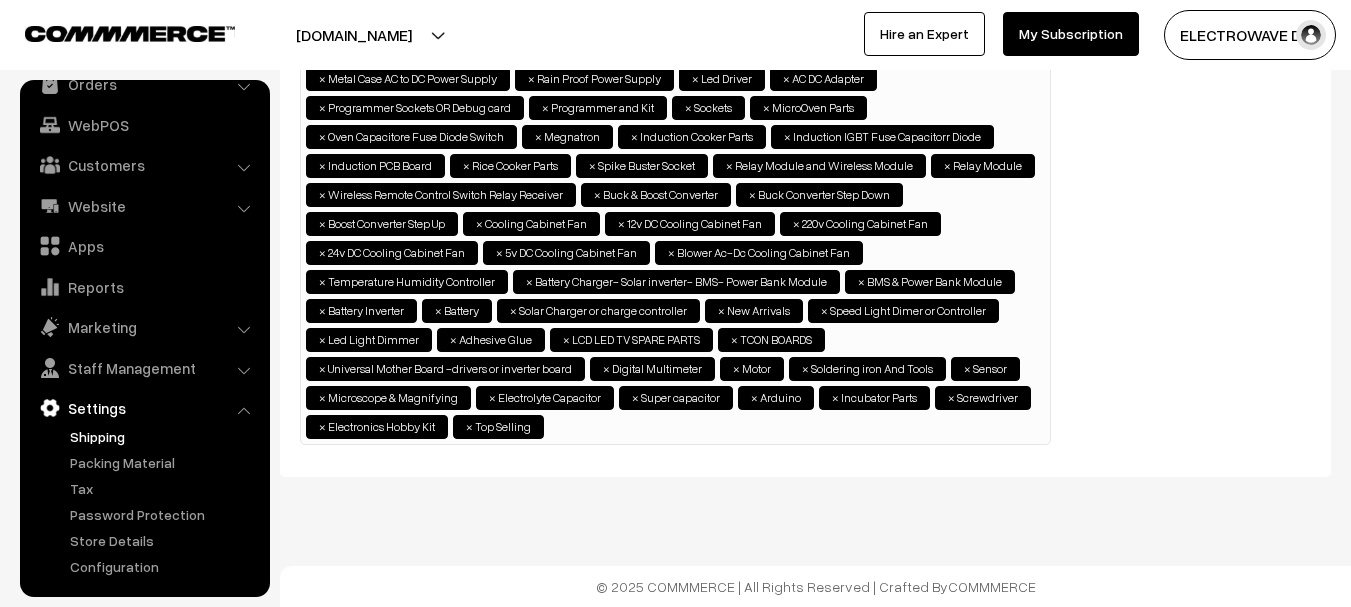 click on "×
Amplifier Board Class D                                                     ×
Mono amplifier board                                                     ×
2.1 ch amplifier board                                                     ×
2.1 channel amplifier board with bluetooth                                                     ×
5.1 ch amplifier board                                                     ×
Power Supply                                                     ×
Connector socket                                                     × × × × × × × × × × × ×" at bounding box center (675, 221) 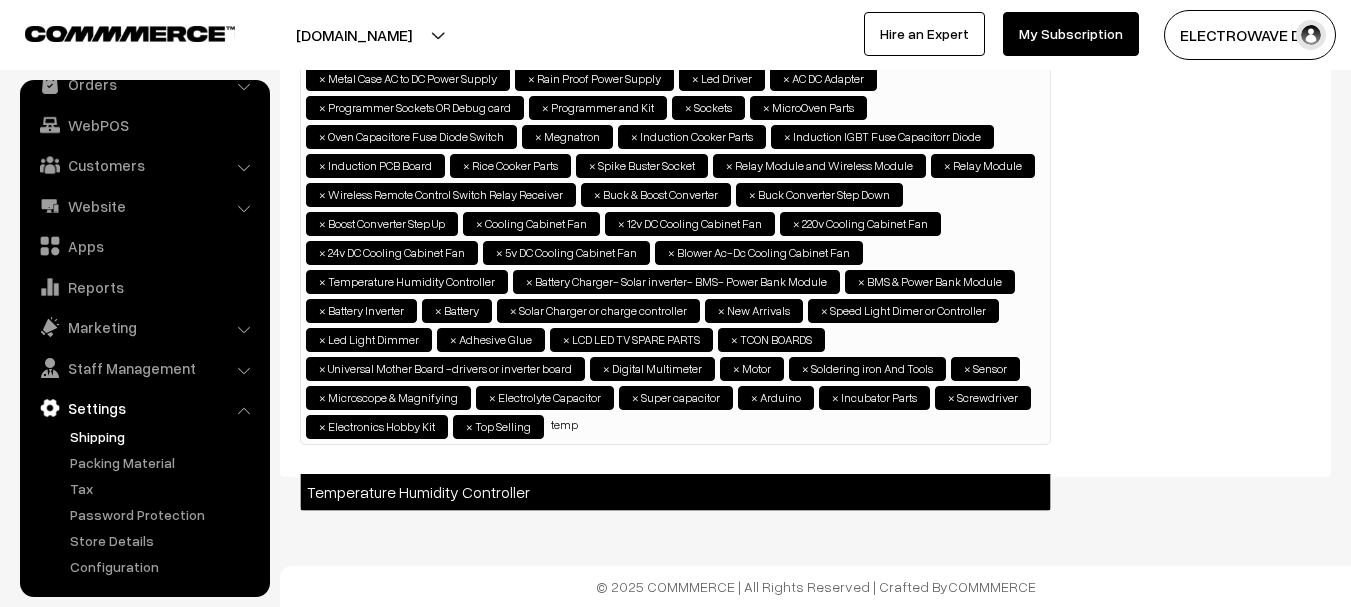 type on "temp" 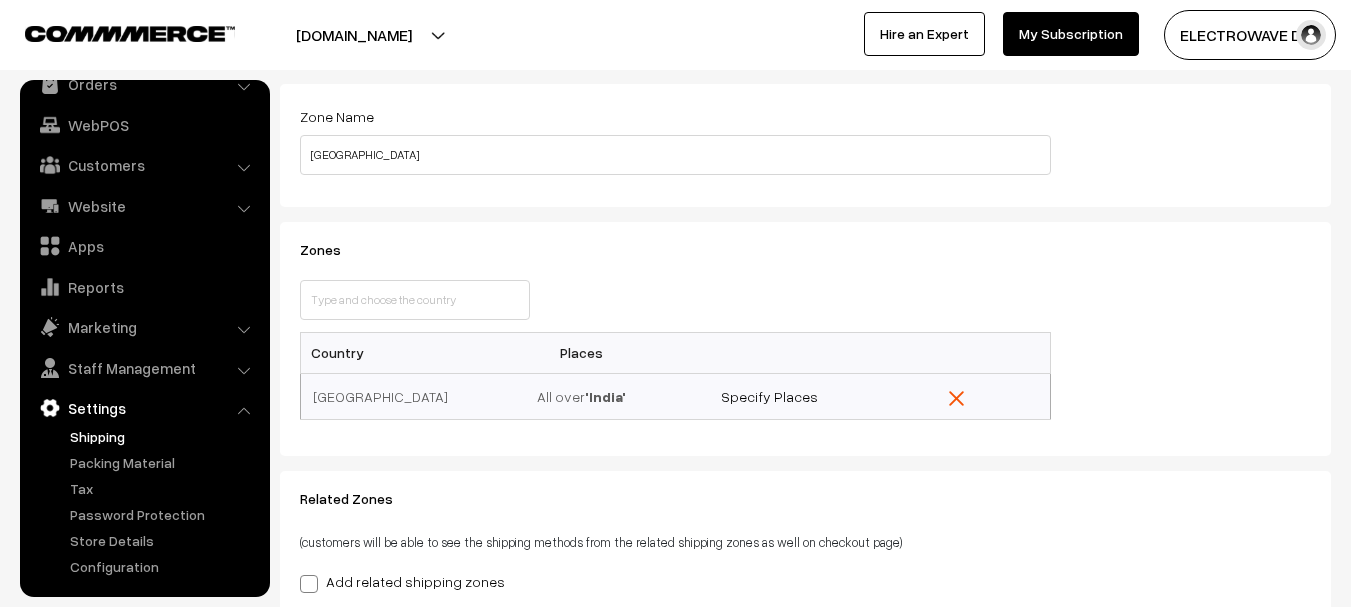 scroll, scrollTop: 0, scrollLeft: 0, axis: both 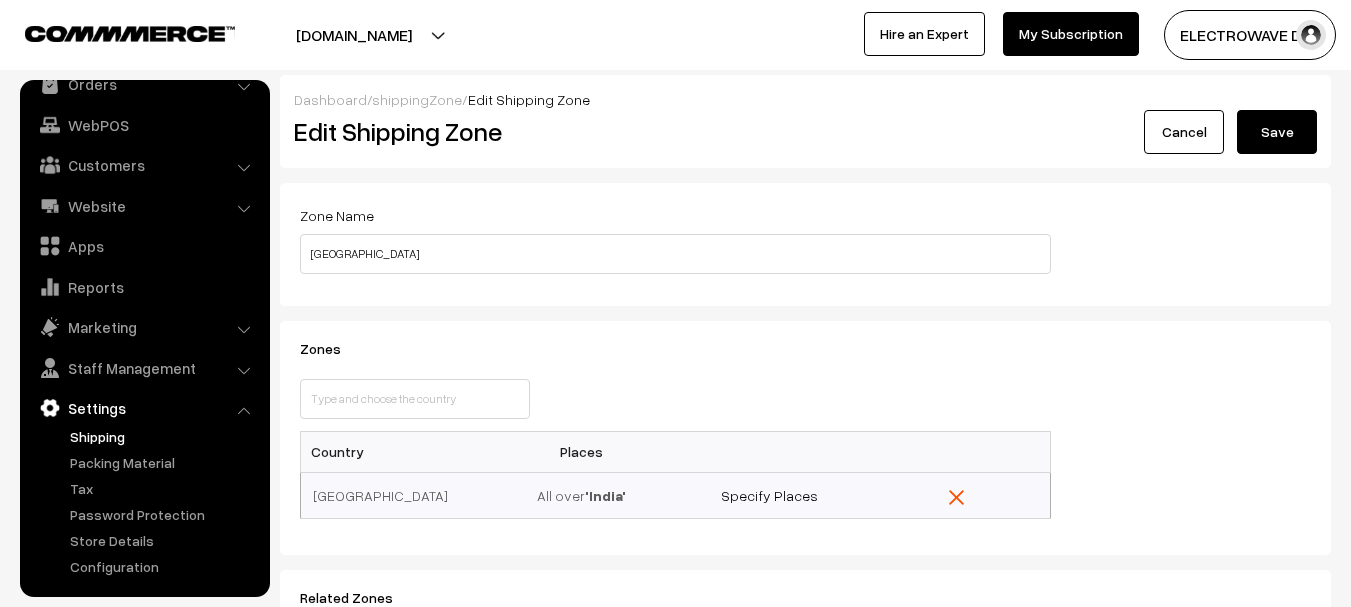 click on "Save" at bounding box center [1277, 132] 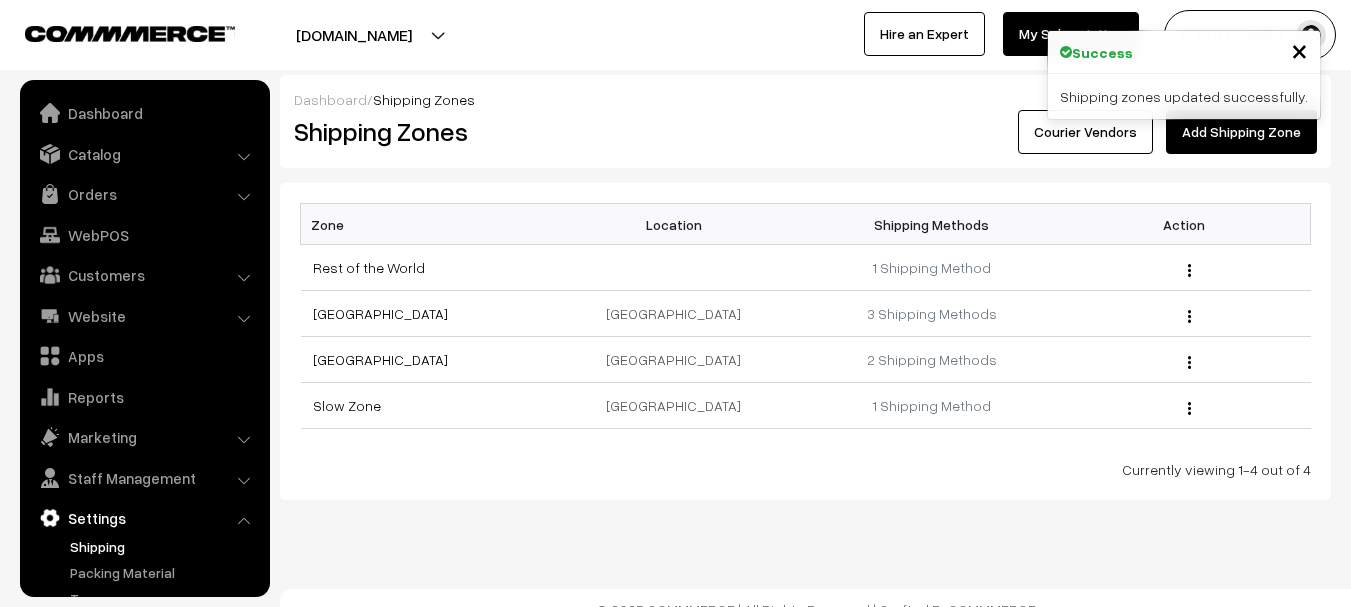 scroll, scrollTop: 0, scrollLeft: 0, axis: both 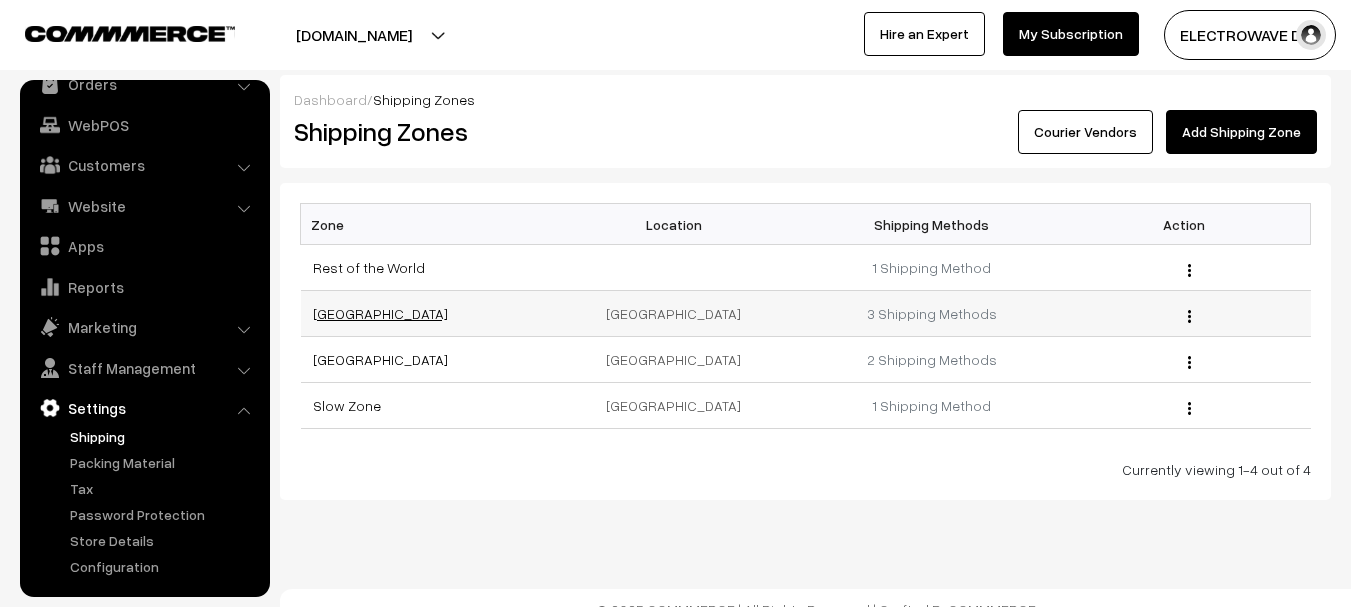 click on "[GEOGRAPHIC_DATA]" at bounding box center (380, 313) 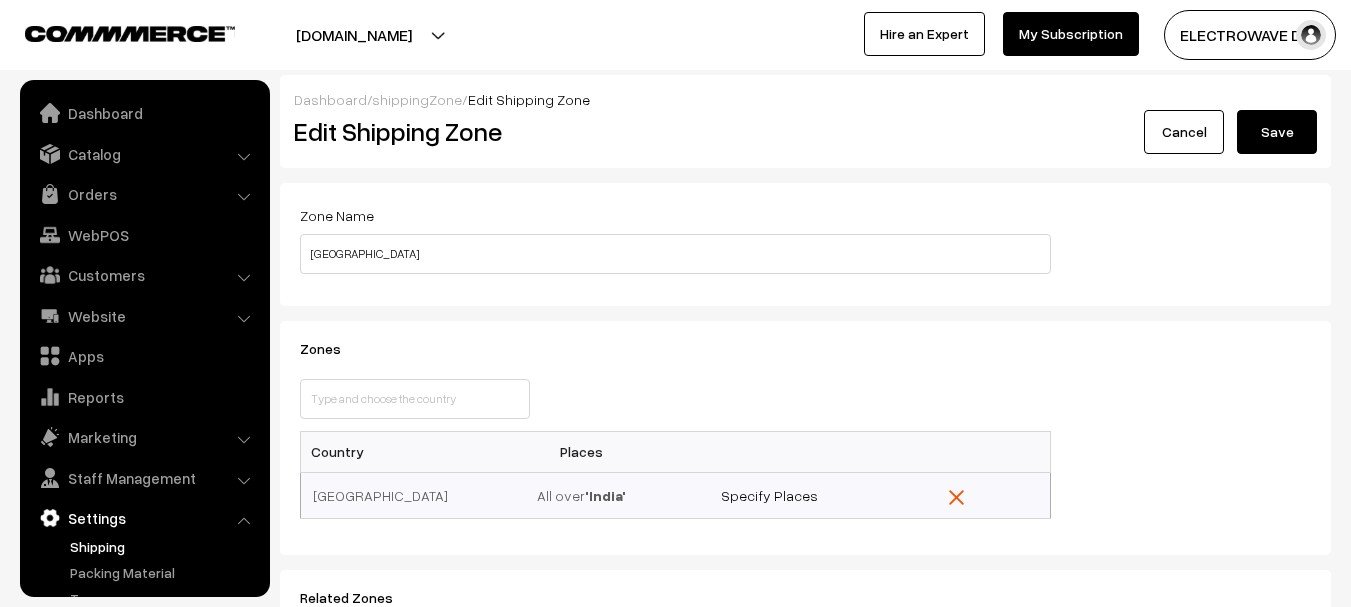 scroll, scrollTop: 200, scrollLeft: 0, axis: vertical 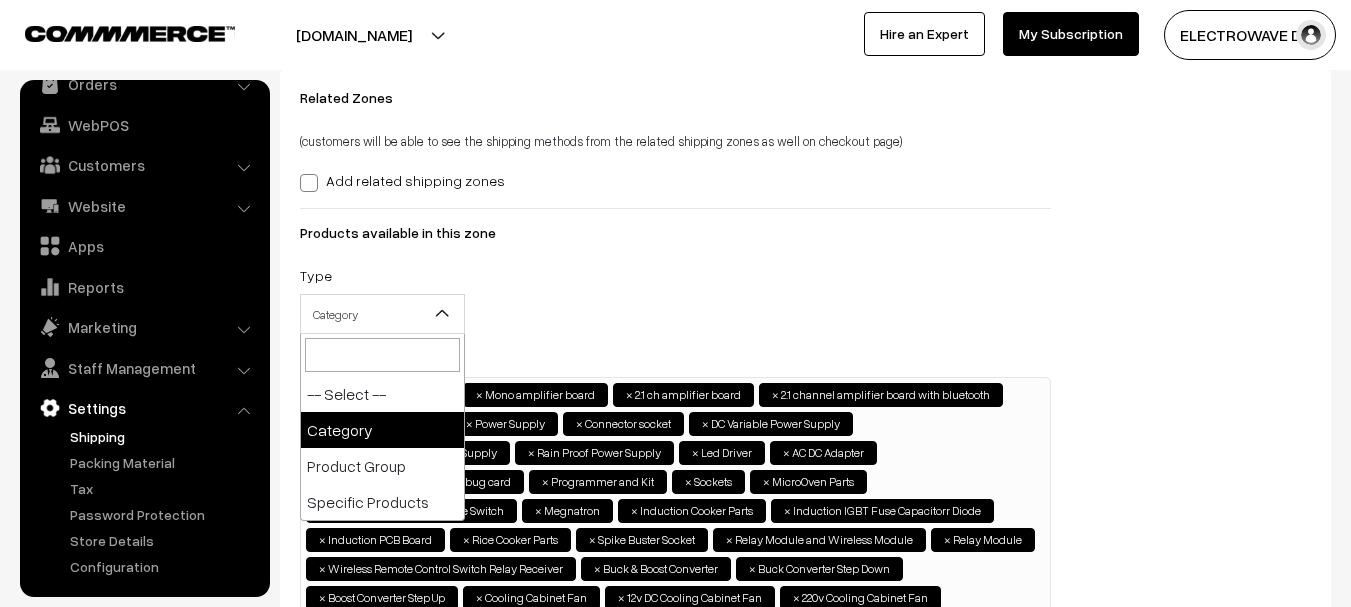 click on "Category" at bounding box center [382, 314] 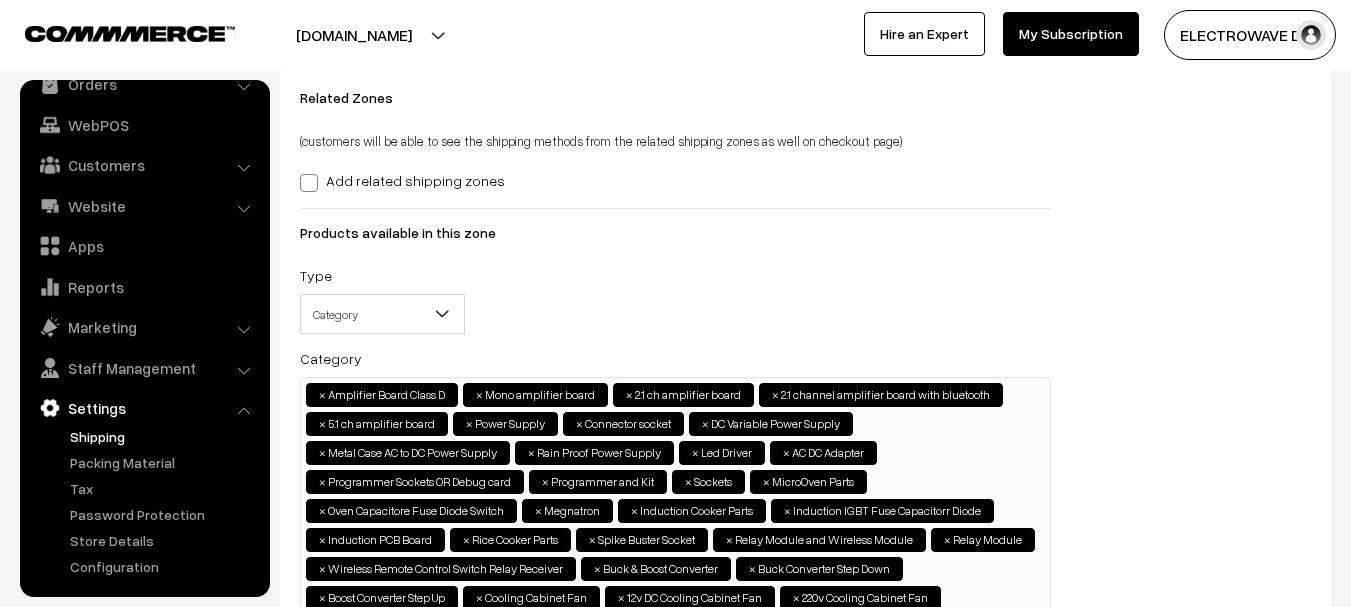 click on "Type
-- Select --
Category
Product Group
Specific Products
Category" at bounding box center (675, 304) 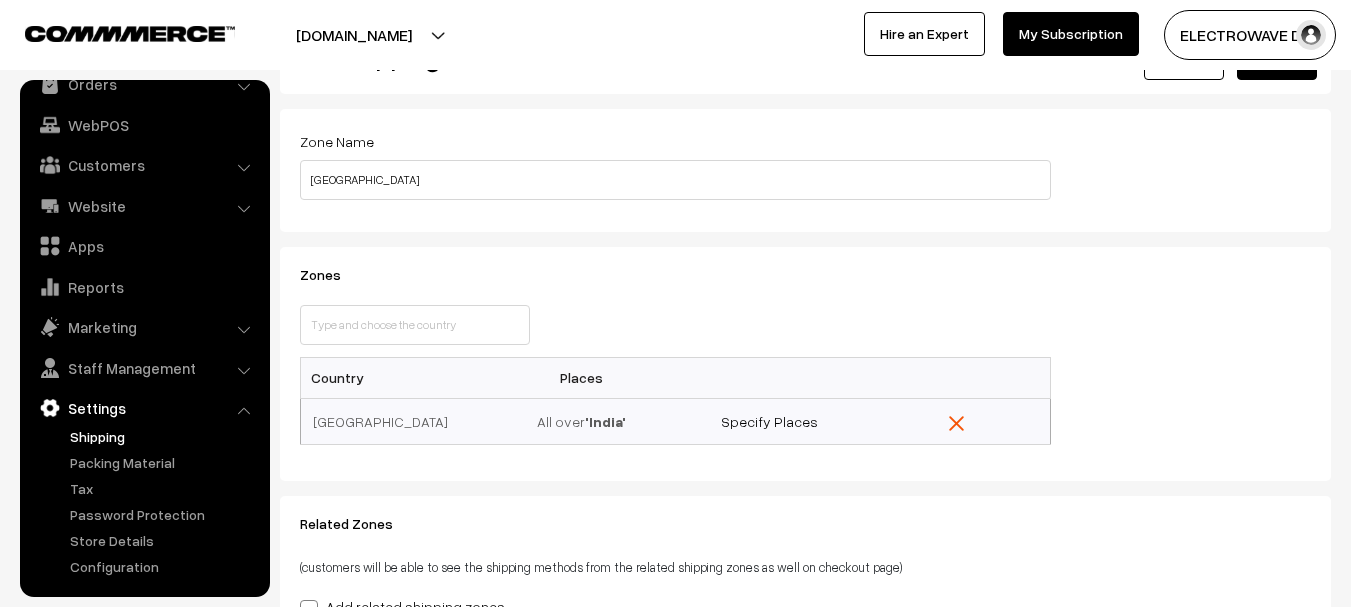 scroll, scrollTop: 0, scrollLeft: 0, axis: both 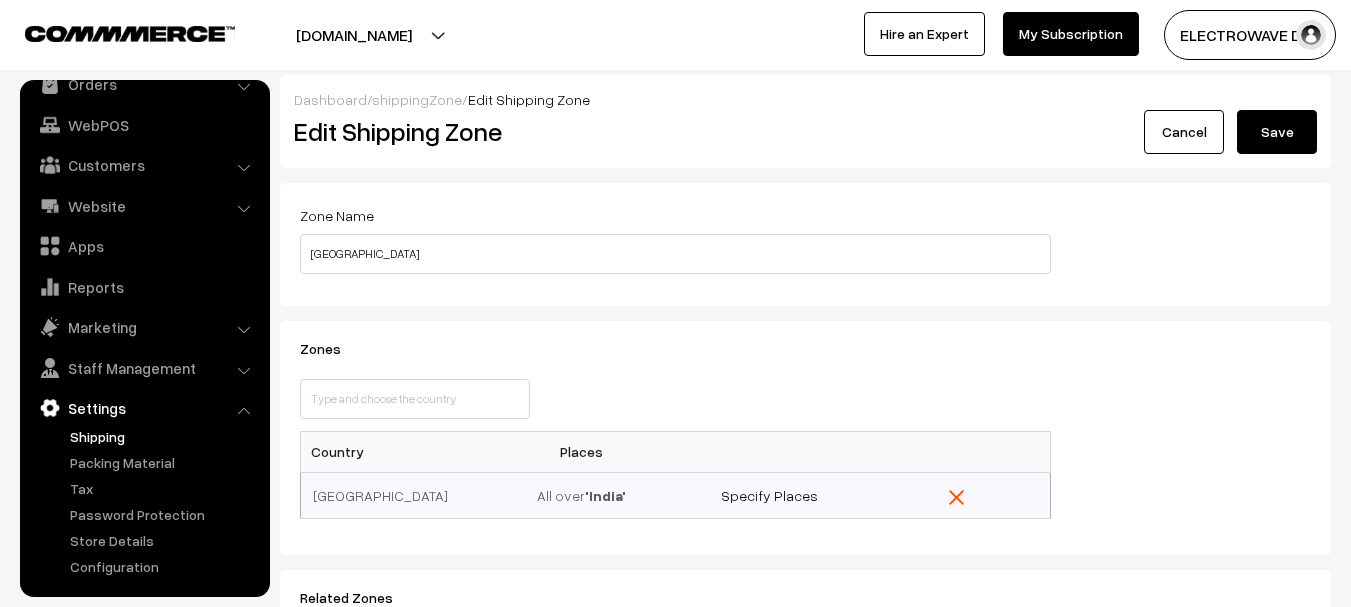 click on "Cancel" at bounding box center [1184, 132] 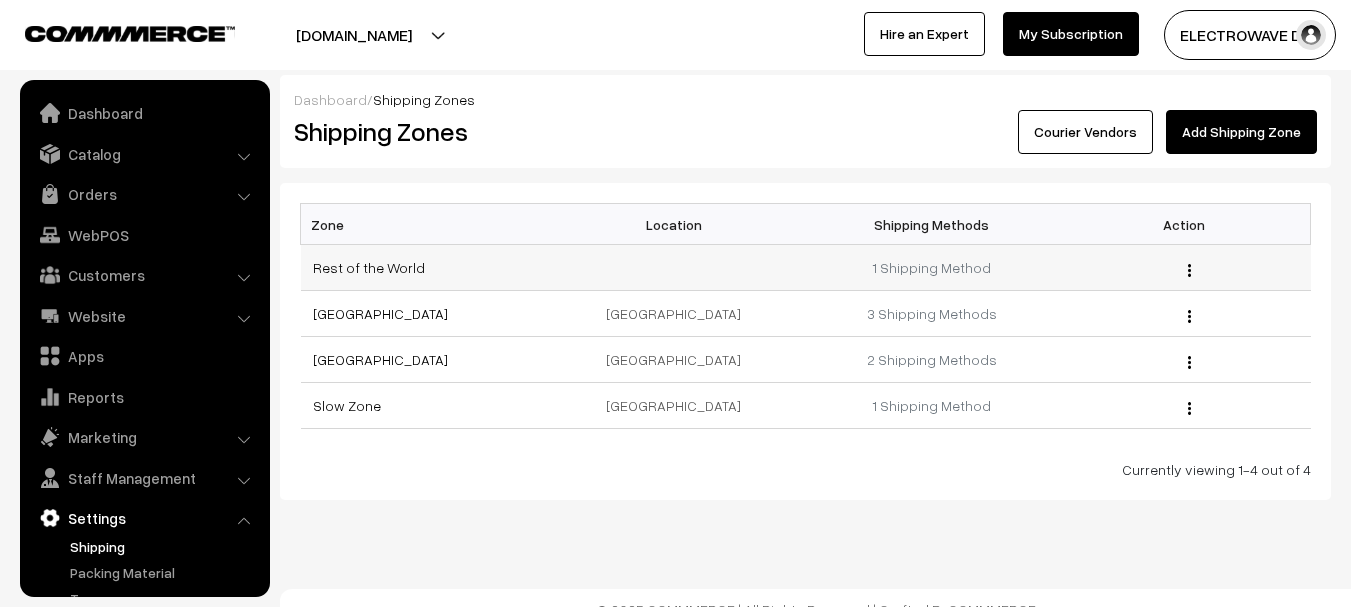 scroll, scrollTop: 0, scrollLeft: 0, axis: both 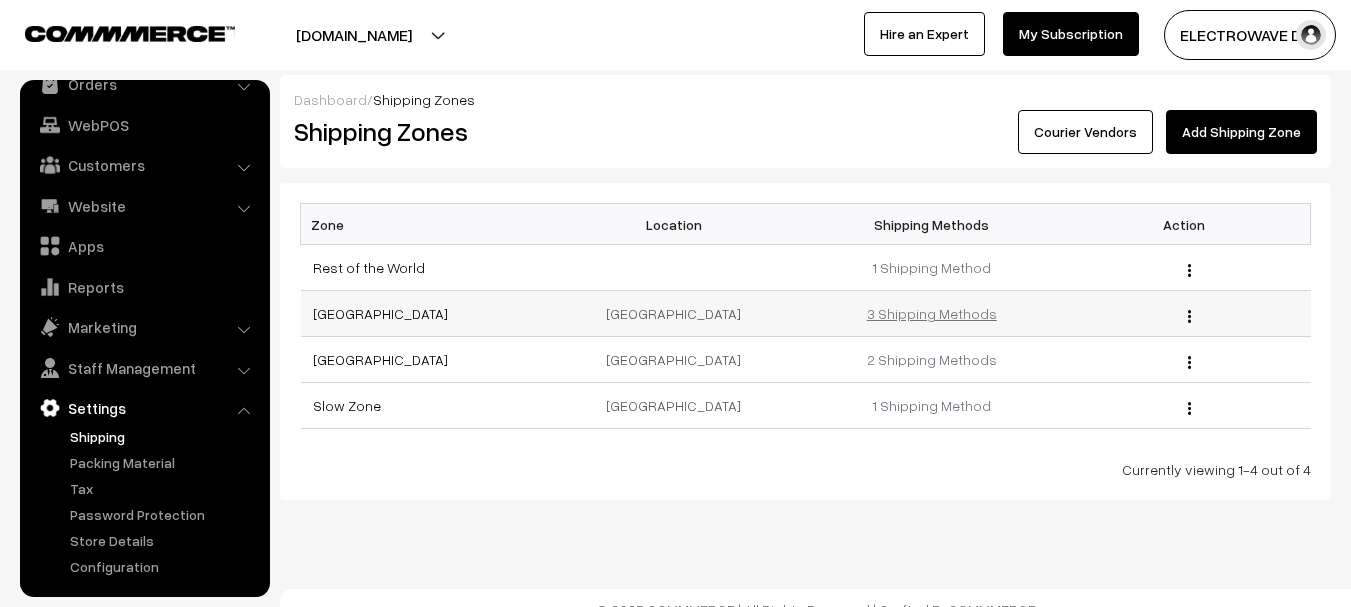click on "3 Shipping Methods" at bounding box center (932, 313) 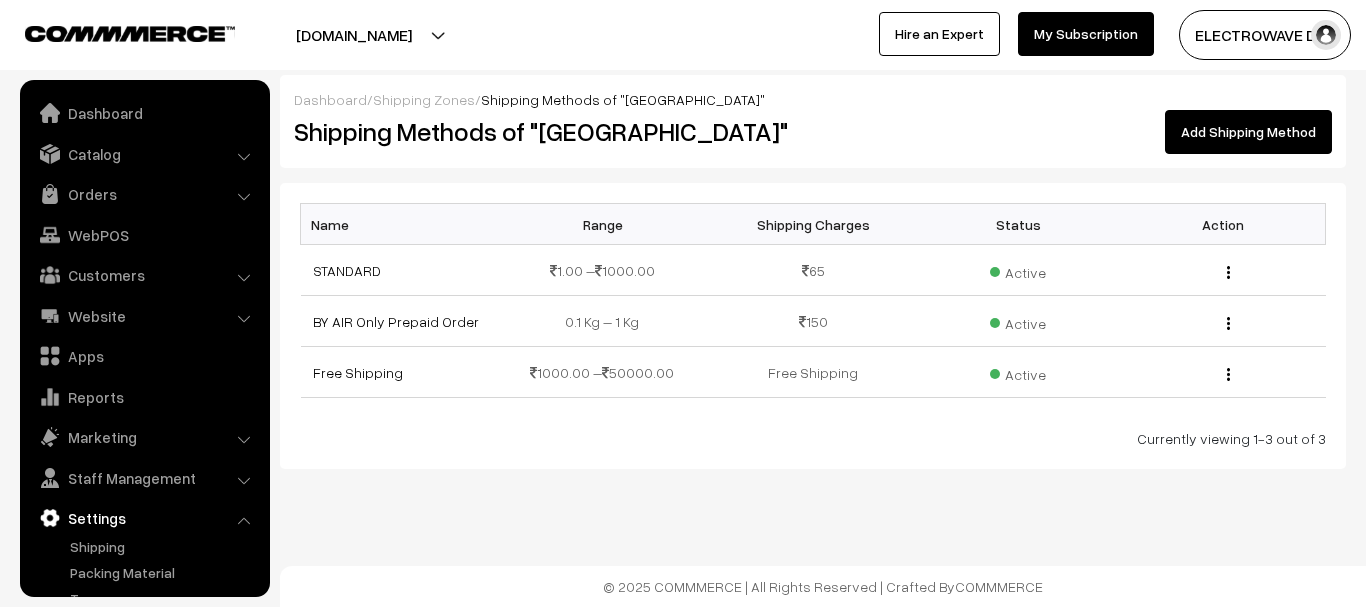 scroll, scrollTop: 0, scrollLeft: 0, axis: both 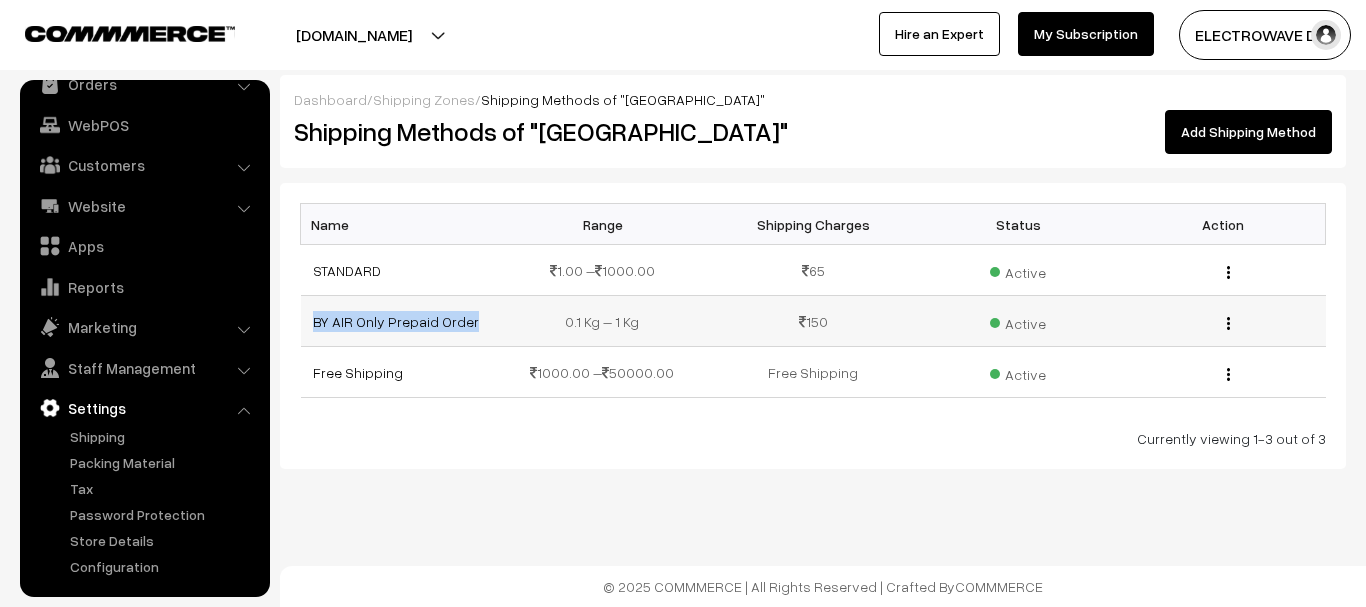 copy on "BY AIR Only Prepaid Order" 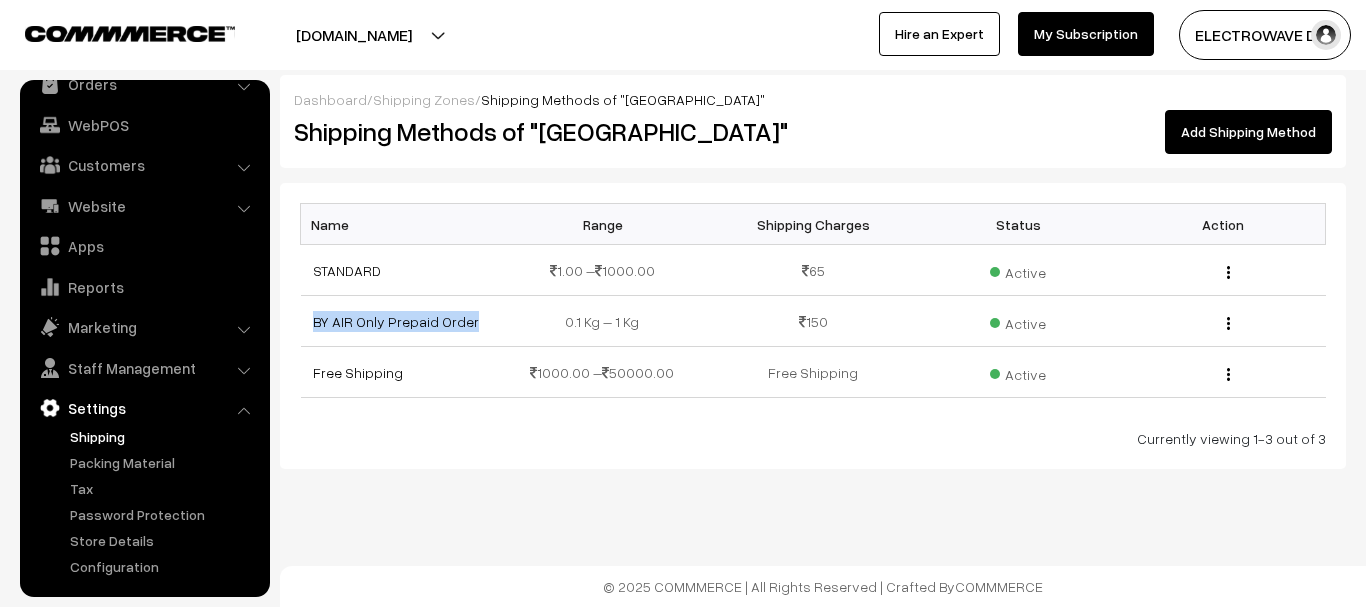 click on "Shipping" at bounding box center (164, 436) 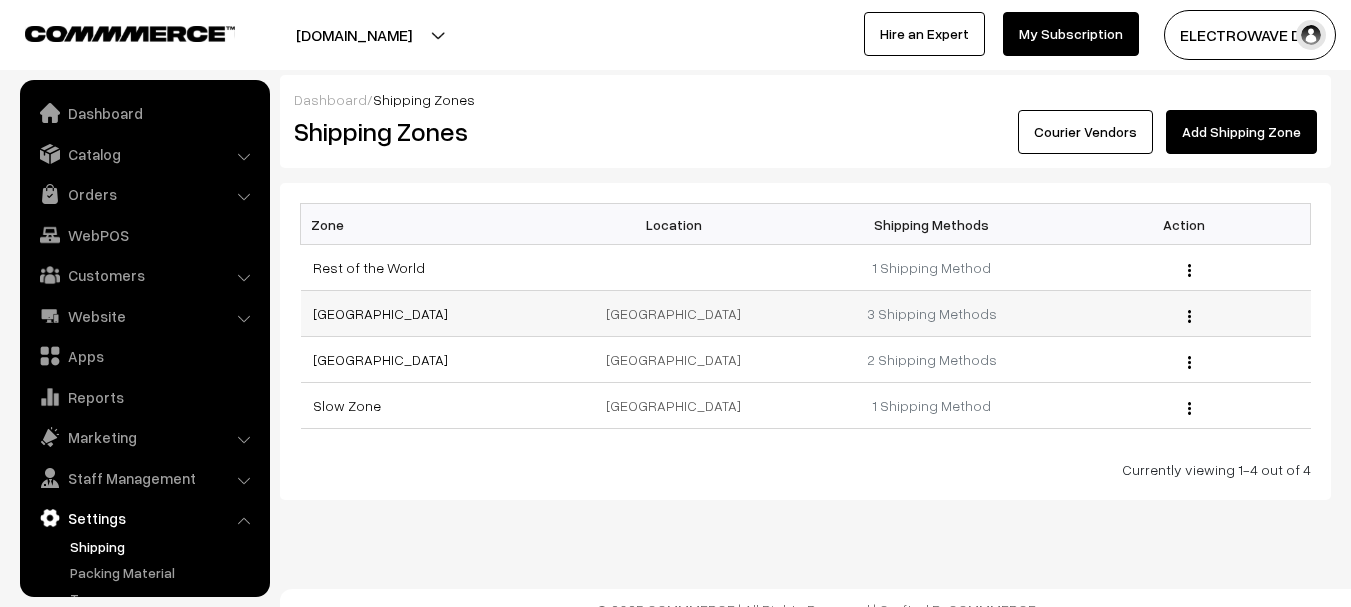 scroll, scrollTop: 0, scrollLeft: 0, axis: both 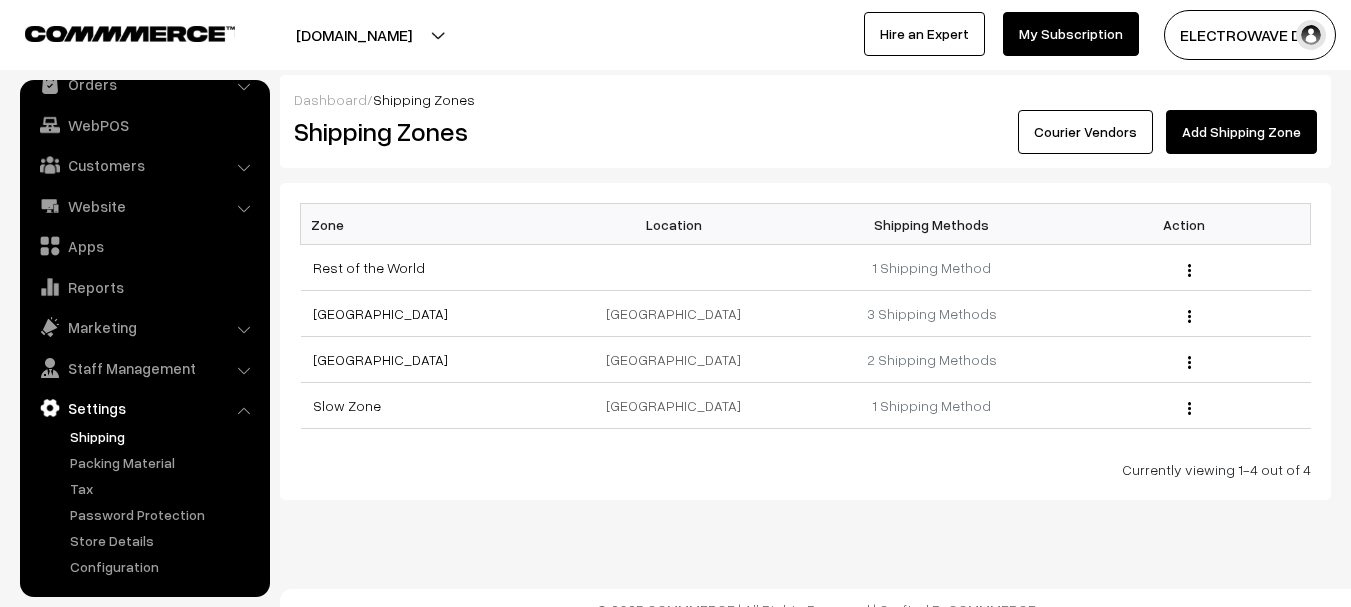 click on "Add Shipping Zone" at bounding box center [1241, 132] 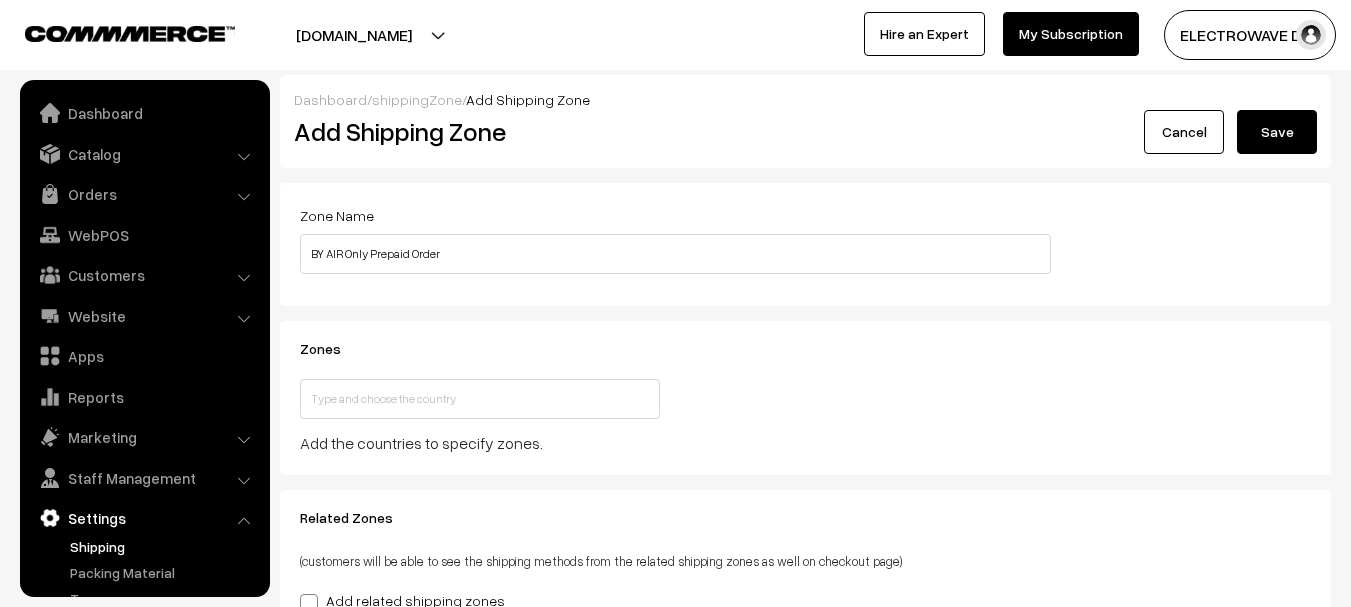 scroll, scrollTop: 0, scrollLeft: 0, axis: both 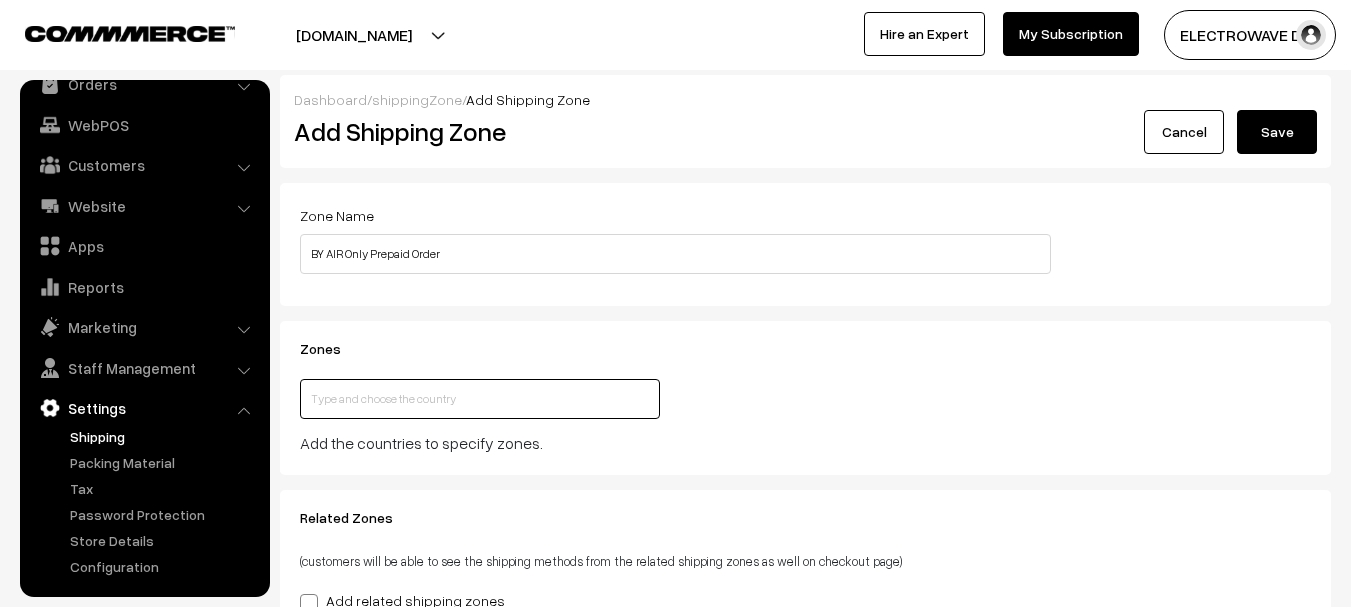 drag, startPoint x: 0, startPoint y: 0, endPoint x: 329, endPoint y: 404, distance: 521.0154 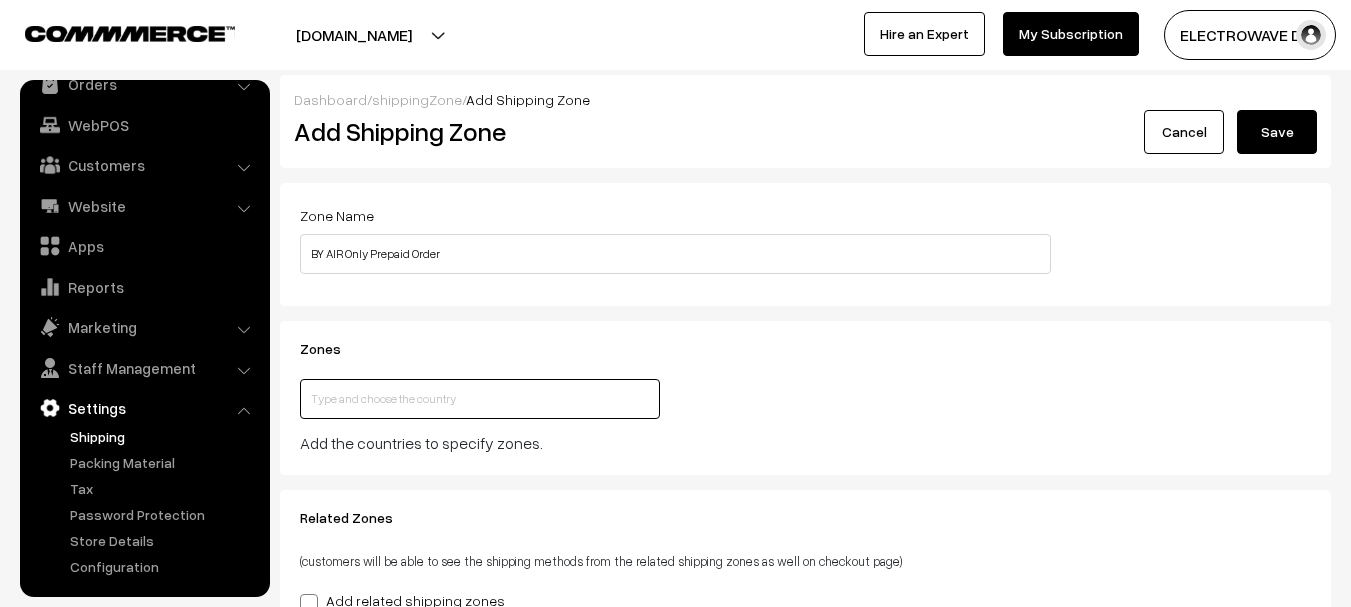 type on "[GEOGRAPHIC_DATA]" 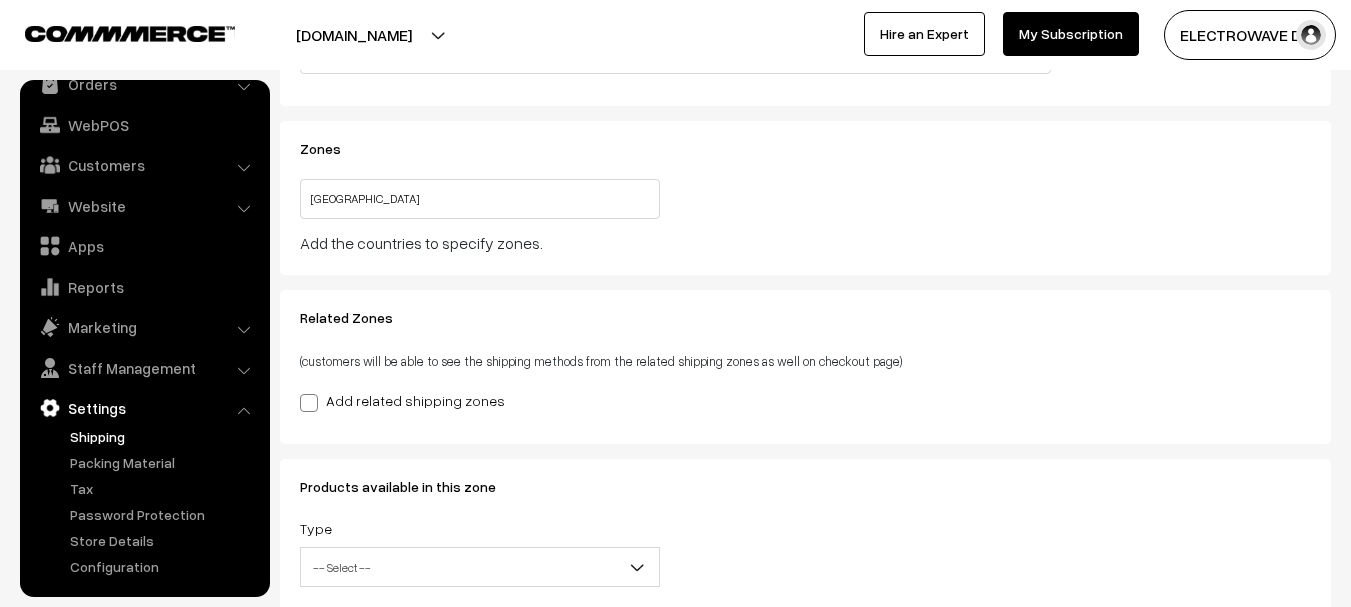 click on "Add related shipping zones" at bounding box center (402, 400) 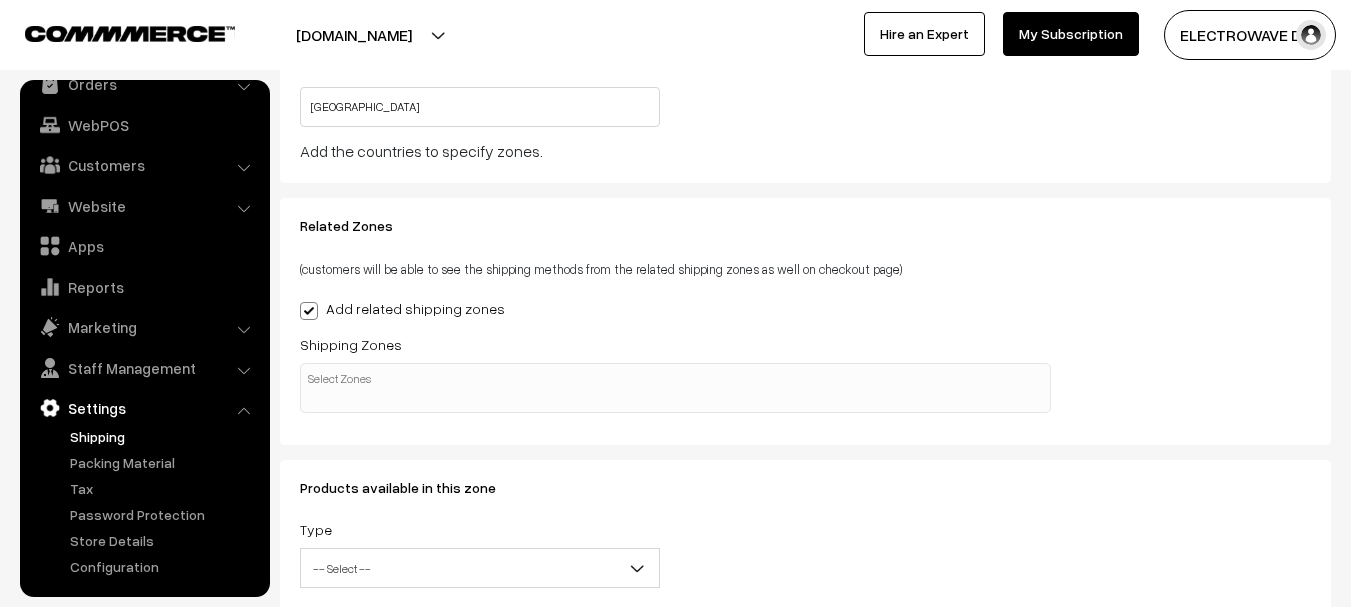 scroll, scrollTop: 433, scrollLeft: 0, axis: vertical 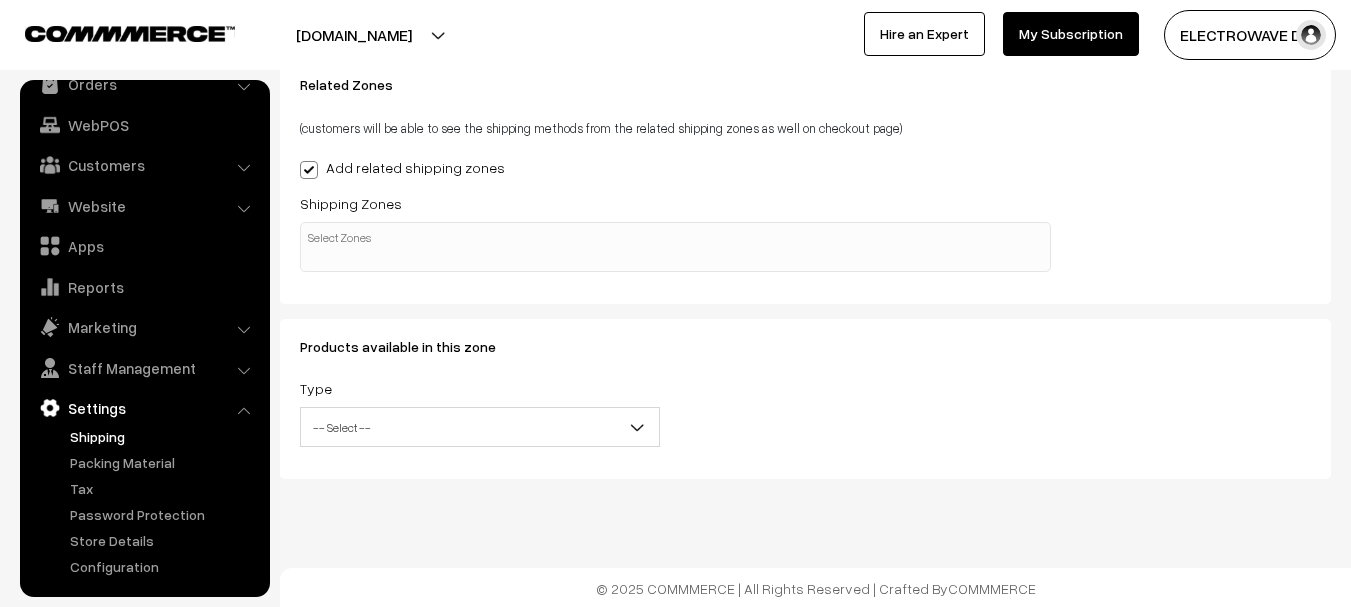 click at bounding box center (675, 247) 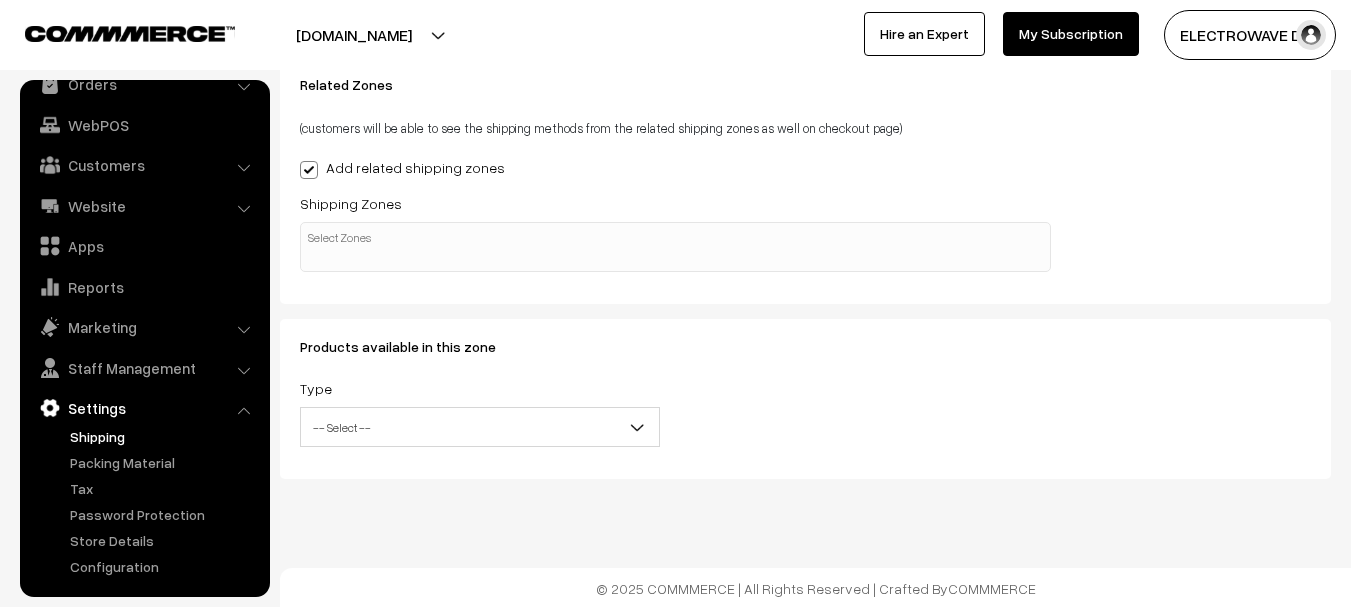 click on "Related Zones
(customers will be able to see the shipping methods from the related shipping zones as well  on checkout page)
Add related shipping zones
Shipping Zones
India
South India
Slow Zone" at bounding box center [675, 180] 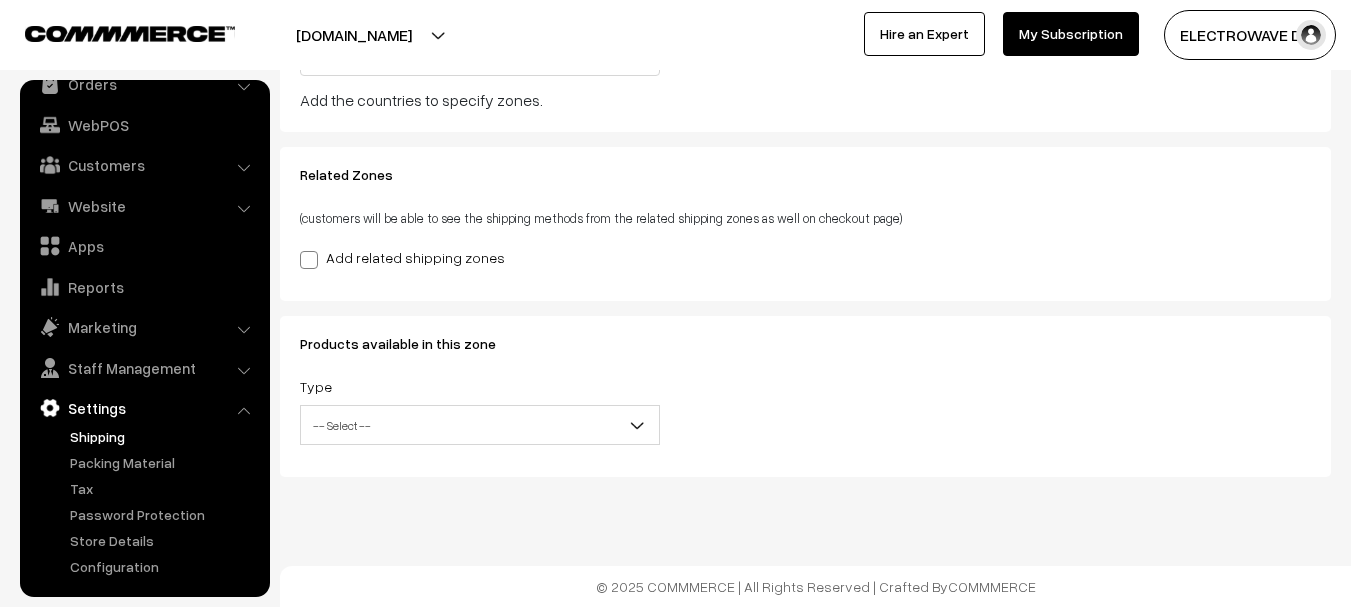 scroll, scrollTop: 342, scrollLeft: 0, axis: vertical 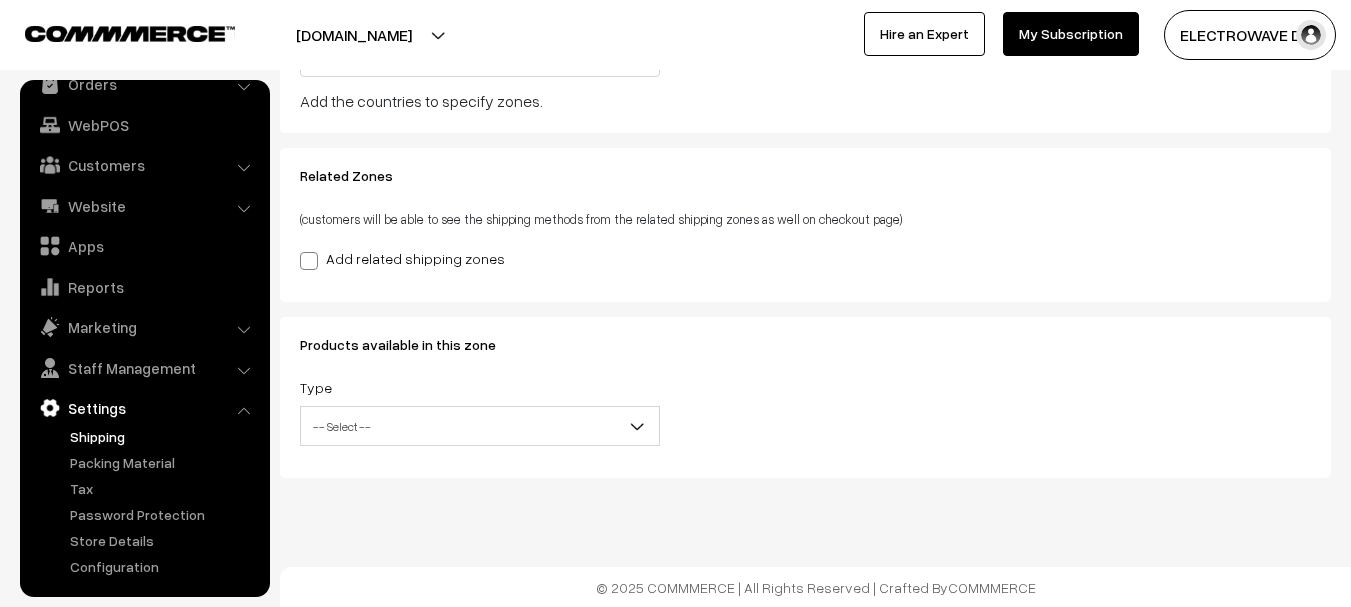 click on "-- Select --" at bounding box center (480, 426) 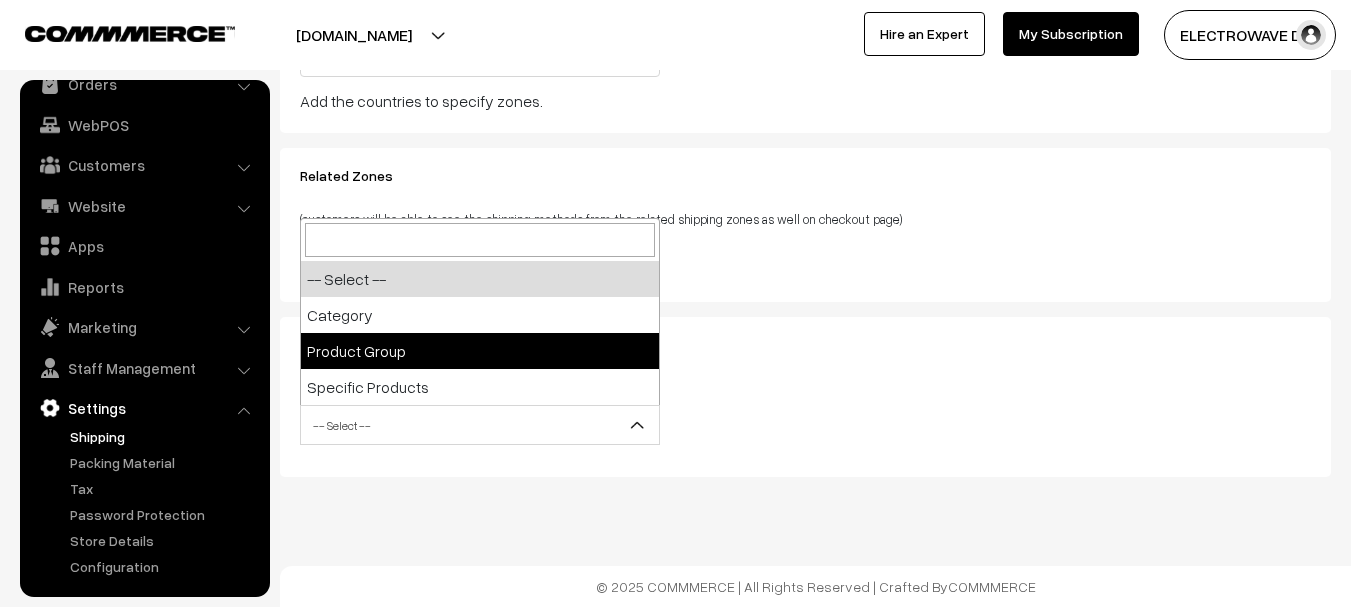 click on "Products available in this zone
Type
-- Select --
Category
Product Group
Specific Products
-- Select --
Category
-- Select Category --
Product Groups" at bounding box center [805, 397] 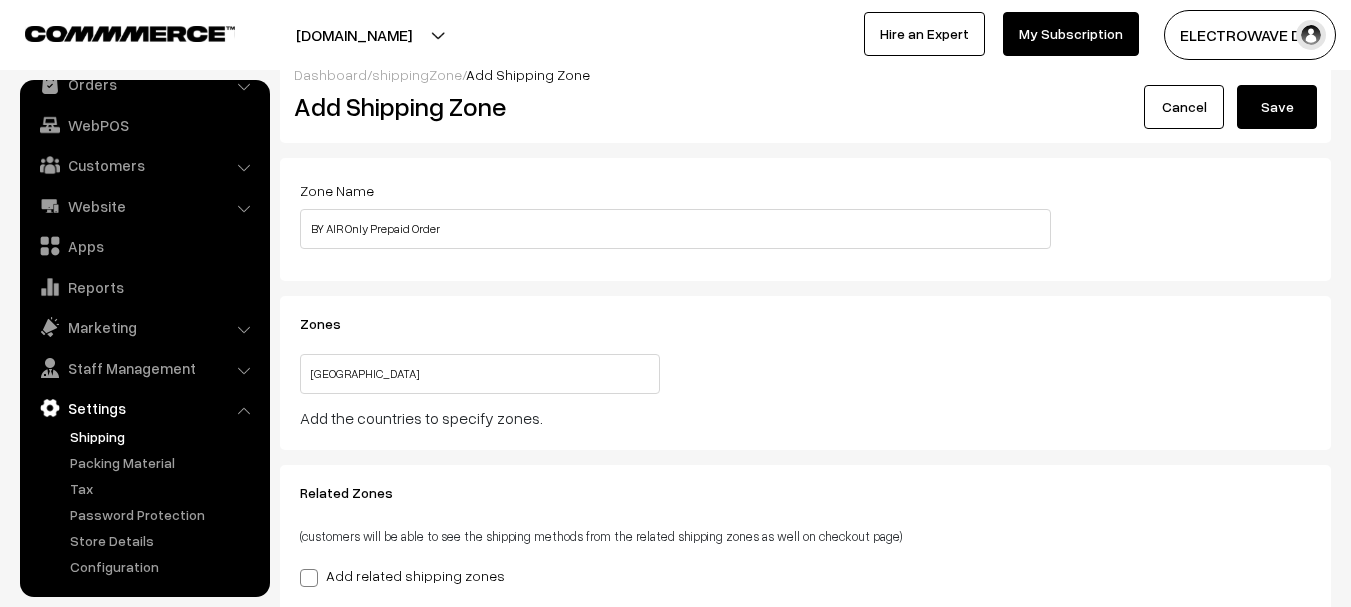 scroll, scrollTop: 0, scrollLeft: 0, axis: both 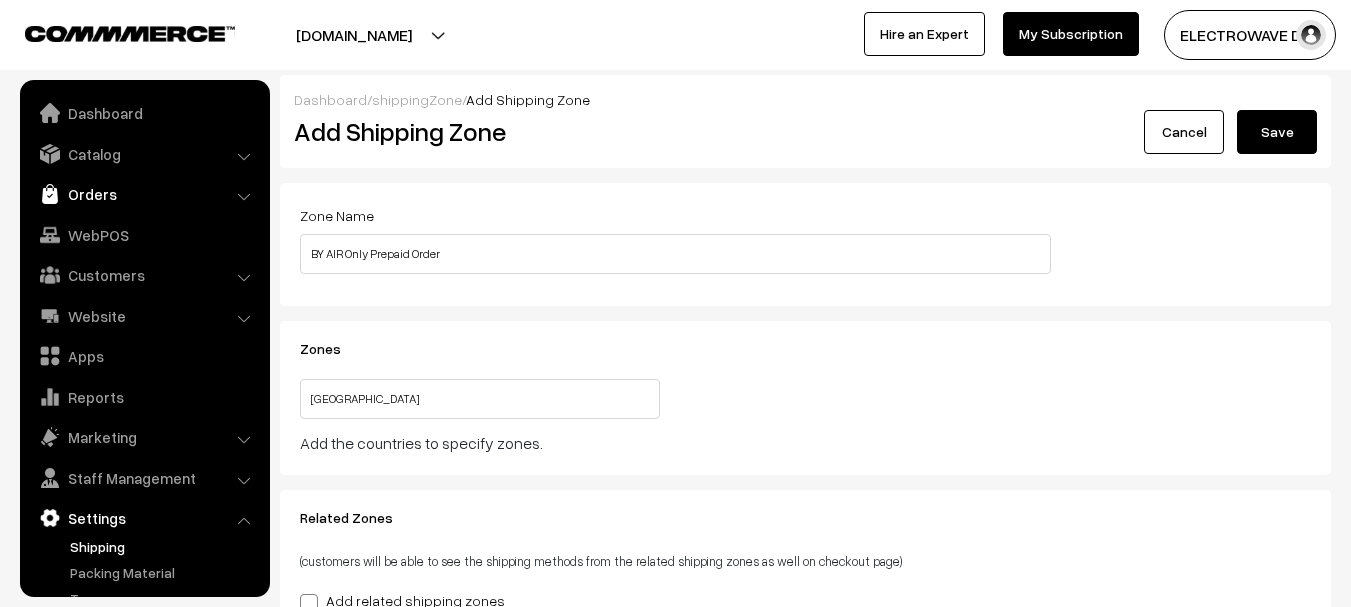 click on "Orders" at bounding box center (144, 194) 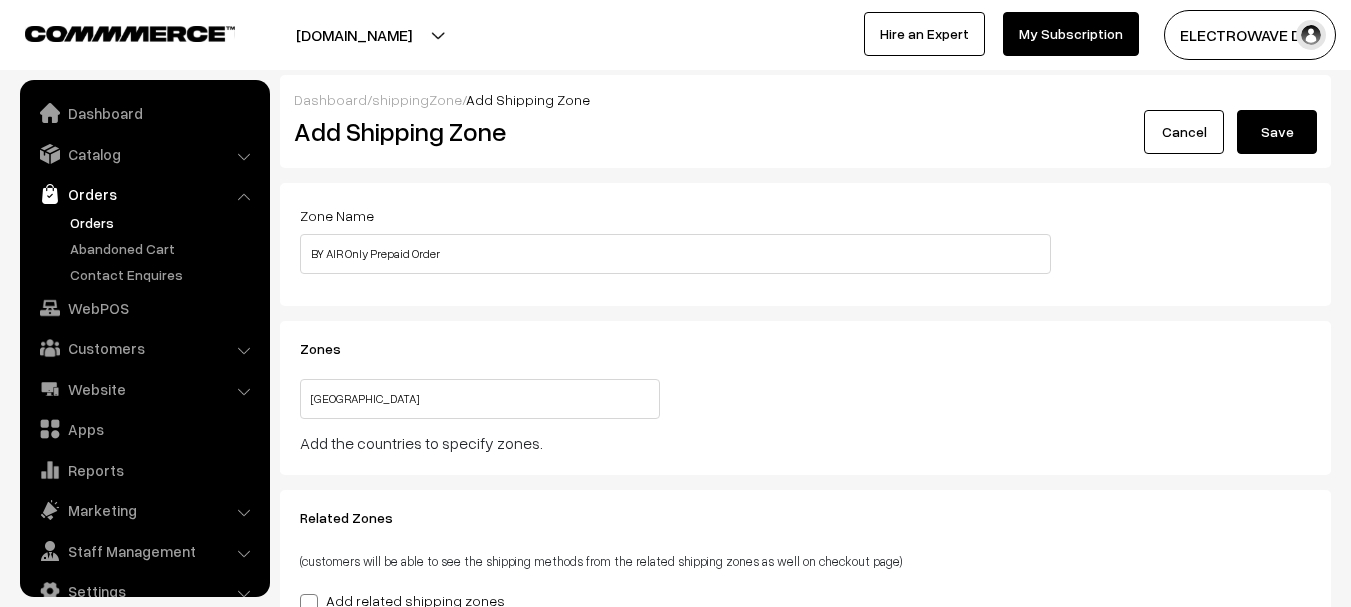 click on "Orders" at bounding box center (164, 222) 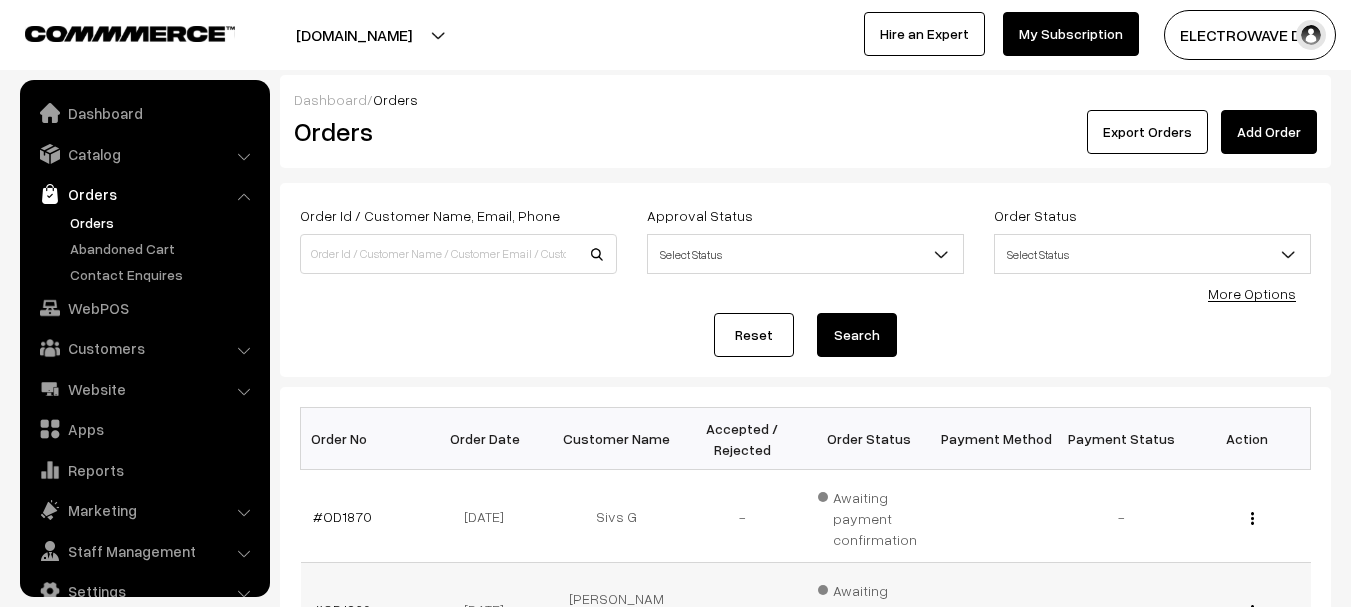 scroll, scrollTop: 300, scrollLeft: 0, axis: vertical 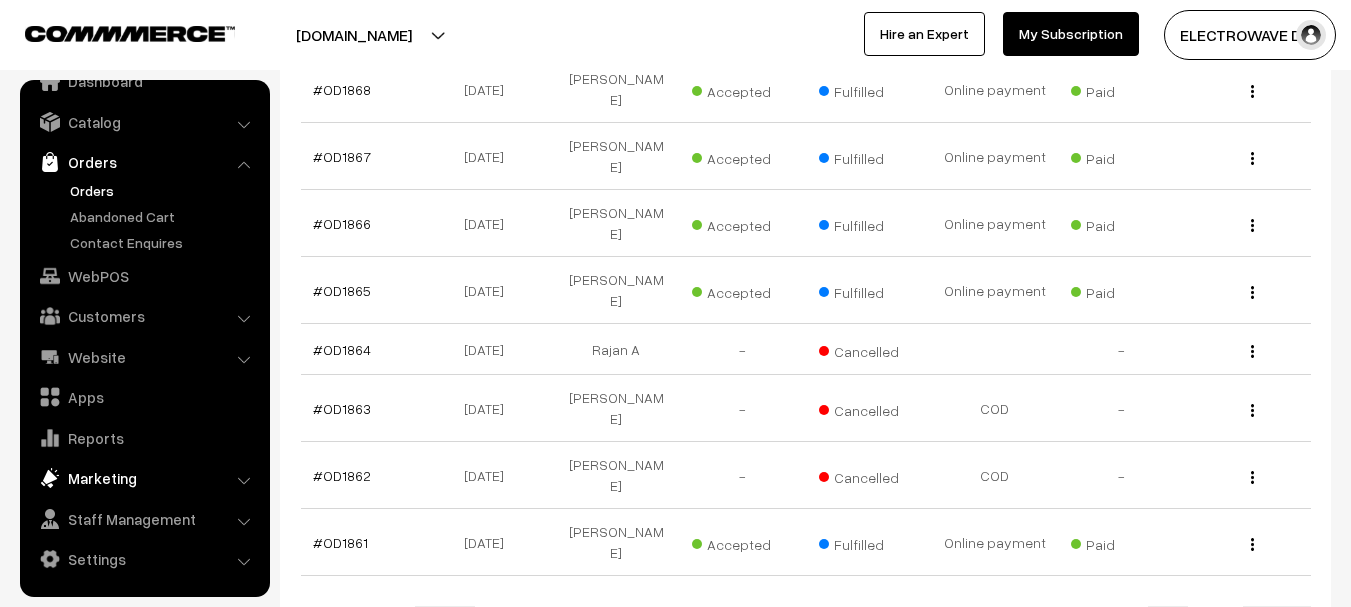 click on "Marketing" at bounding box center (144, 478) 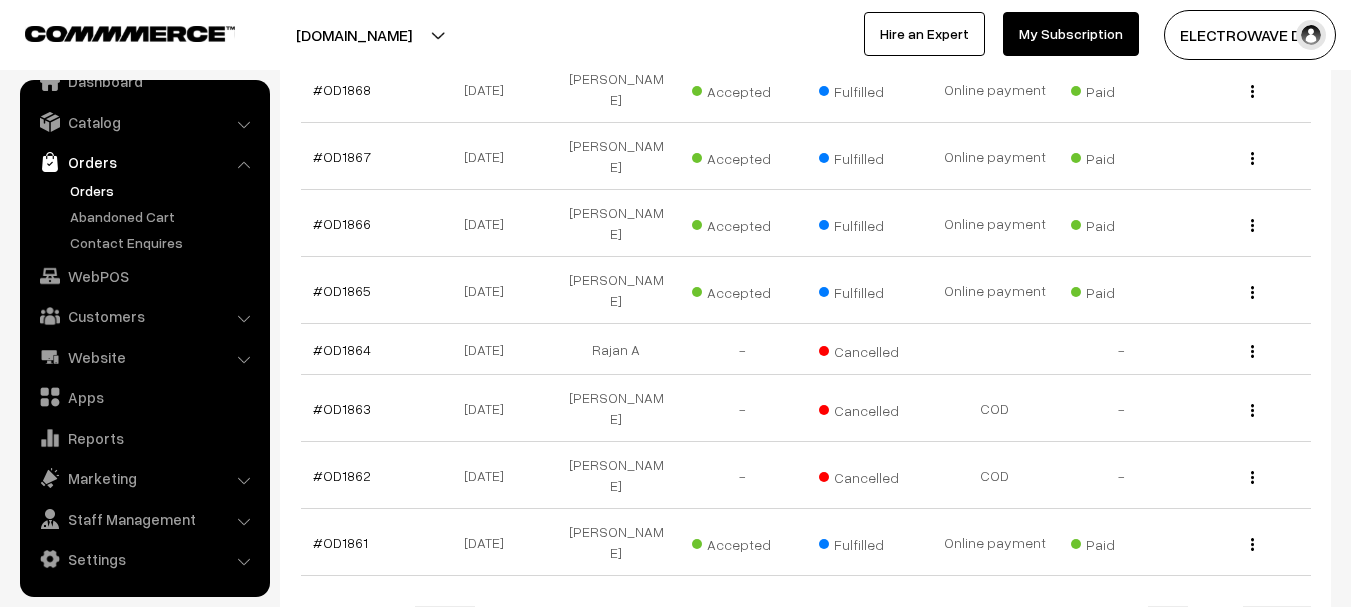 scroll, scrollTop: 11, scrollLeft: 0, axis: vertical 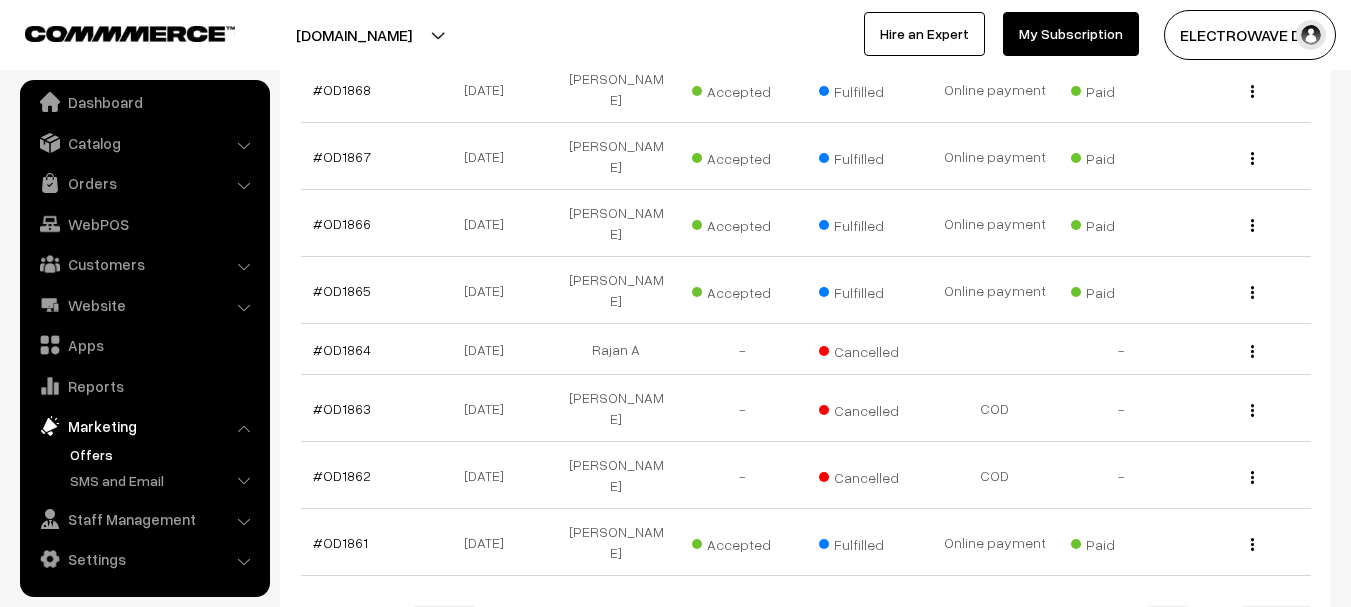 click on "Offers" at bounding box center (164, 454) 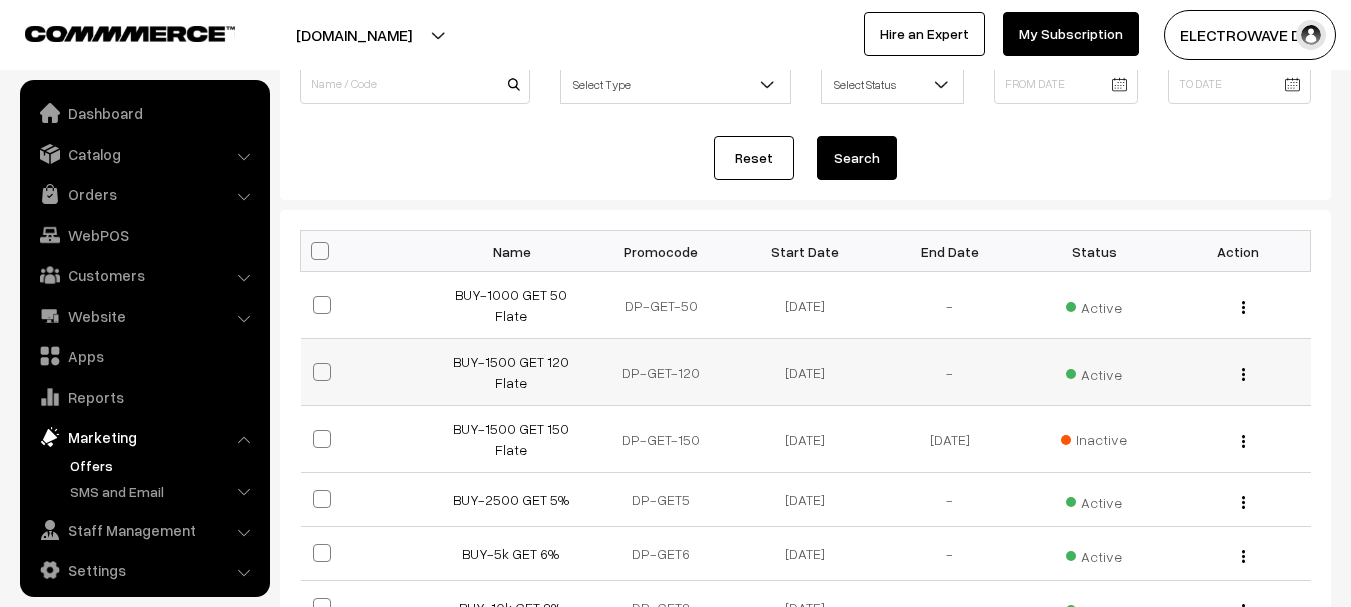 scroll, scrollTop: 200, scrollLeft: 0, axis: vertical 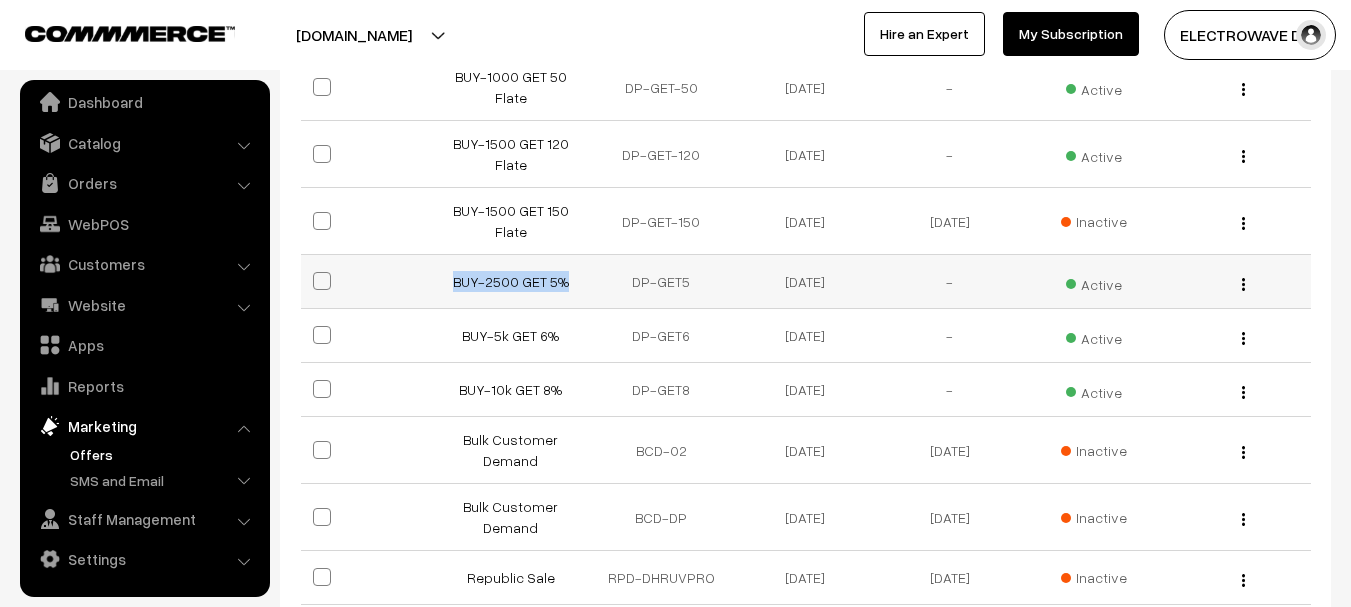 drag, startPoint x: 467, startPoint y: 294, endPoint x: 583, endPoint y: 290, distance: 116.06895 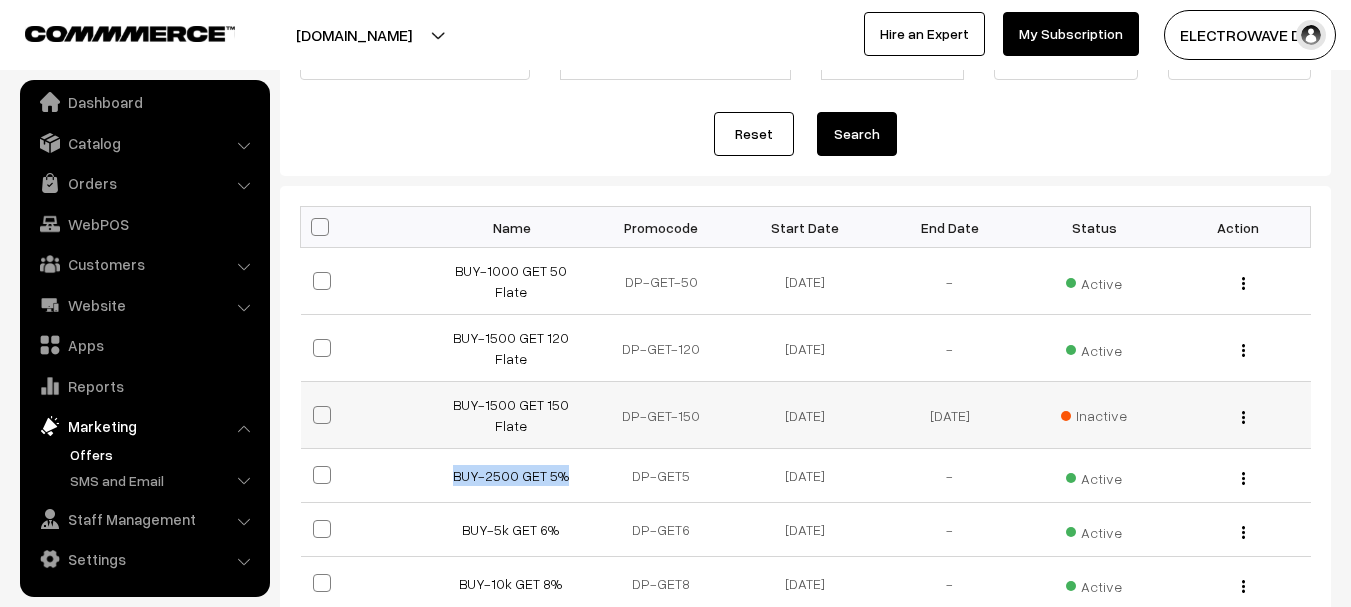 scroll, scrollTop: 200, scrollLeft: 0, axis: vertical 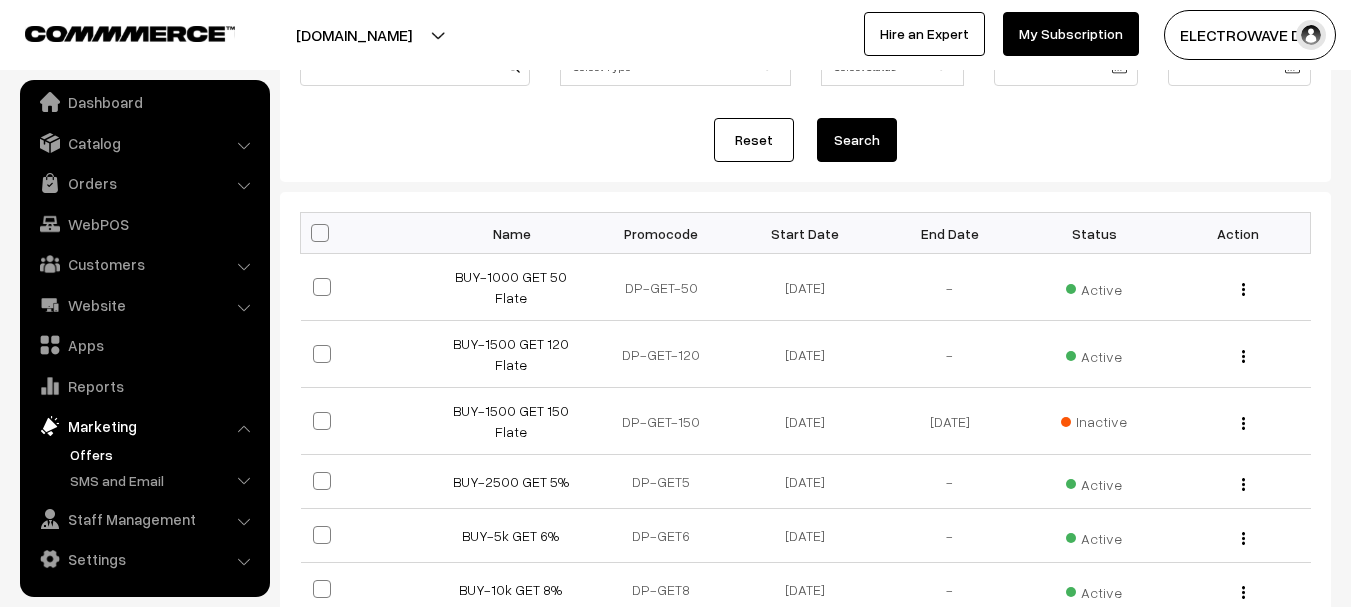 click on "Promocode" at bounding box center [661, 233] 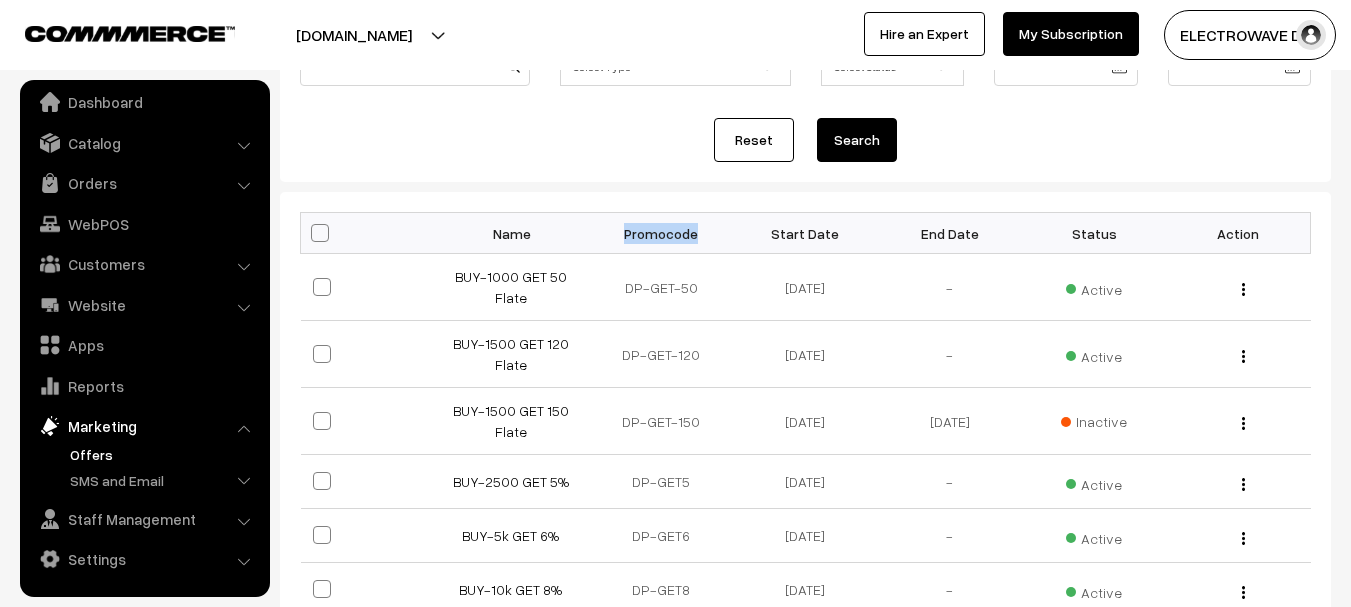 click on "Promocode" at bounding box center (661, 233) 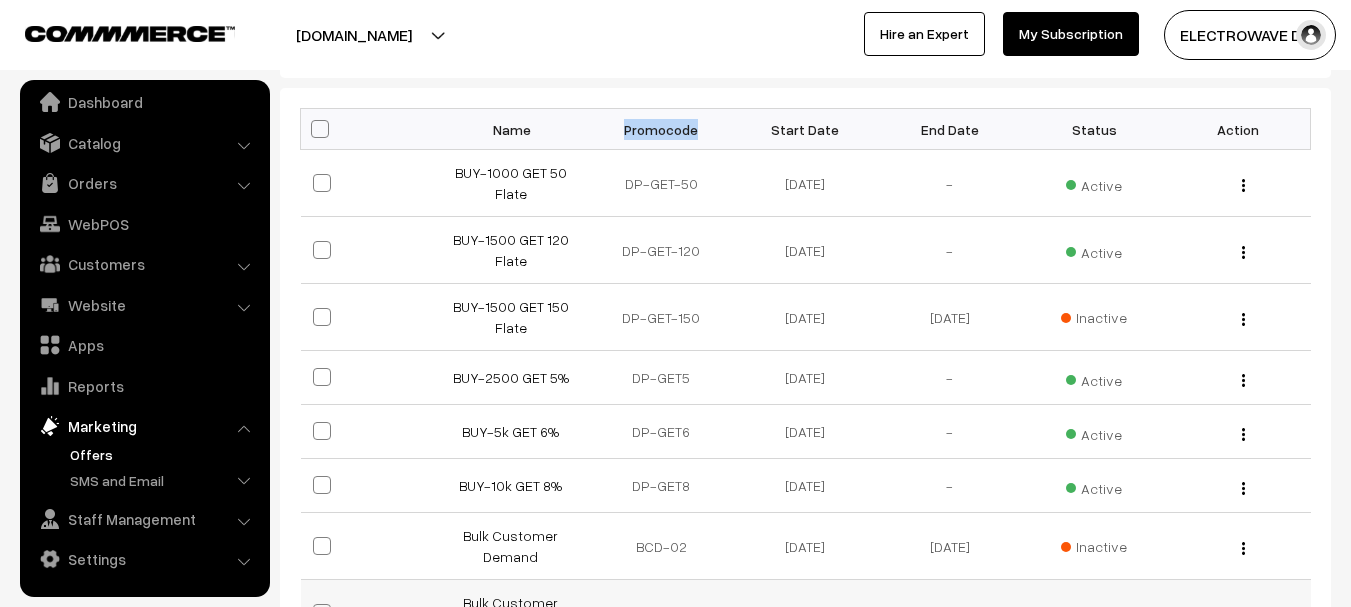 scroll, scrollTop: 400, scrollLeft: 0, axis: vertical 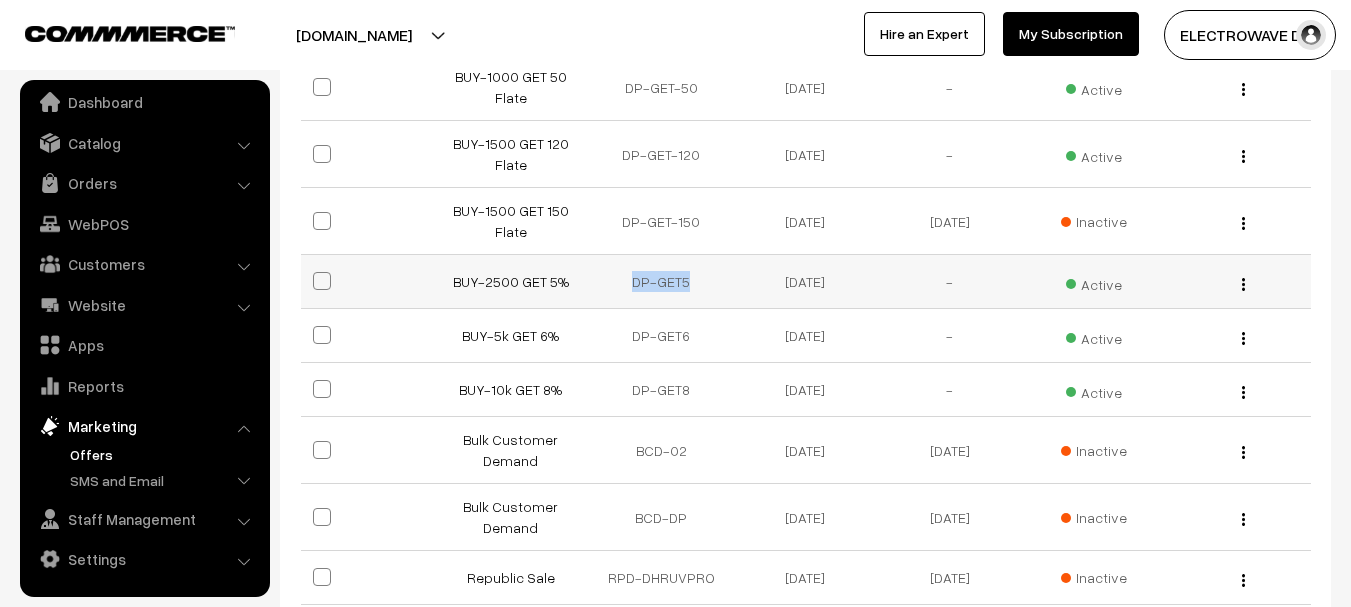 copy on "DP-GET5" 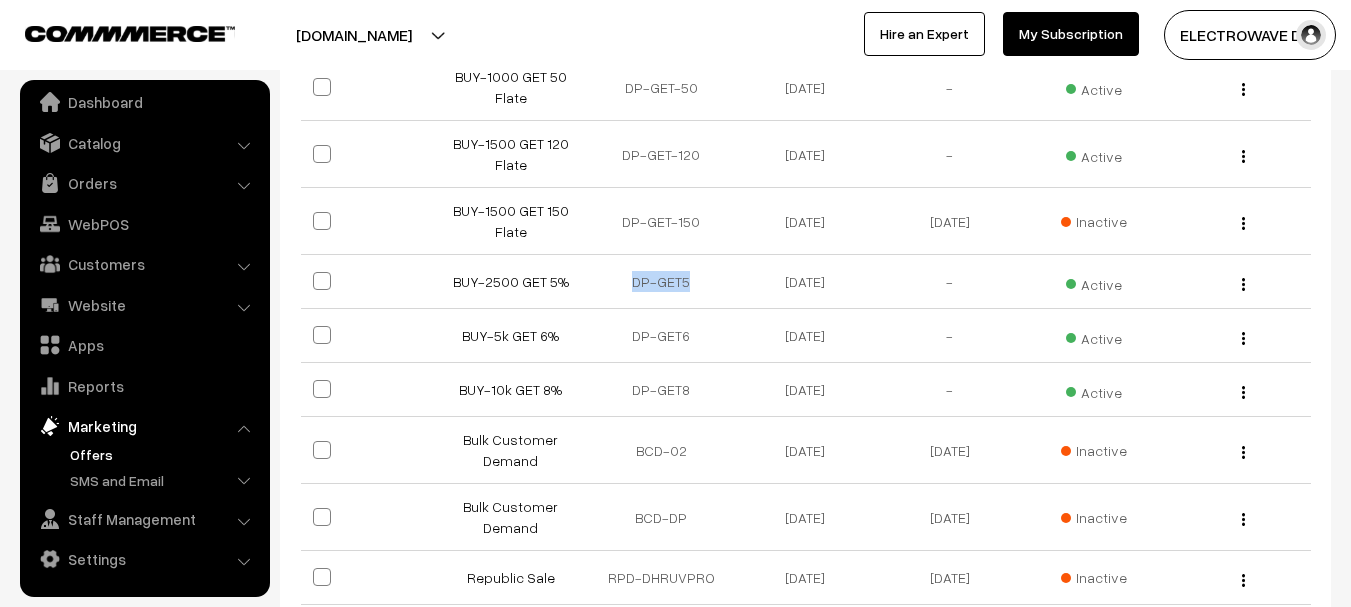 scroll, scrollTop: 0, scrollLeft: 0, axis: both 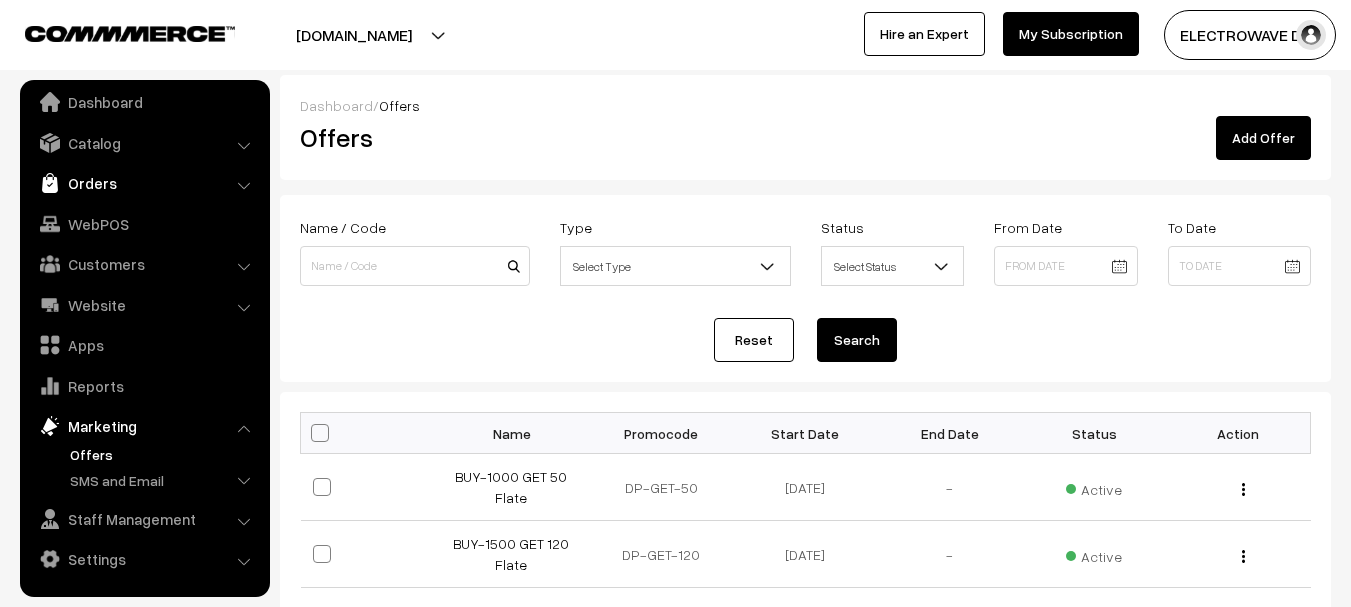 click on "Orders" at bounding box center [144, 183] 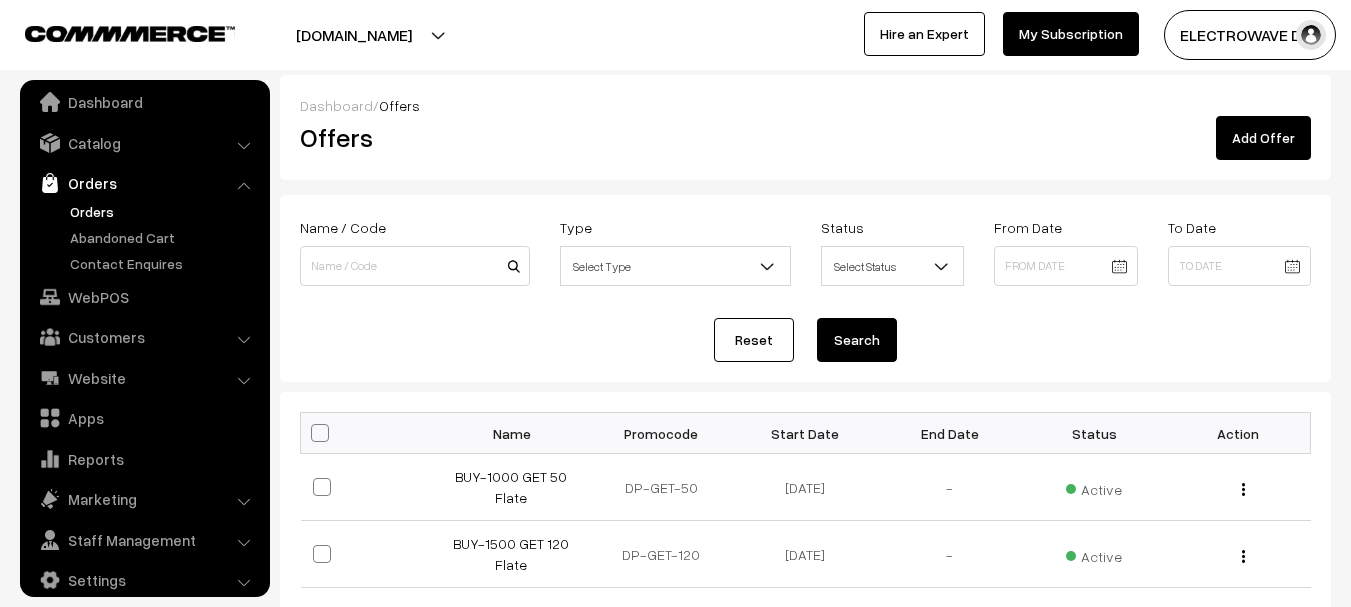 click on "Orders" at bounding box center (164, 211) 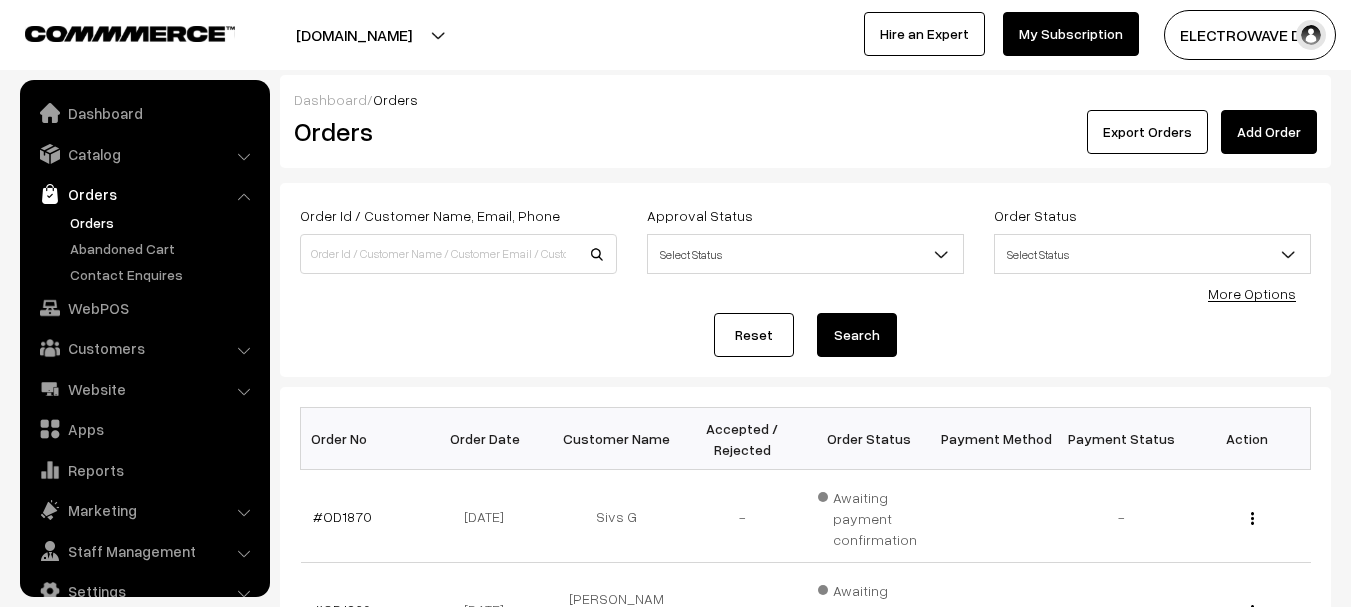 scroll, scrollTop: 300, scrollLeft: 0, axis: vertical 